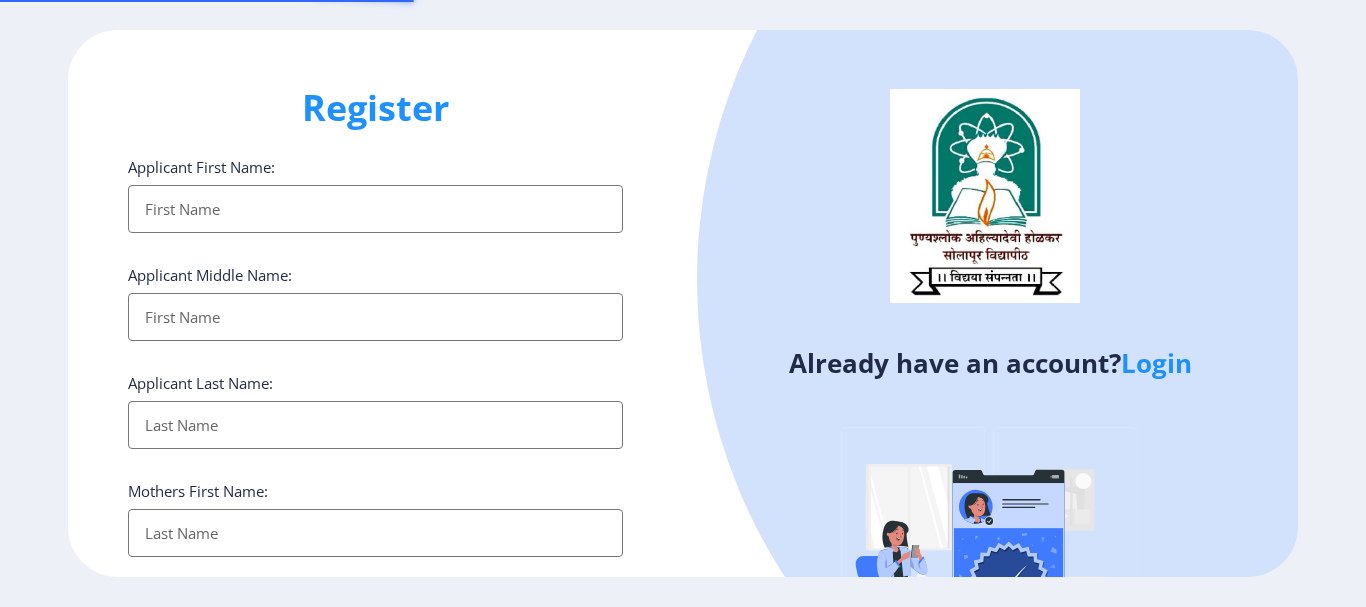 select 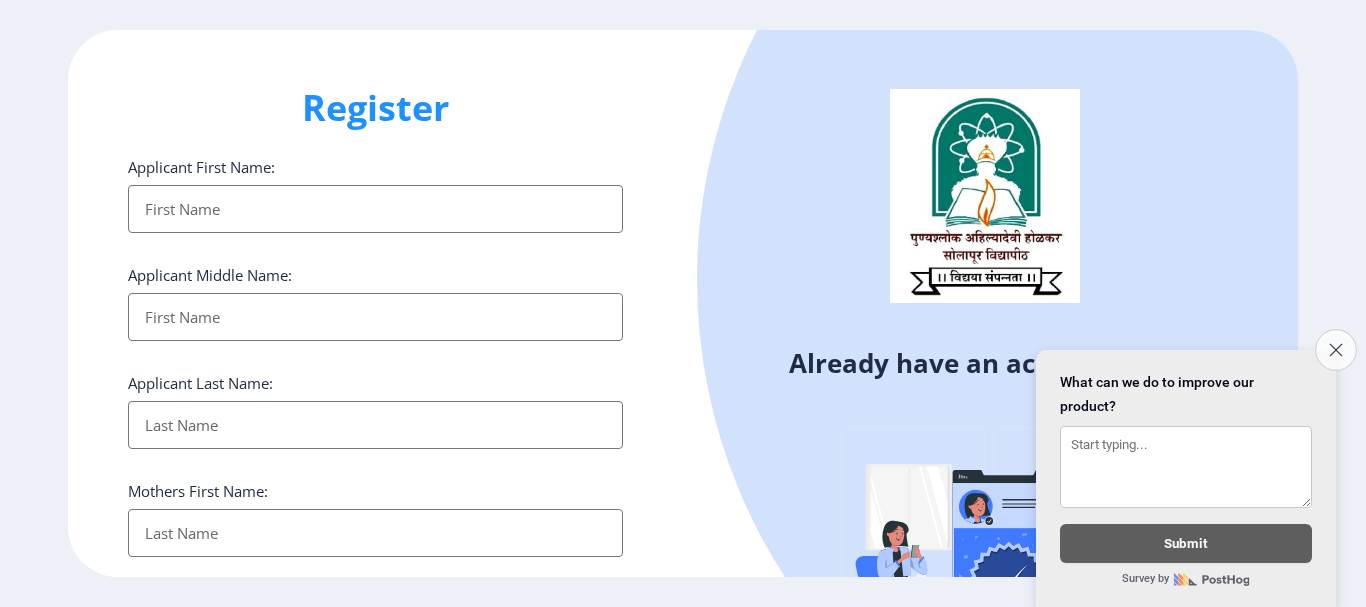 click on "Close survey" 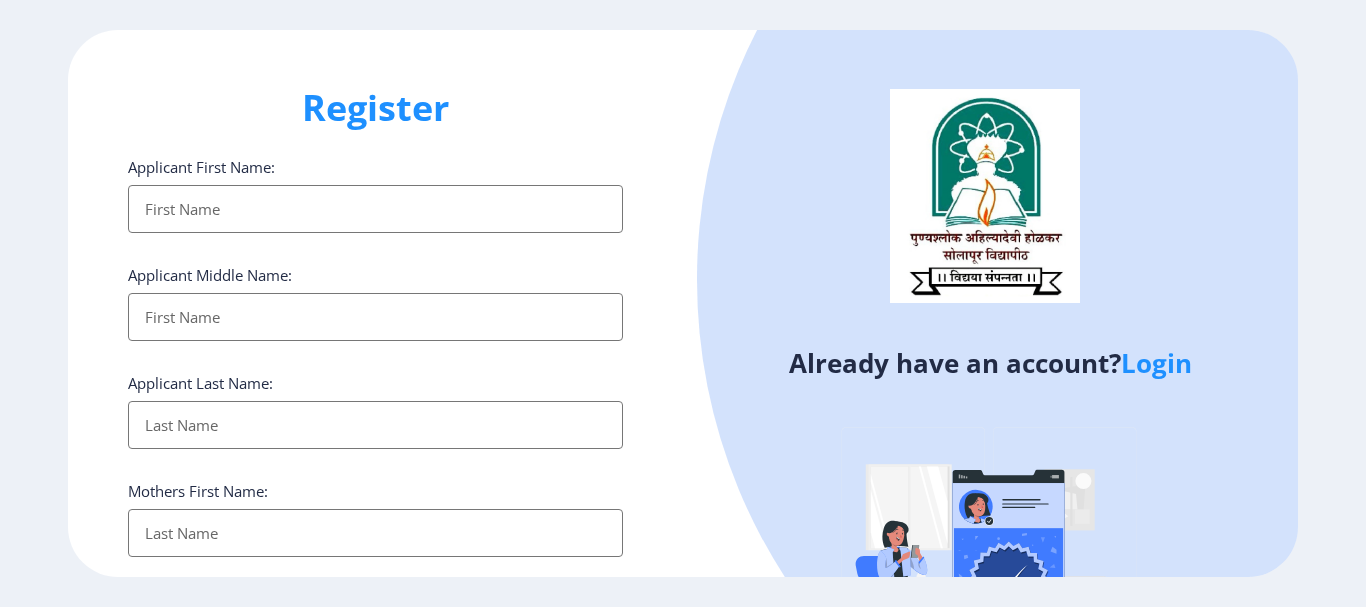 click on "Register Applicant First Name: Applicant Middle Name: Applicant Last Name: Mothers First Name: Applicant Full Name : (As on marksheet) Aadhar Number :  Gender: Select Gender [DEMOGRAPHIC_DATA] [DEMOGRAPHIC_DATA] Other  Country Code and Mobile number  *  +91 [GEOGRAPHIC_DATA] ([GEOGRAPHIC_DATA]) +91 [GEOGRAPHIC_DATA] (‫[GEOGRAPHIC_DATA]‬‎) +93 [GEOGRAPHIC_DATA] ([GEOGRAPHIC_DATA]) +355 [GEOGRAPHIC_DATA] (‫[GEOGRAPHIC_DATA]‬‎) +213 [US_STATE] +1 [GEOGRAPHIC_DATA] +376 [GEOGRAPHIC_DATA] +244 [GEOGRAPHIC_DATA] +1 [GEOGRAPHIC_DATA] +1 [GEOGRAPHIC_DATA] +54 [GEOGRAPHIC_DATA] ([GEOGRAPHIC_DATA]) +374 [GEOGRAPHIC_DATA] +297 [GEOGRAPHIC_DATA] +61 [GEOGRAPHIC_DATA] ([GEOGRAPHIC_DATA]) +43 [GEOGRAPHIC_DATA] ([GEOGRAPHIC_DATA]) +994 [GEOGRAPHIC_DATA] +1 [GEOGRAPHIC_DATA] ([GEOGRAPHIC_DATA][GEOGRAPHIC_DATA]‬‎) +973 [GEOGRAPHIC_DATA] ([GEOGRAPHIC_DATA]) +880 [GEOGRAPHIC_DATA] +1 [GEOGRAPHIC_DATA] ([GEOGRAPHIC_DATA]) +375 [GEOGRAPHIC_DATA] ([GEOGRAPHIC_DATA]) +32 [GEOGRAPHIC_DATA] +501 [GEOGRAPHIC_DATA] ([GEOGRAPHIC_DATA]) +229 [GEOGRAPHIC_DATA] +1 [GEOGRAPHIC_DATA] (འབྲུག) +975 [GEOGRAPHIC_DATA] +591 [GEOGRAPHIC_DATA] ([GEOGRAPHIC_DATA]) +387 [GEOGRAPHIC_DATA] +267 [GEOGRAPHIC_DATA] ([GEOGRAPHIC_DATA]) +55 [GEOGRAPHIC_DATA] +246 [GEOGRAPHIC_DATA] +1 [GEOGRAPHIC_DATA] +673 [GEOGRAPHIC_DATA] ([GEOGRAPHIC_DATA]) +359" 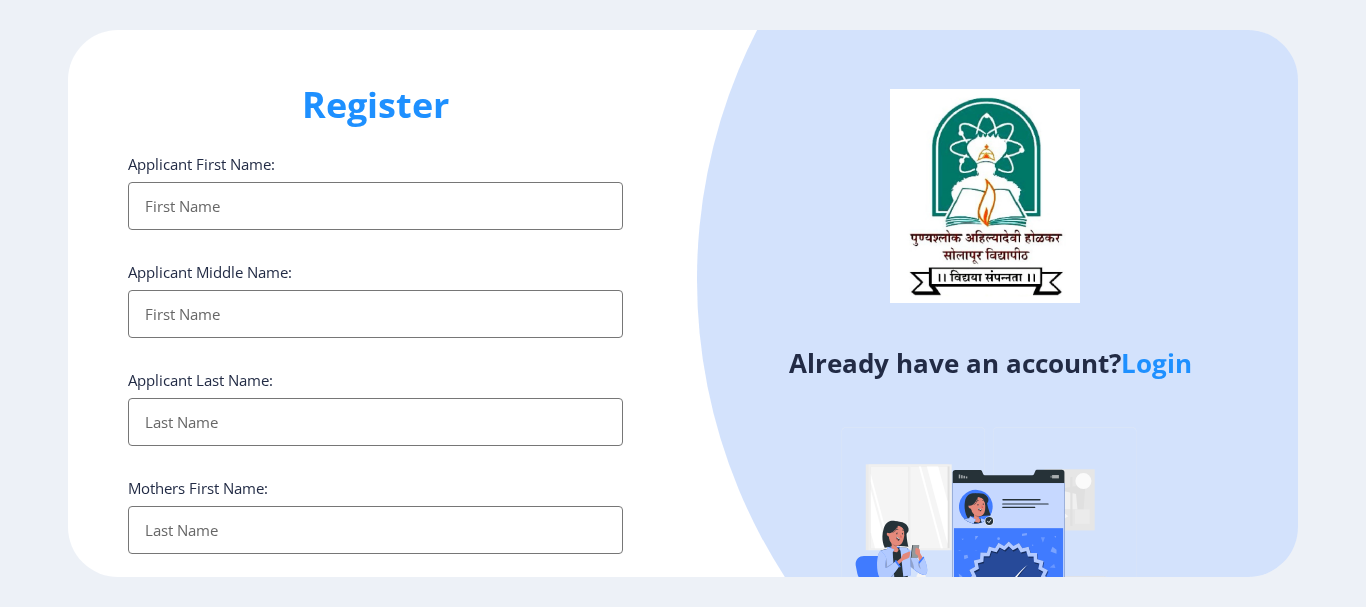 scroll, scrollTop: 0, scrollLeft: 0, axis: both 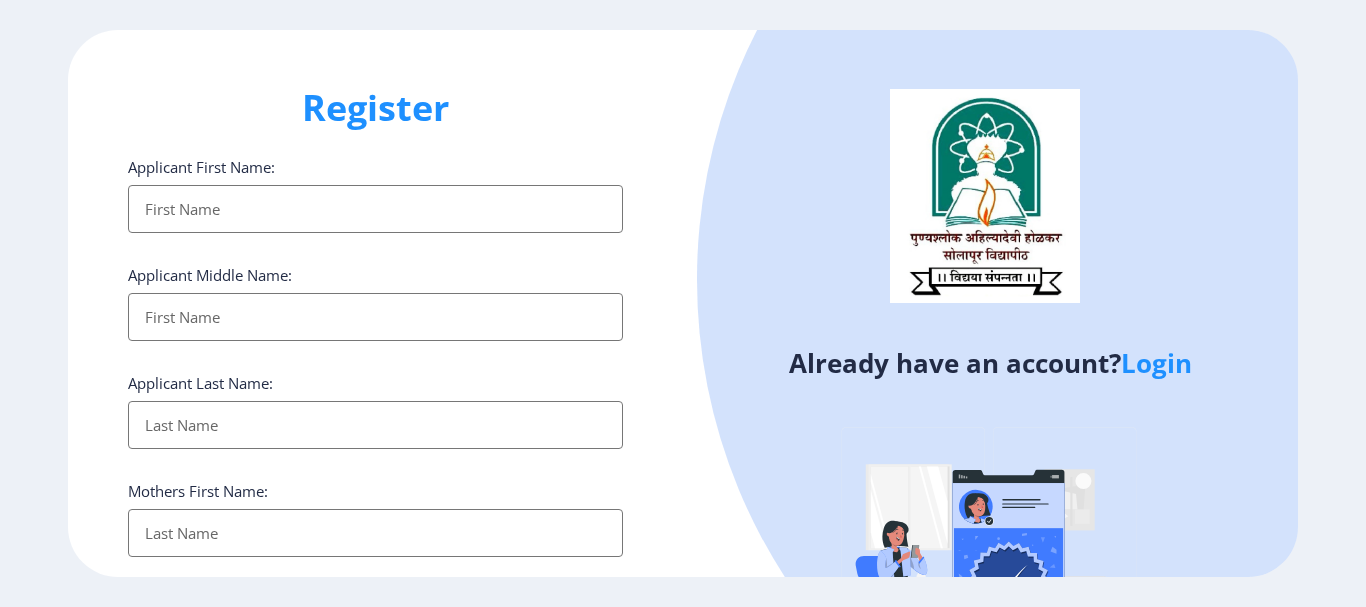 click on "Applicant First Name:" at bounding box center [375, 209] 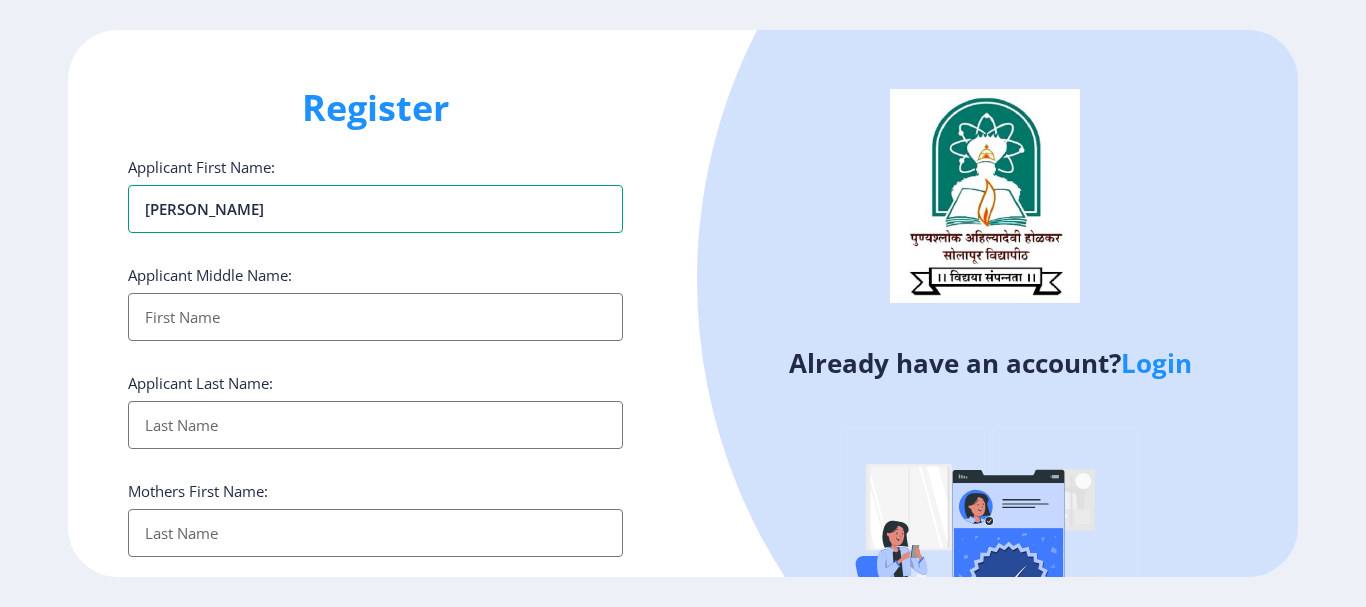 type on "PRAVIN" 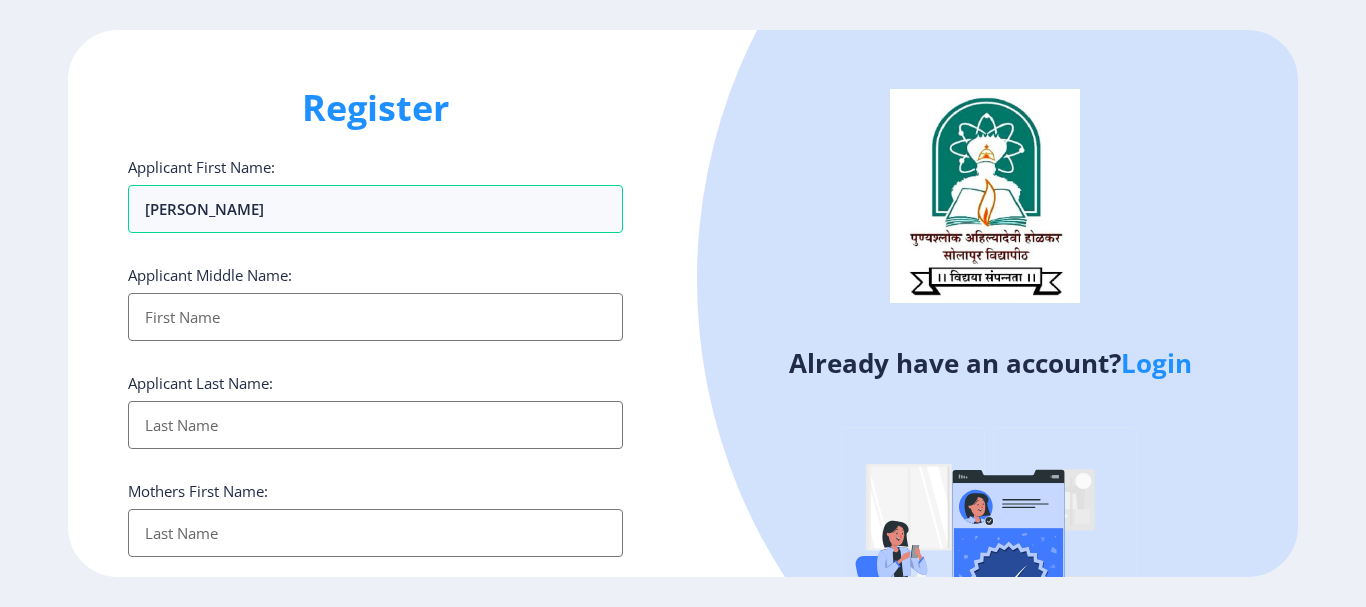 click on "Applicant First Name:" at bounding box center (375, 317) 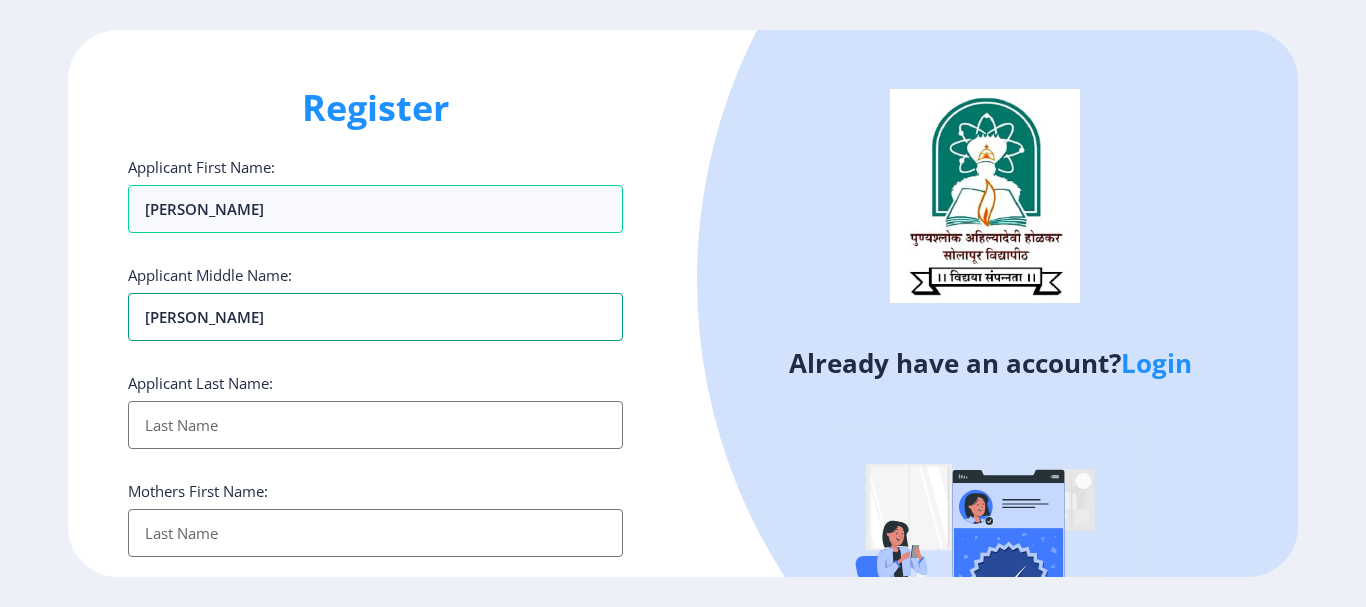 type on "DEVIDAS" 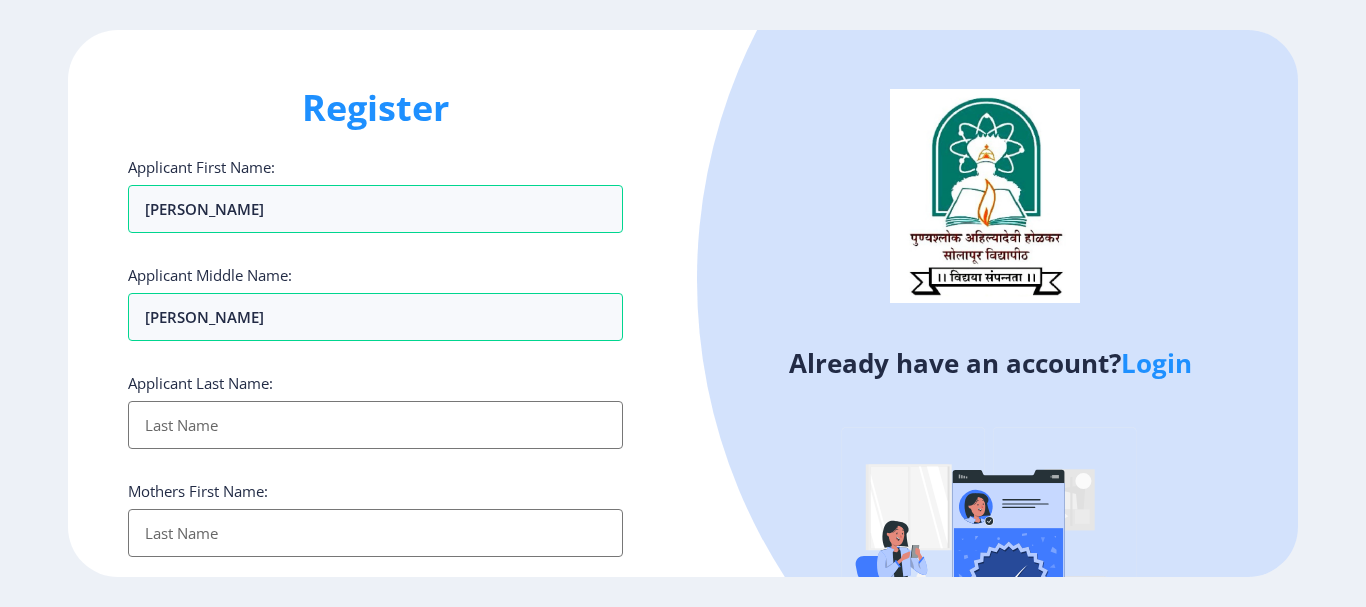 click on "Applicant First Name:" at bounding box center [375, 425] 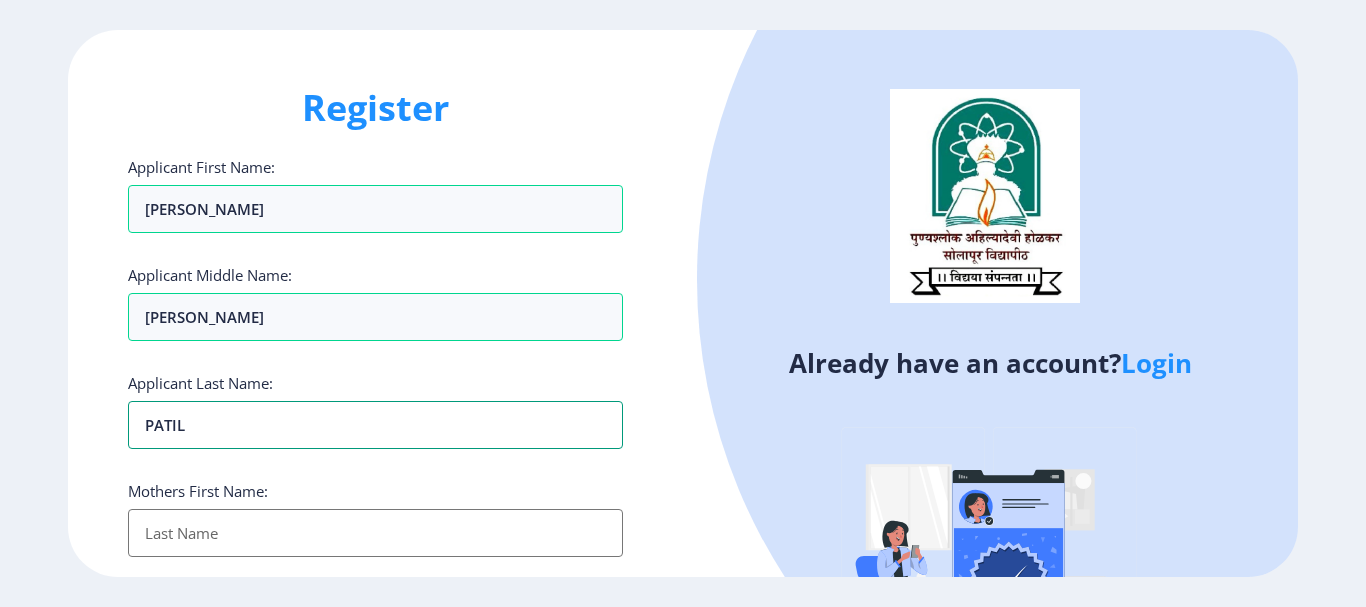 type on "PATIL" 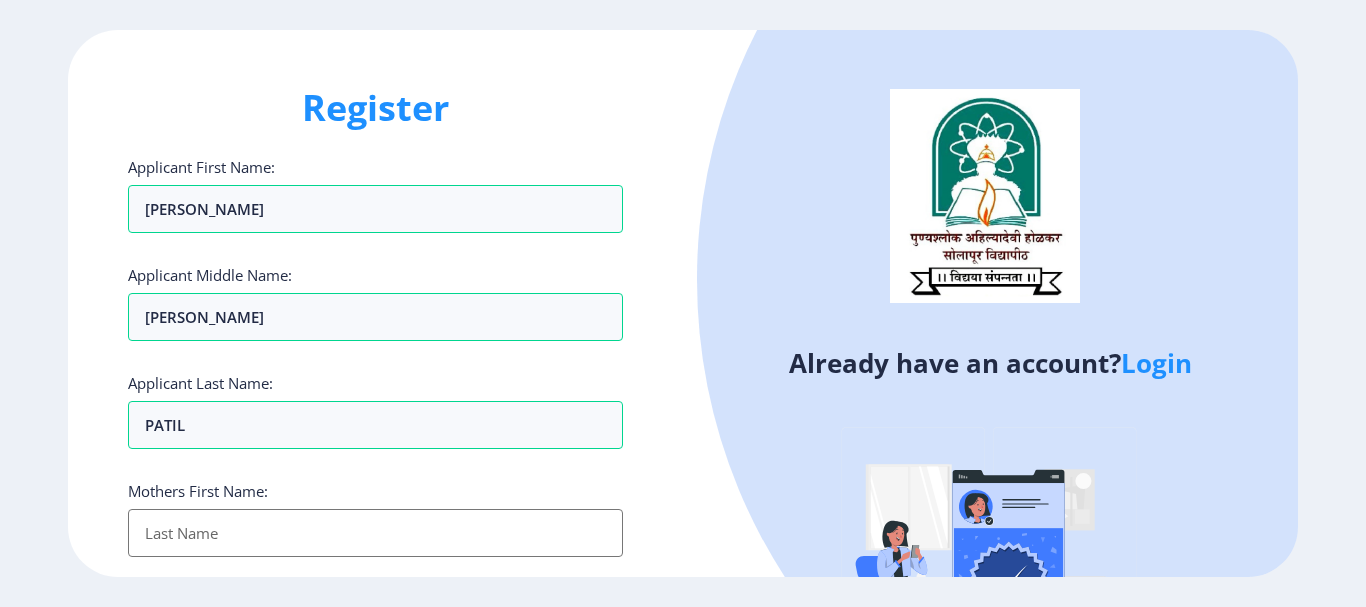 click on "Applicant First Name: PRAVIN Applicant Middle Name: DEVIDAS Applicant Last Name: PATIL Mothers First Name: Applicant Full Name : (As on marksheet) Aadhar Number :  Gender: Select Gender Male Female Other  Country Code and Mobile number  *  +91 India (भारत) +91 Afghanistan (‫افغانستان‬‎) +93 Albania (Shqipëri) +355 Algeria (‫الجزائر‬‎) +213 American Samoa +1 Andorra +376 Angola +244 Anguilla +1 Antigua and Barbuda +1 Argentina +54 Armenia (Հայաստան) +374 Aruba +297 Australia +61 Austria (Österreich) +43 Azerbaijan (Azərbaycan) +994 Bahamas +1 Bahrain (‫البحرين‬‎) +973 Bangladesh (বাংলাদেশ) +880 Barbados +1 Belarus (Беларусь) +375 Belgium (België) +32 Belize +501 Benin (Bénin) +229 Bermuda +1 Bhutan (འབྲུག) +975 Bolivia +591 Bosnia and Herzegovina (Босна и Херцеговина) +387 Botswana +267 Brazil (Brasil) +55 British Indian Ocean Territory +246 British Virgin Islands +1 Brunei +673 +359 Burkina Faso +1" 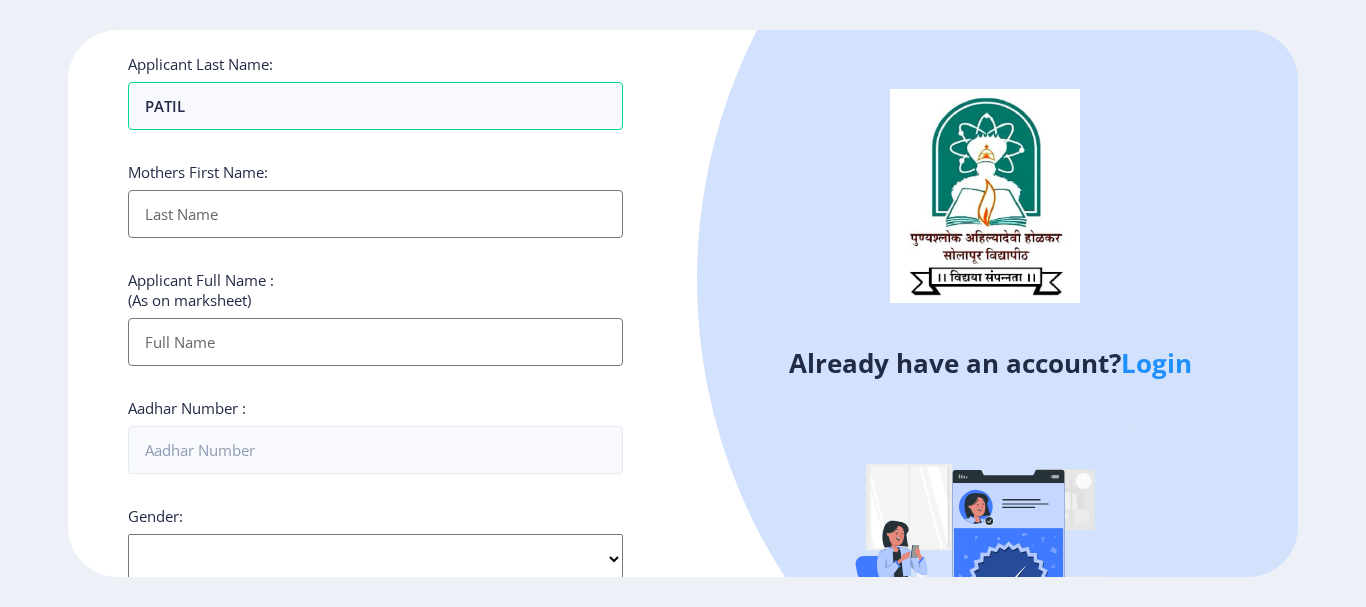 scroll, scrollTop: 320, scrollLeft: 0, axis: vertical 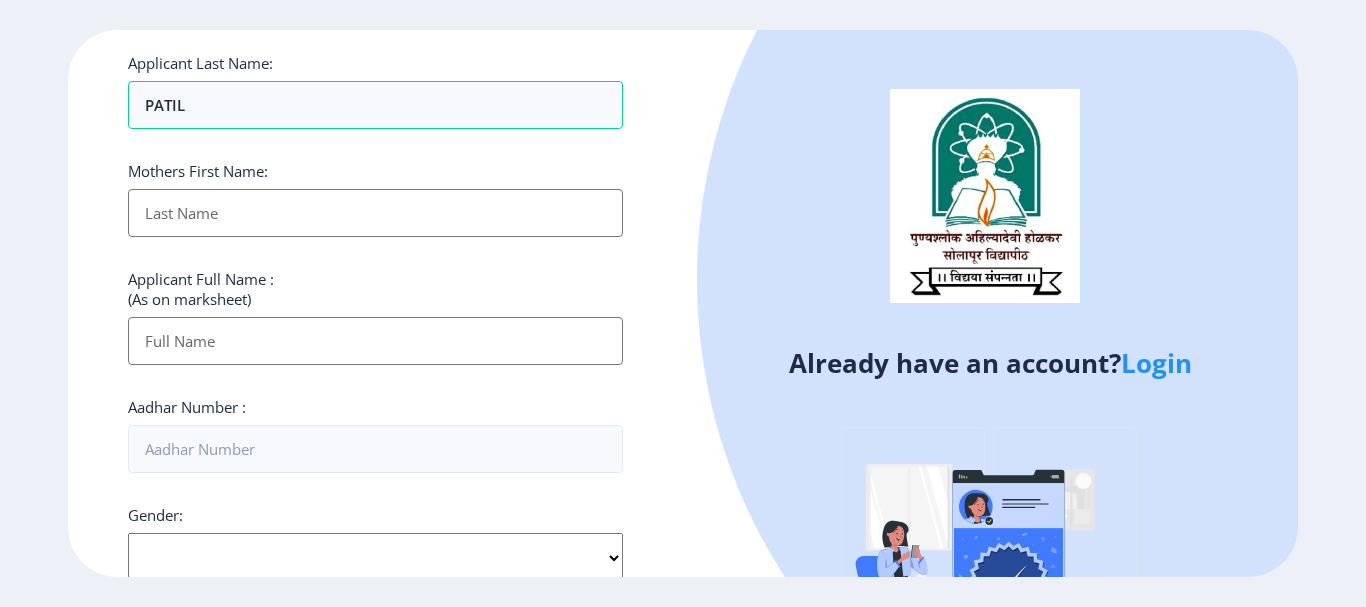 click on "Applicant First Name:" at bounding box center [375, 213] 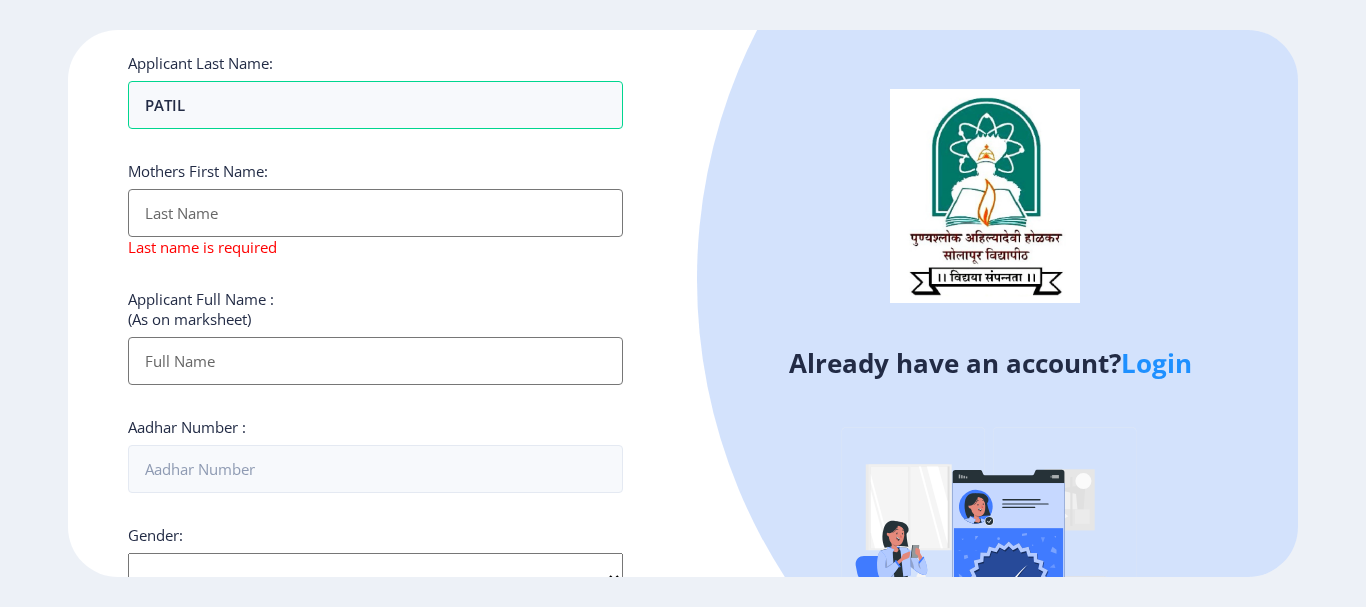 click on "Applicant First Name:" at bounding box center (375, 361) 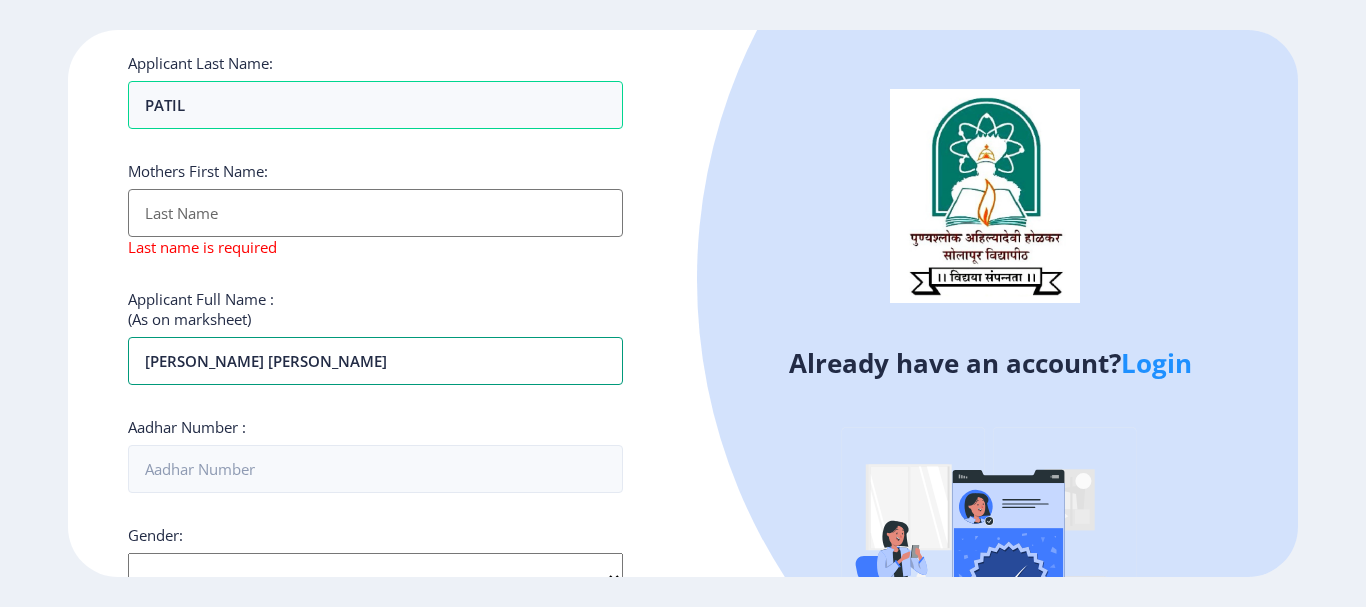 type on "PRAVIN DEVIDAS PATIL" 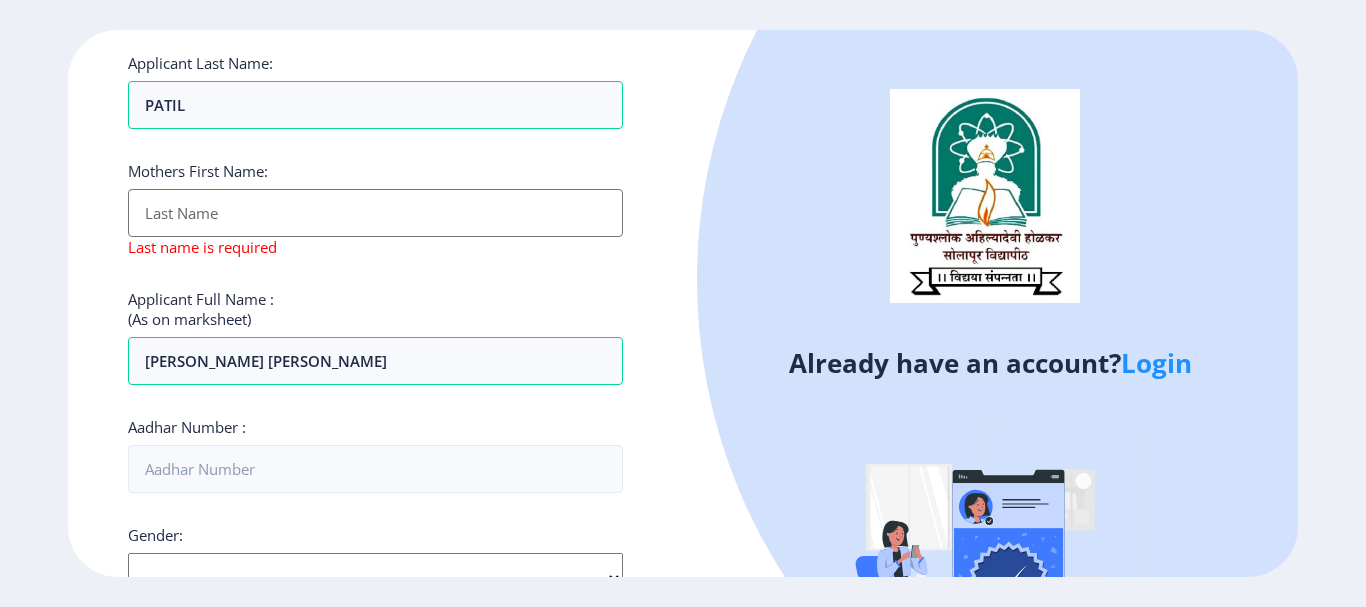 click on "Aadhar Number :" 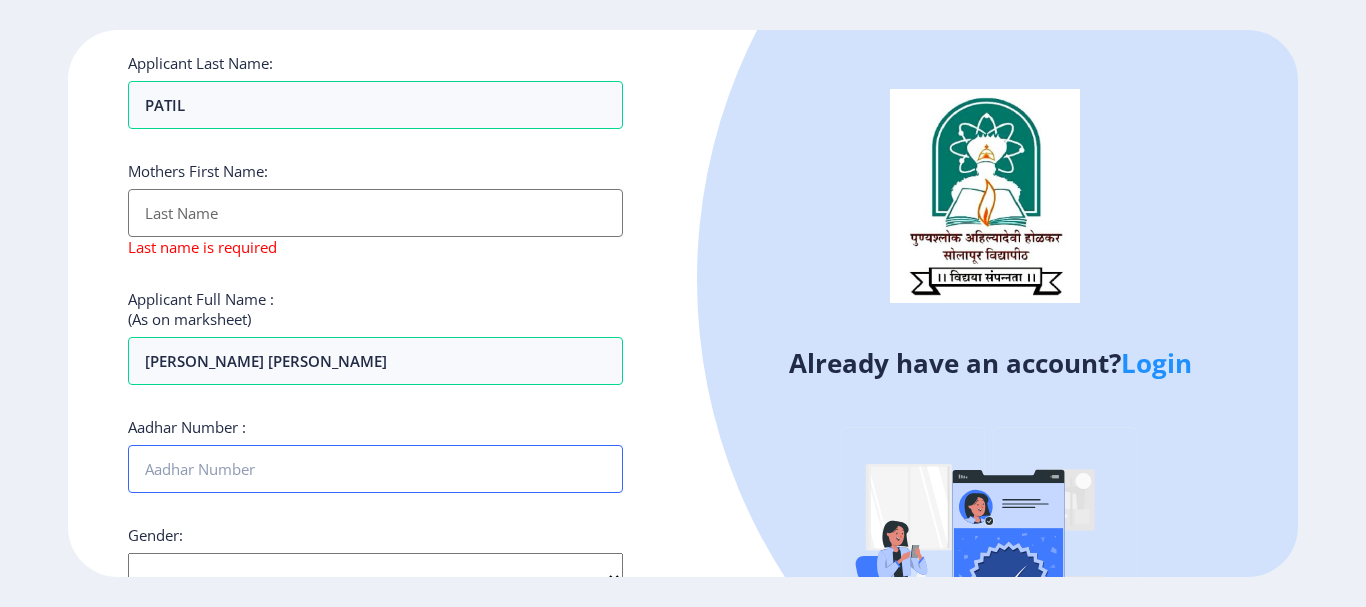 click on "Aadhar Number :" at bounding box center (375, 469) 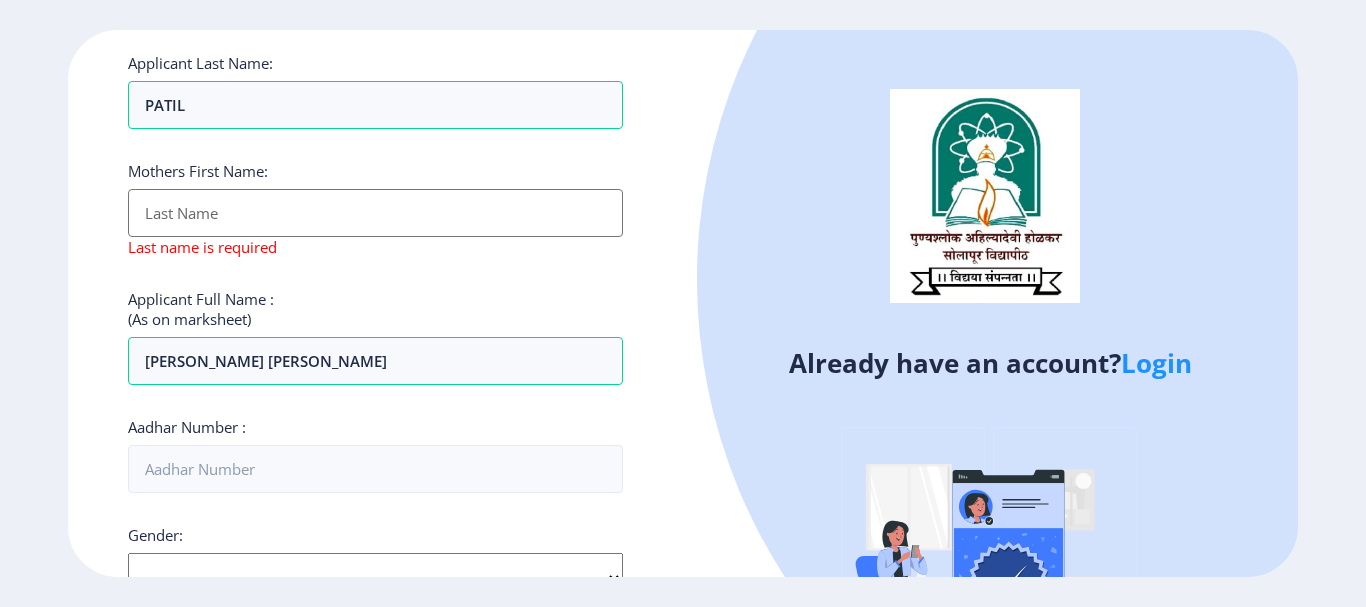 click on "Applicant First Name:" at bounding box center [375, 213] 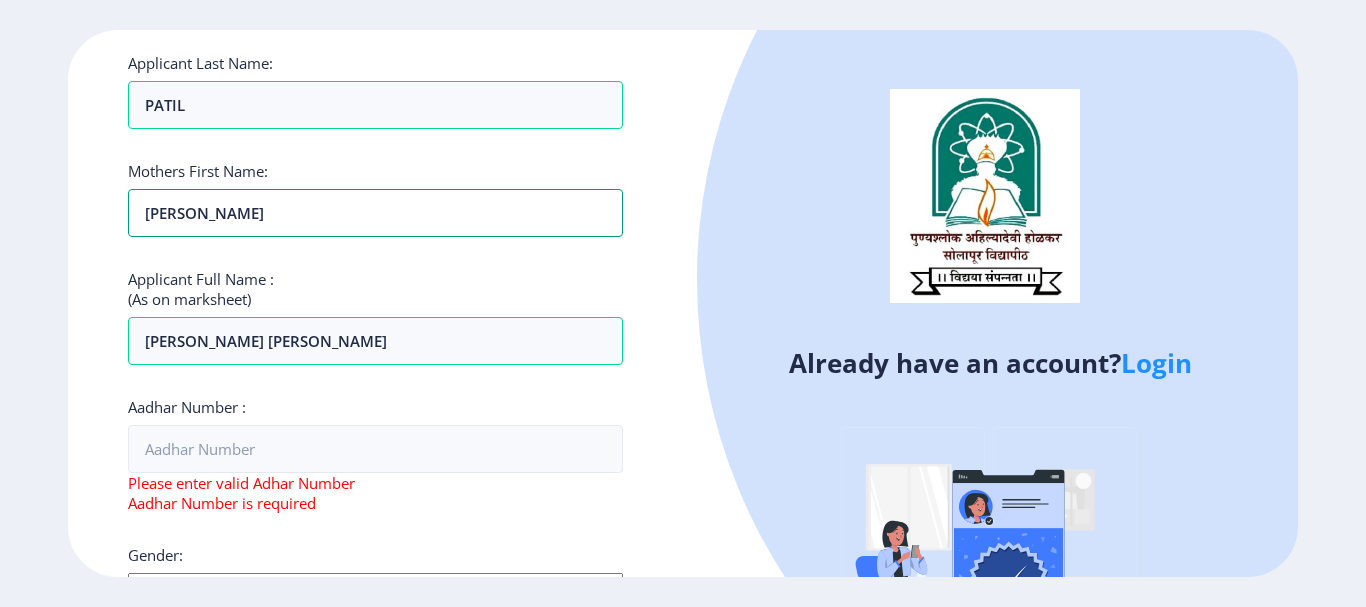 type on "SHUBHANGI" 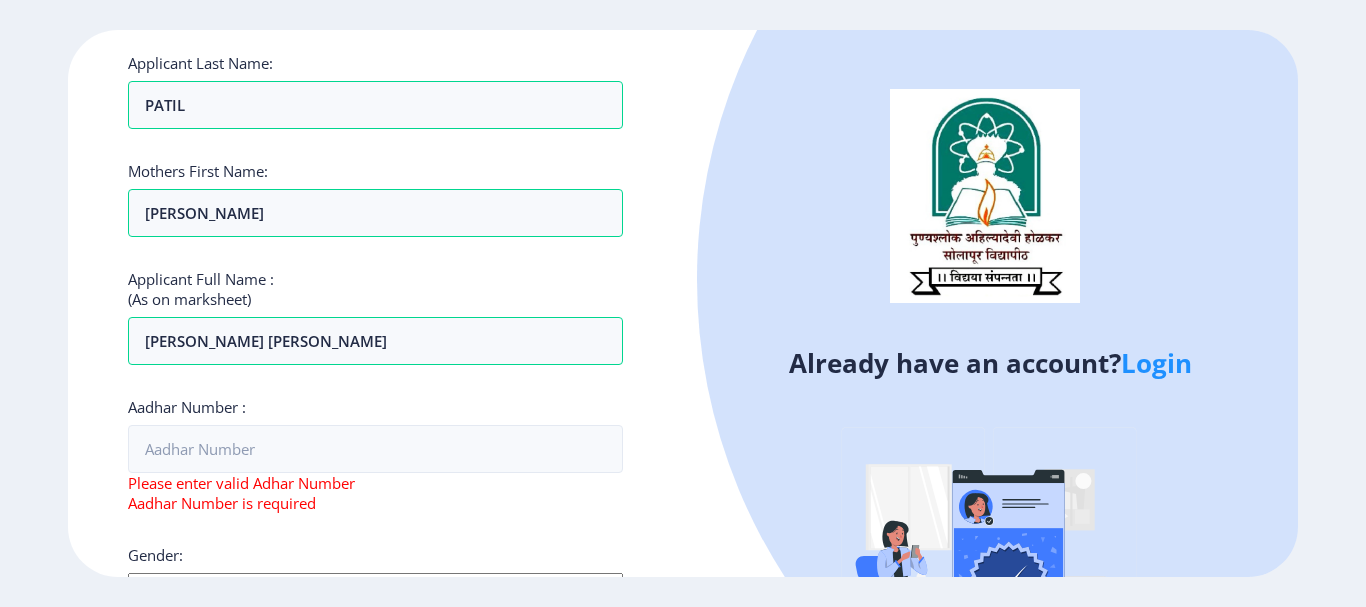 click on "Applicant First Name: PRAVIN Applicant Middle Name: DEVIDAS Applicant Last Name: PATIL Mothers First Name: SHUBHANGI Applicant Full Name : (As on marksheet) PRAVIN DEVIDAS PATIL Aadhar Number :  Please enter valid Adhar Number Aadhar Number is required Gender: Select Gender Male Female Other  Country Code and Mobile number  *  +91 India (भारत) +91 Afghanistan (‫افغانستان‬‎) +93 Albania (Shqipëri) +355 Algeria (‫الجزائر‬‎) +213 American Samoa +1 Andorra +376 Angola +244 Anguilla +1 Antigua and Barbuda +1 Argentina +54 Armenia (Հայաստան) +374 Aruba +297 Australia +61 Austria (Österreich) +43 Azerbaijan (Azərbaycan) +994 Bahamas +1 Bahrain (‫البحرين‬‎) +973 Bangladesh (বাংলাদেশ) +880 Barbados +1 Belarus (Беларусь) +375 Belgium (België) +32 Belize +501 Benin (Bénin) +229 Bermuda +1 Bhutan (འབྲུག) +975 Bolivia +591 Bosnia and Herzegovina (Босна и Херцеговина) +387 Botswana +267 Brazil (Brasil) +55 +246" 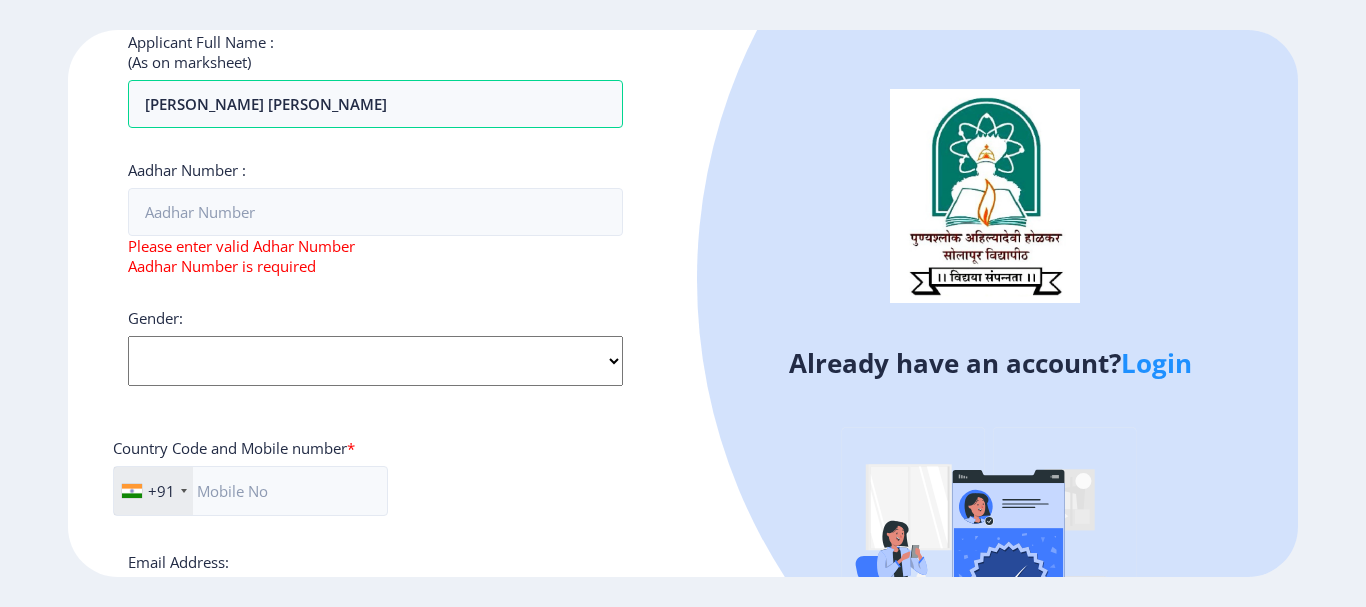 scroll, scrollTop: 560, scrollLeft: 0, axis: vertical 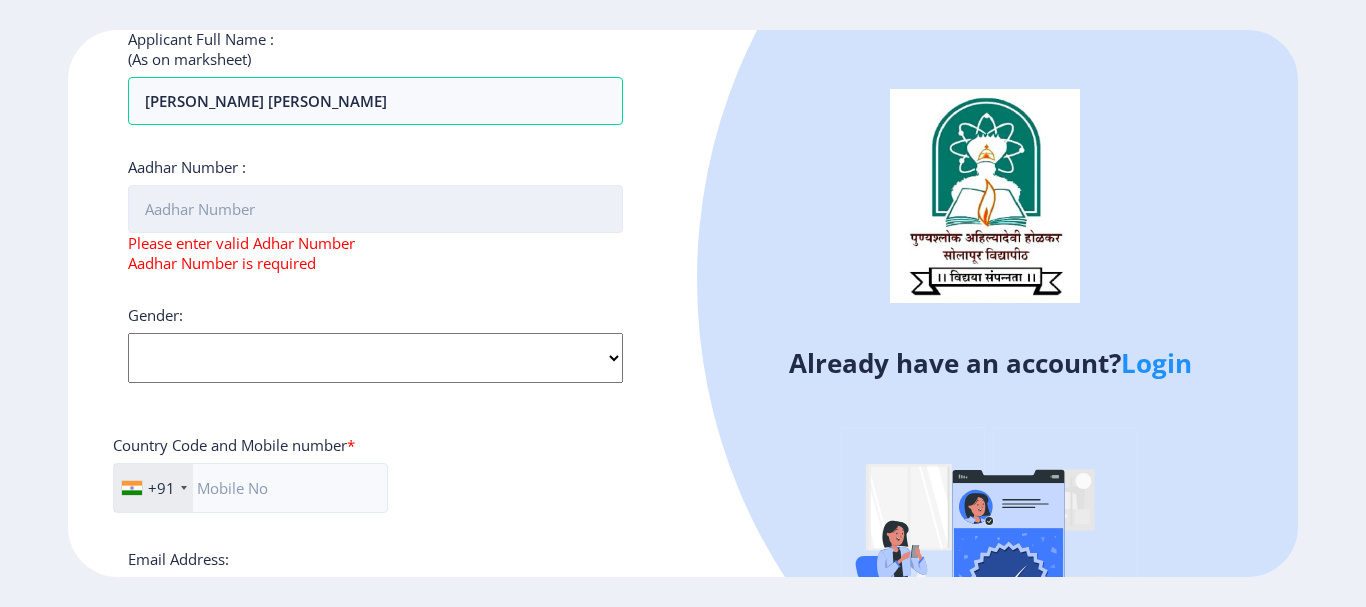 click on "Aadhar Number :" at bounding box center [375, 209] 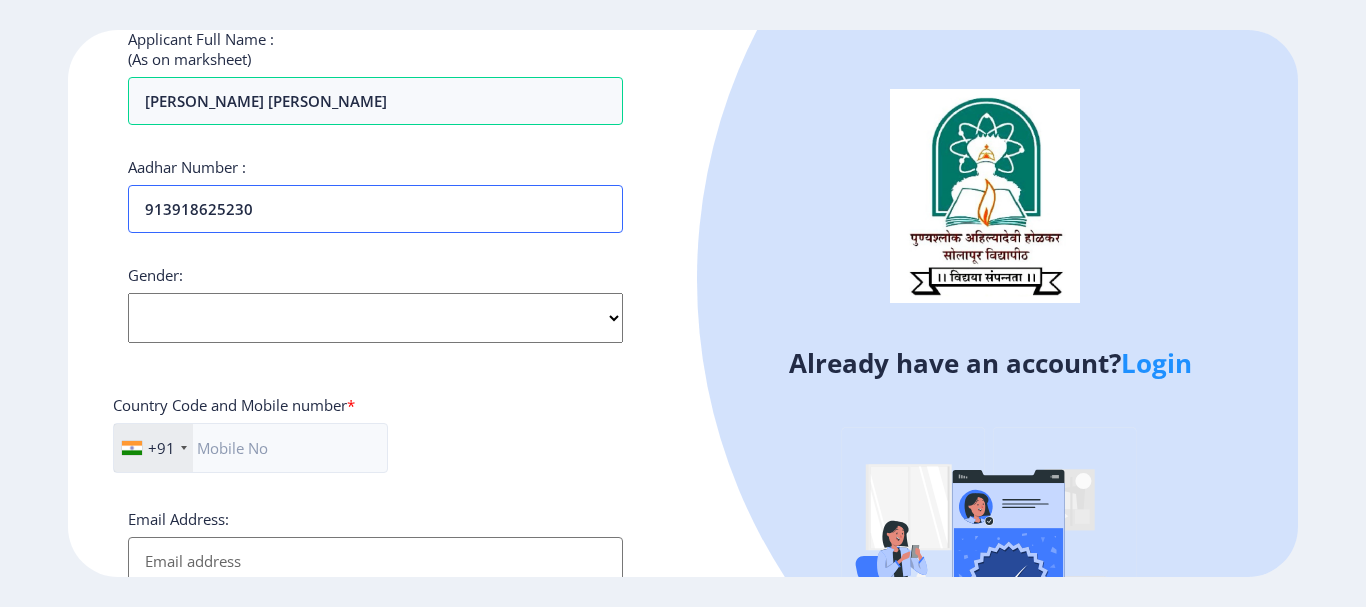 type on "913918625230" 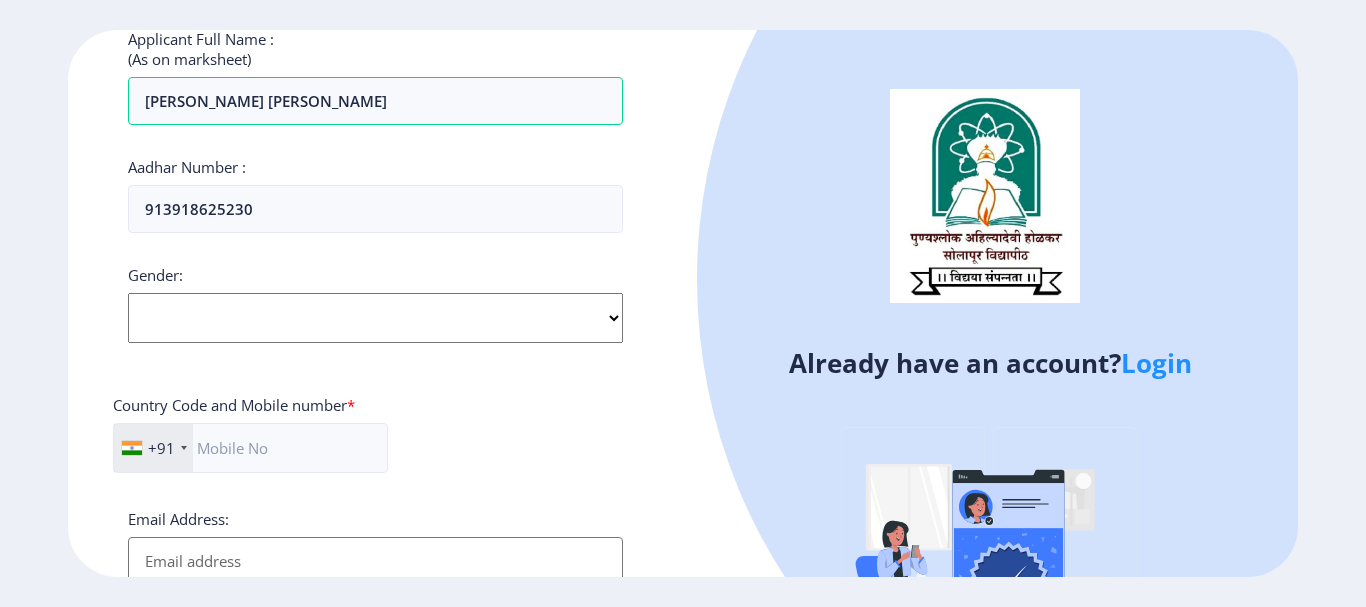 click on "Select Gender Male Female Other" 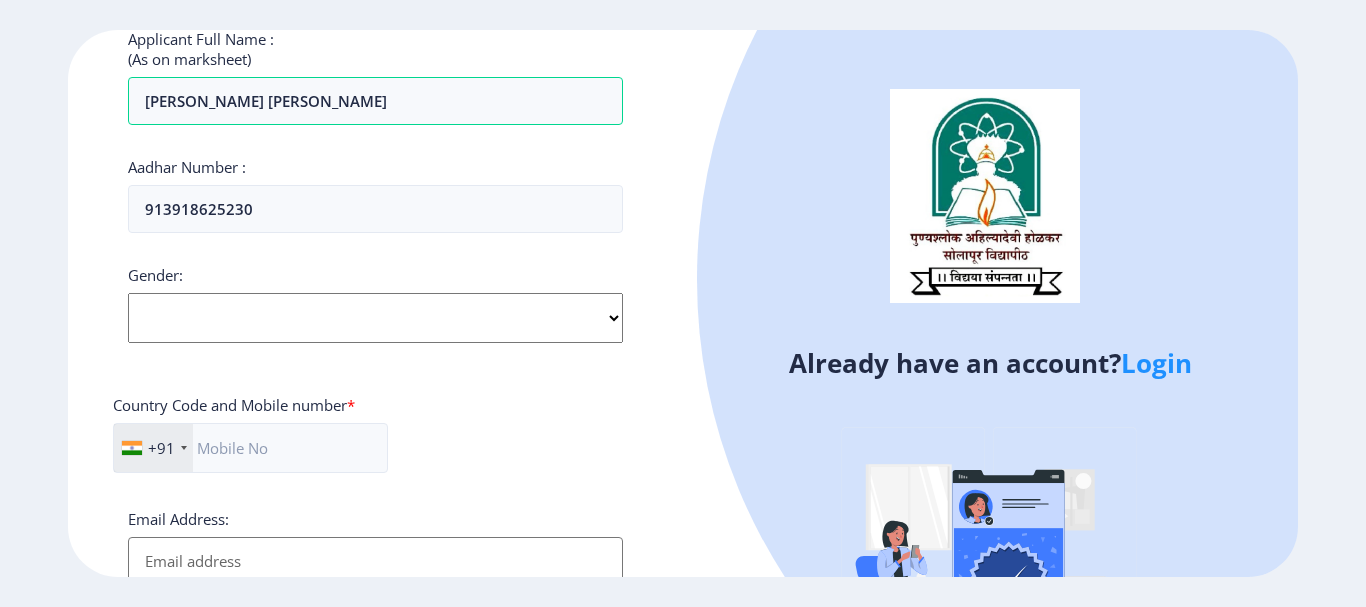 select on "Male" 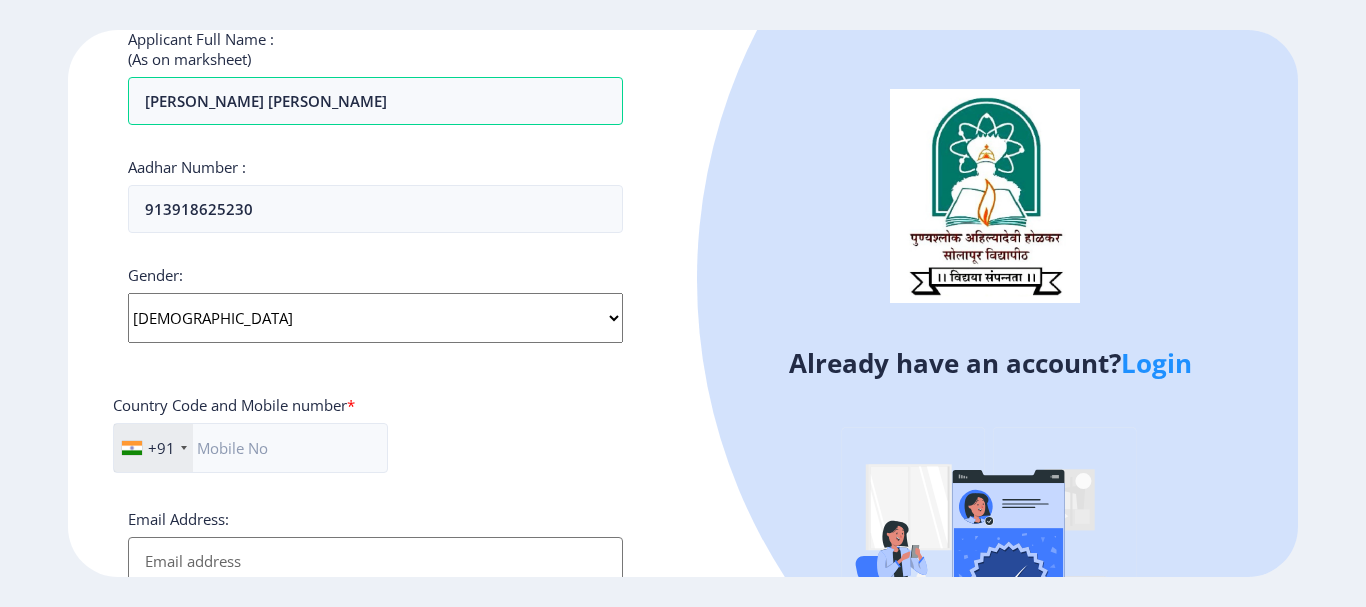 click on "Select Gender Male Female Other" 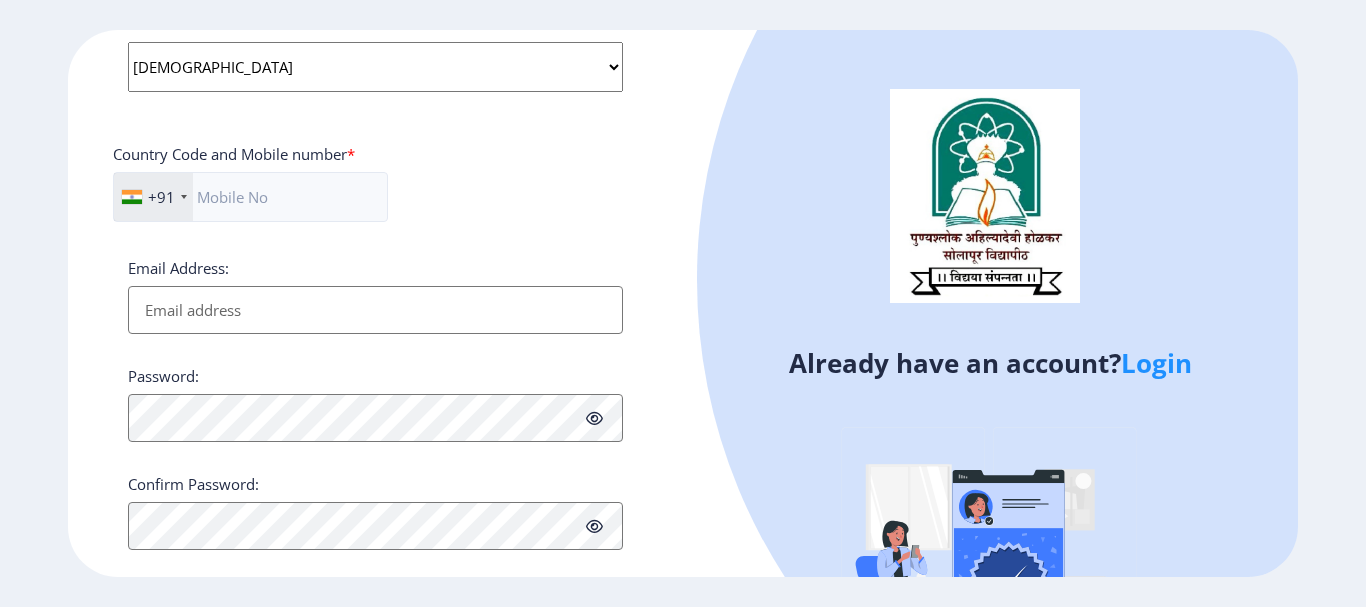 scroll, scrollTop: 840, scrollLeft: 0, axis: vertical 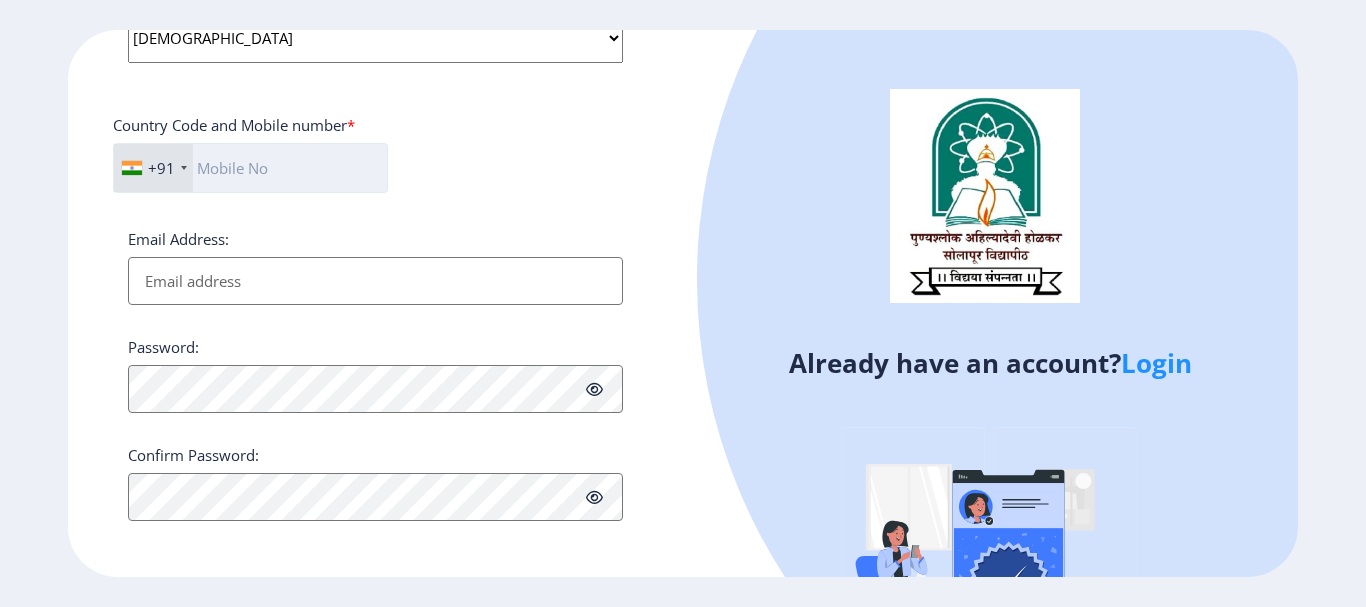 click 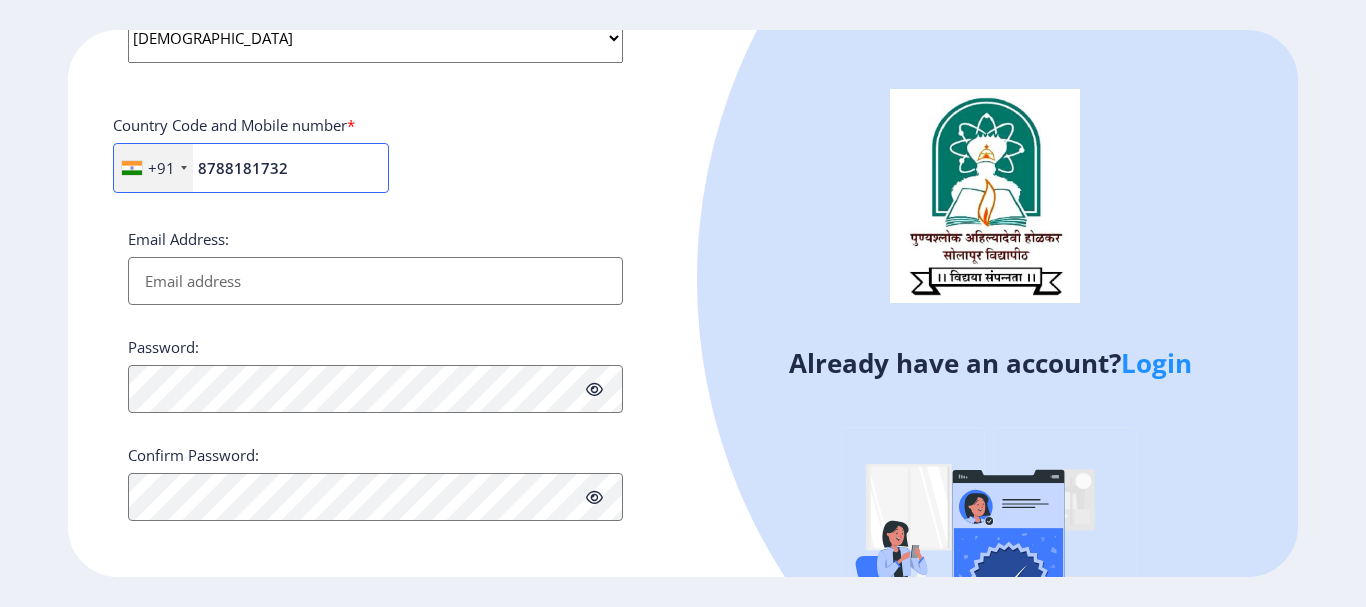 type on "8788181732" 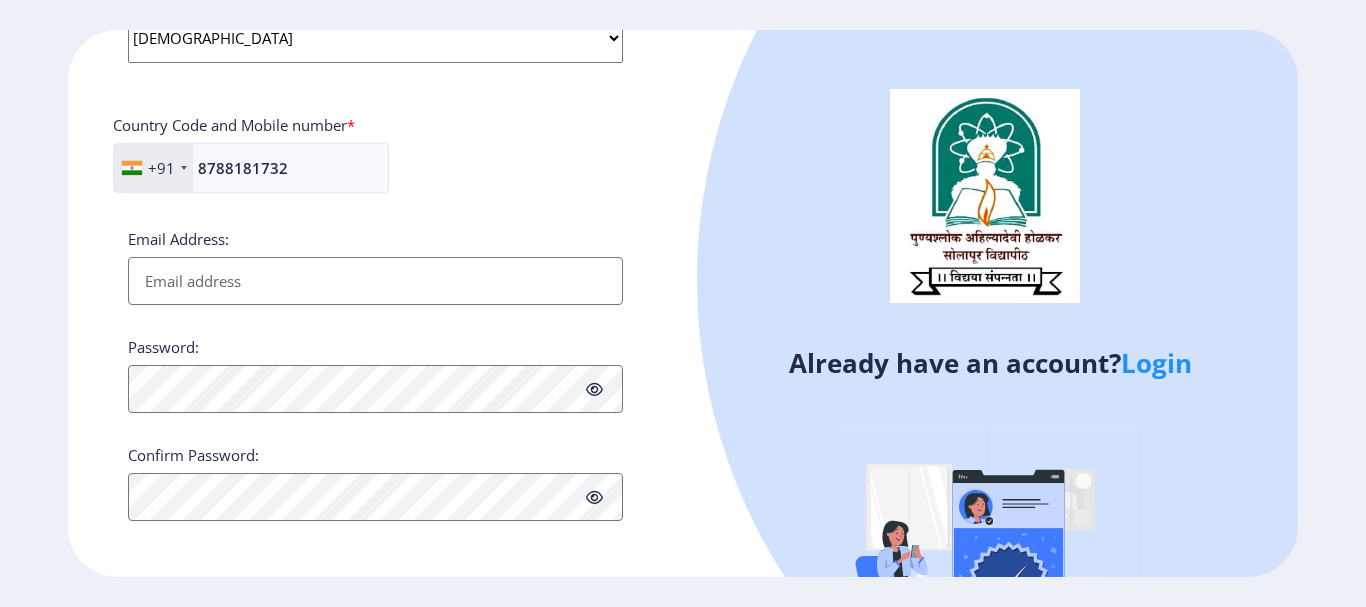 click on "+91 India (भारत) +91 Afghanistan (‫افغانستان‬‎) +93 Albania (Shqipëri) +355 Algeria (‫الجزائر‬‎) +213 American Samoa +1 Andorra +376 Angola +244 Anguilla +1 Antigua and Barbuda +1 Argentina +54 Armenia (Հայաստան) +374 Aruba +297 Australia +61 Austria (Österreich) +43 Azerbaijan (Azərbaycan) +994 Bahamas +1 Bahrain (‫البحرين‬‎) +973 Bangladesh (বাংলাদেশ) +880 Barbados +1 Belarus (Беларусь) +375 Belgium (België) +32 Belize +501 Benin (Bénin) +229 Bermuda +1 Bhutan (འབྲུག) +975 Bolivia +591 Bosnia and Herzegovina (Босна и Херцеговина) +387 Botswana +267 Brazil (Brasil) +55 British Indian Ocean Territory +246 British Virgin Islands +1 Brunei +673 Bulgaria (България) +359 Burkina Faso +226 Burundi (Uburundi) +257 Cambodia (កម្ពុជា) +855 Cameroon (Cameroun) +237 Canada +1 Cape Verde (Kabu Verdi) +238 Caribbean Netherlands +599 Cayman Islands +1 +236 Chad (Tchad) +235 Chile +56 +86" 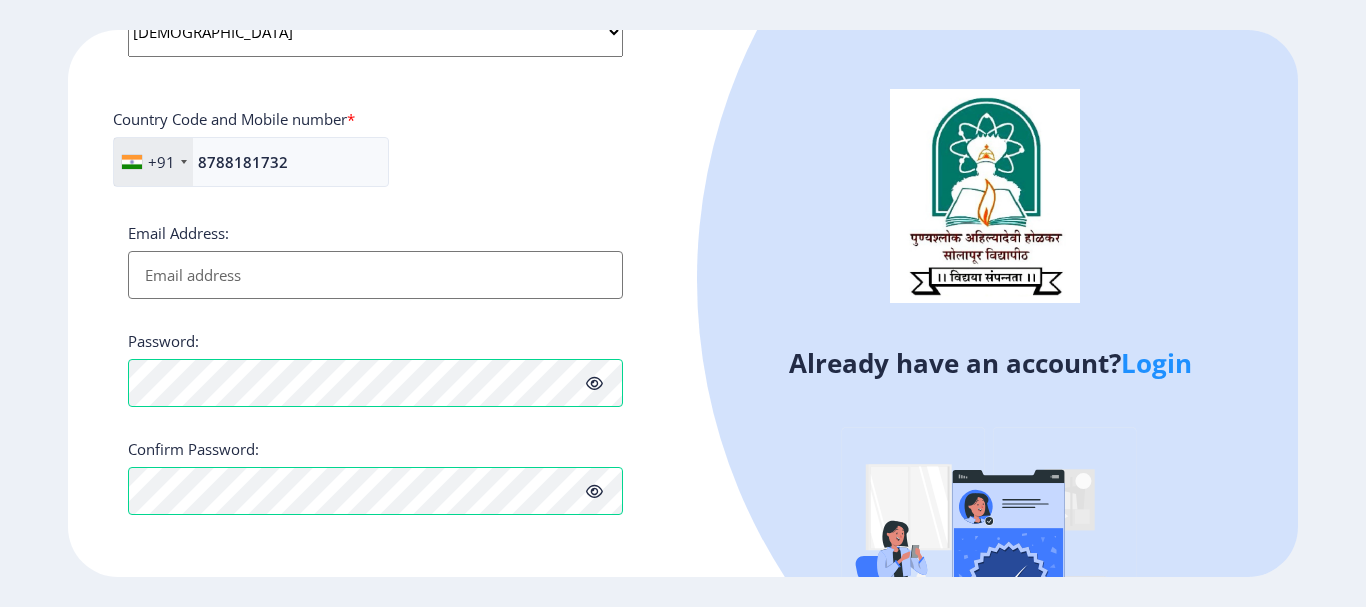 click on "Register Applicant First Name: PRAVIN Applicant Middle Name: DEVIDAS Applicant Last Name: PATIL Mothers First Name: SHUBHANGI Applicant Full Name : (As on marksheet) PRAVIN DEVIDAS PATIL Aadhar Number :  913918625230 Gender: Select Gender Male Female Other  Country Code and Mobile number  *  +91 India (भारत) +91 Afghanistan (‫افغانستان‬‎) +93 Albania (Shqipëri) +355 Algeria (‫الجزائر‬‎) +213 American Samoa +1 Andorra +376 Angola +244 Anguilla +1 Antigua and Barbuda +1 Argentina +54 Armenia (Հայաստան) +374 Aruba +297 Australia +61 Austria (Österreich) +43 Azerbaijan (Azərbaycan) +994 Bahamas +1 Bahrain (‫البحرين‬‎) +973 Bangladesh (বাংলাদেশ) +880 Barbados +1 Belarus (Беларусь) +375 Belgium (België) +32 Belize +501 Benin (Bénin) +229 Bermuda +1 Bhutan (འབྲུག) +975 Bolivia +591 Bosnia and Herzegovina (Босна и Херцеговина) +387 Botswana +267 Brazil (Brasil) +55 British Indian Ocean Territory +246 +1 +1" 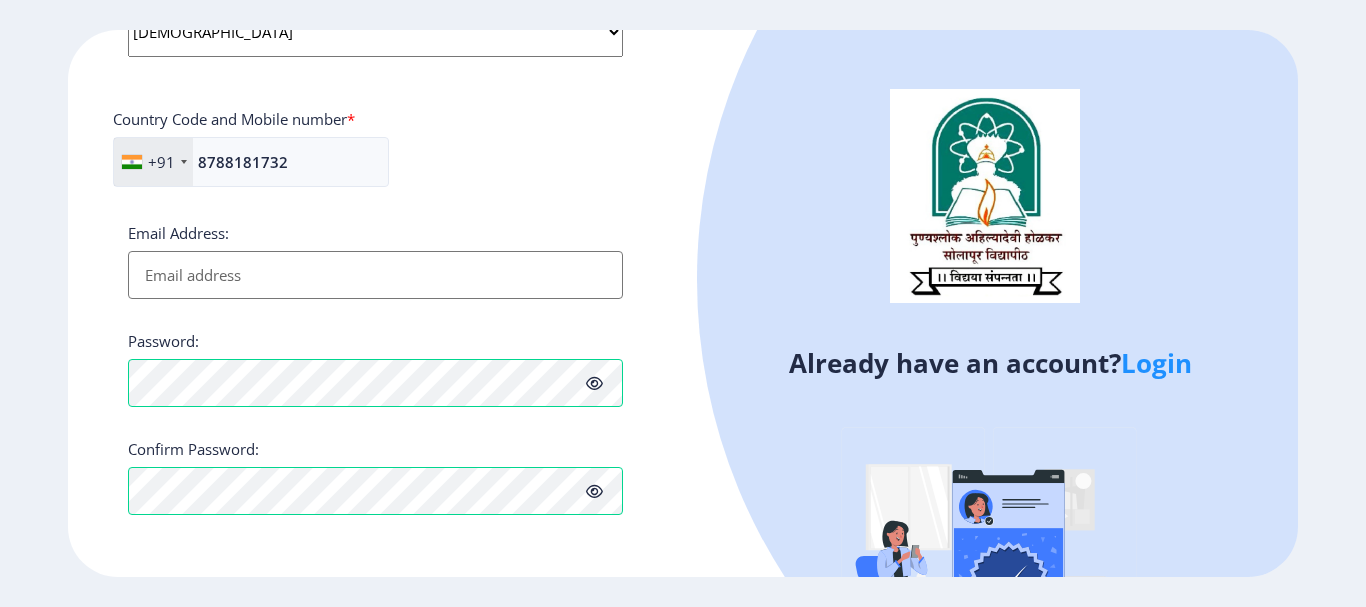 click on "Register Applicant First Name: PRAVIN Applicant Middle Name: DEVIDAS Applicant Last Name: PATIL Mothers First Name: SHUBHANGI Applicant Full Name : (As on marksheet) PRAVIN DEVIDAS PATIL Aadhar Number :  913918625230 Gender: Select Gender Male Female Other  Country Code and Mobile number  *  +91 India (भारत) +91 Afghanistan (‫افغانستان‬‎) +93 Albania (Shqipëri) +355 Algeria (‫الجزائر‬‎) +213 American Samoa +1 Andorra +376 Angola +244 Anguilla +1 Antigua and Barbuda +1 Argentina +54 Armenia (Հայաստան) +374 Aruba +297 Australia +61 Austria (Österreich) +43 Azerbaijan (Azərbaycan) +994 Bahamas +1 Bahrain (‫البحرين‬‎) +973 Bangladesh (বাংলাদেশ) +880 Barbados +1 Belarus (Беларусь) +375 Belgium (België) +32 Belize +501 Benin (Bénin) +229 Bermuda +1 Bhutan (འབྲུག) +975 Bolivia +591 Bosnia and Herzegovina (Босна и Херцеговина) +387 Botswana +267 Brazil (Brasil) +55 British Indian Ocean Territory +246 +1 +1" 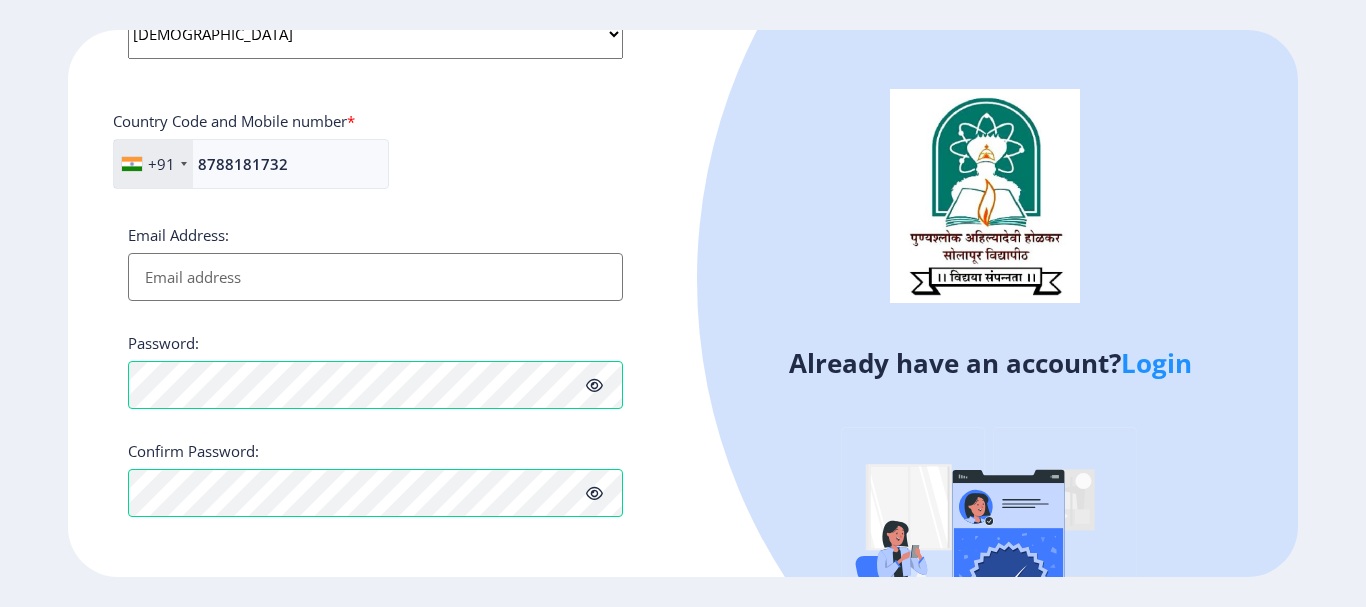 scroll, scrollTop: 846, scrollLeft: 0, axis: vertical 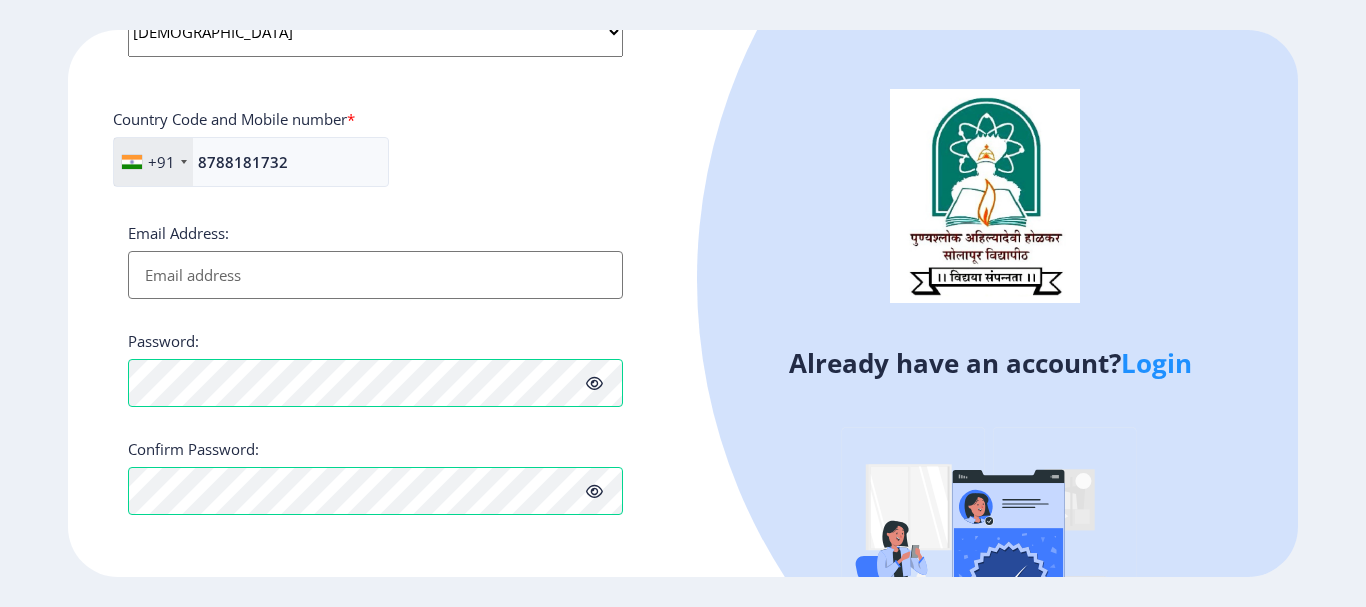 click on "Email Address:" at bounding box center [375, 275] 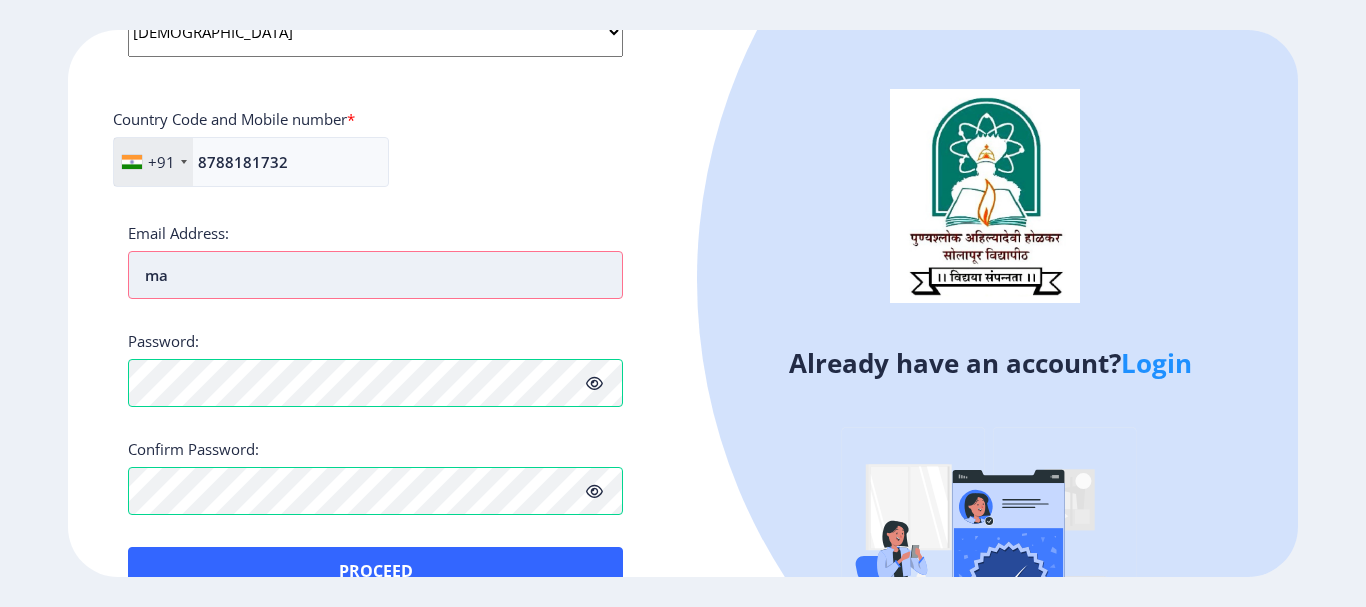 type on "m" 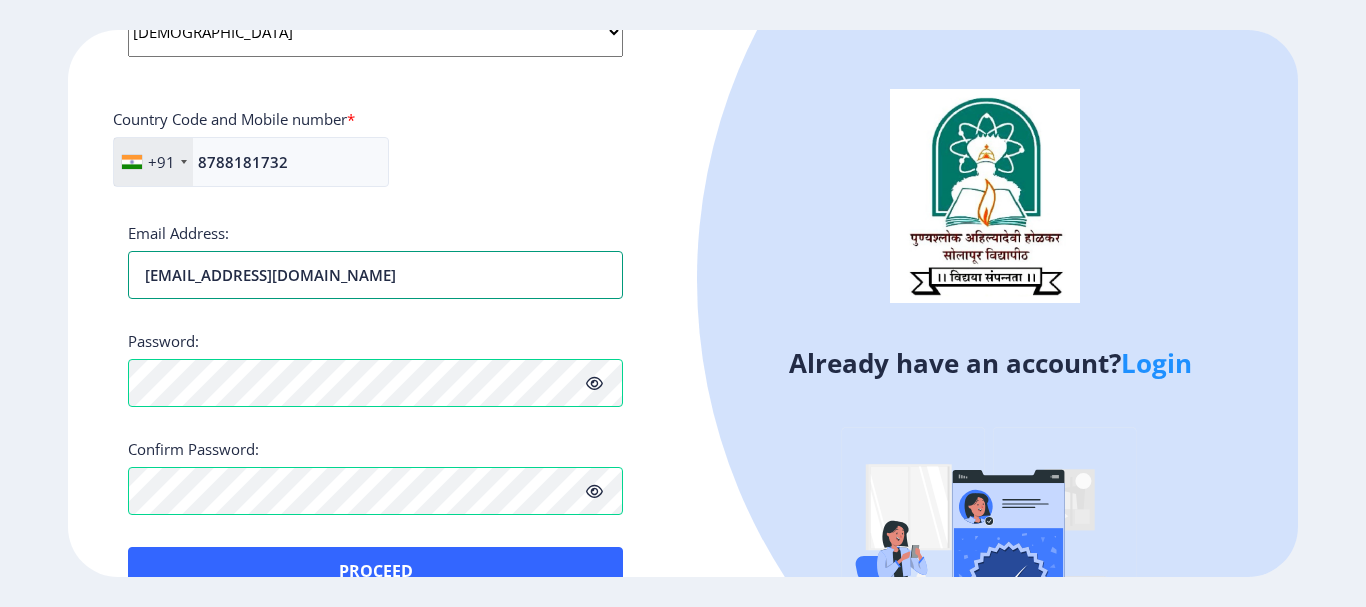 type on "pravindpatil1220@gmail.com" 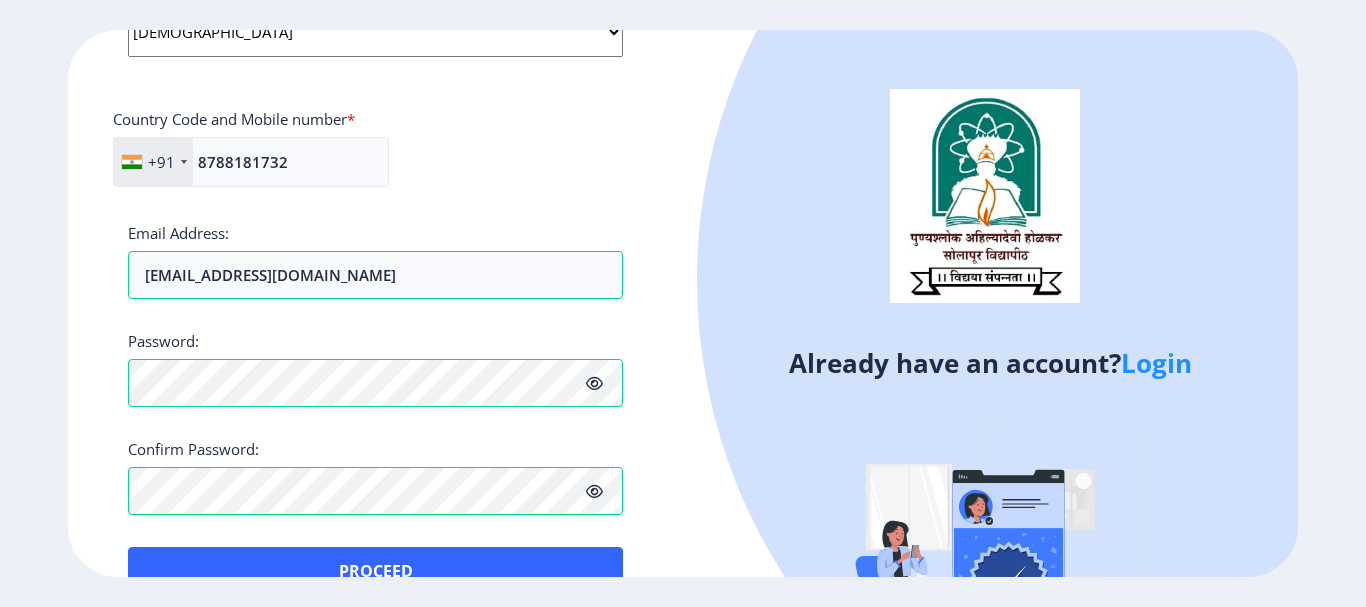 click on "Applicant First Name: PRAVIN Applicant Middle Name: DEVIDAS Applicant Last Name: PATIL Mothers First Name: SHUBHANGI Applicant Full Name : (As on marksheet) PRAVIN DEVIDAS PATIL Aadhar Number :  913918625230 Gender: Select Gender Male Female Other  Country Code and Mobile number  *  +91 India (भारत) +91 Afghanistan (‫افغانستان‬‎) +93 Albania (Shqipëri) +355 Algeria (‫الجزائر‬‎) +213 American Samoa +1 Andorra +376 Angola +244 Anguilla +1 Antigua and Barbuda +1 Argentina +54 Armenia (Հայաստան) +374 Aruba +297 Australia +61 Austria (Österreich) +43 Azerbaijan (Azərbaycan) +994 Bahamas +1 Bahrain (‫البحرين‬‎) +973 Bangladesh (বাংলাদেশ) +880 Barbados +1 Belarus (Беларусь) +375 Belgium (België) +32 Belize +501 Benin (Bénin) +229 Bermuda +1 Bhutan (འབྲུག) +975 Bolivia +591 Bosnia and Herzegovina (Босна и Херцеговина) +387 Botswana +267 Brazil (Brasil) +55 British Indian Ocean Territory +246 +1 Brunei +673" 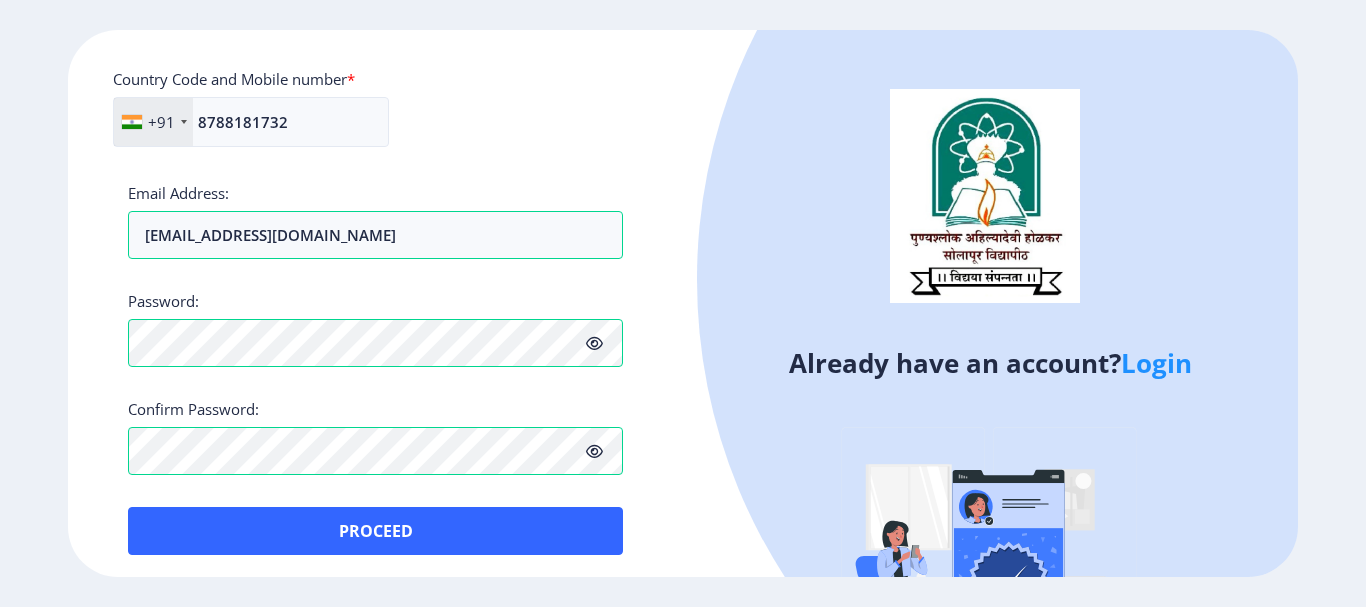 scroll, scrollTop: 894, scrollLeft: 0, axis: vertical 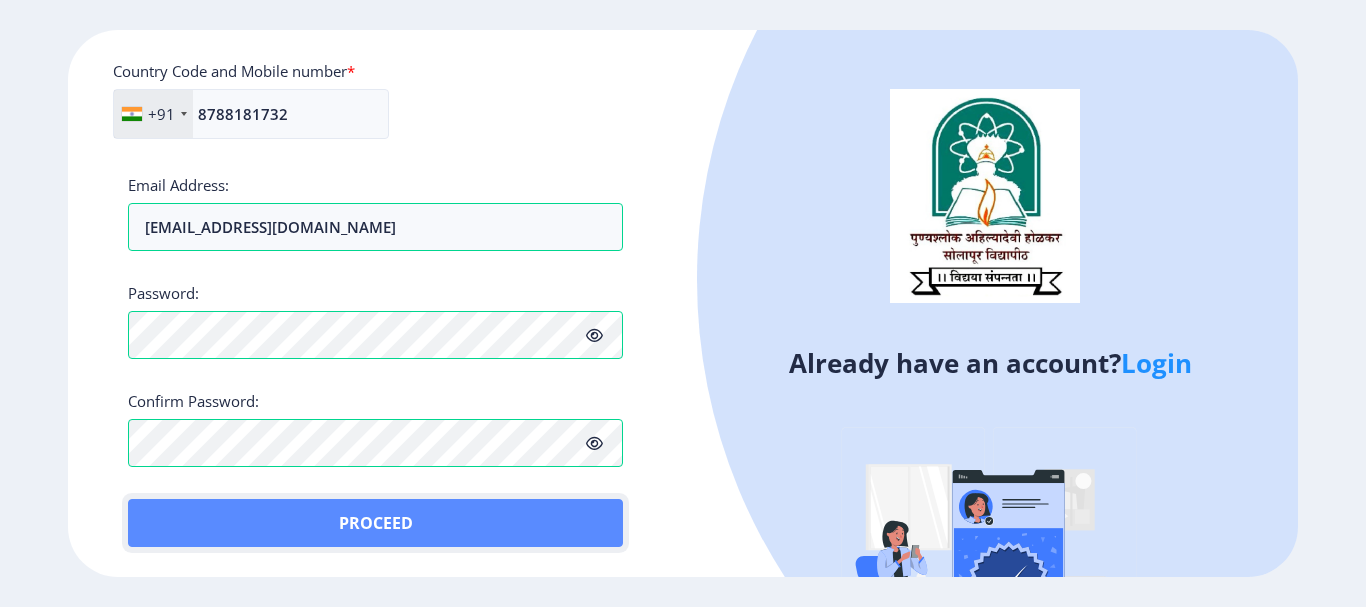 click on "Proceed" 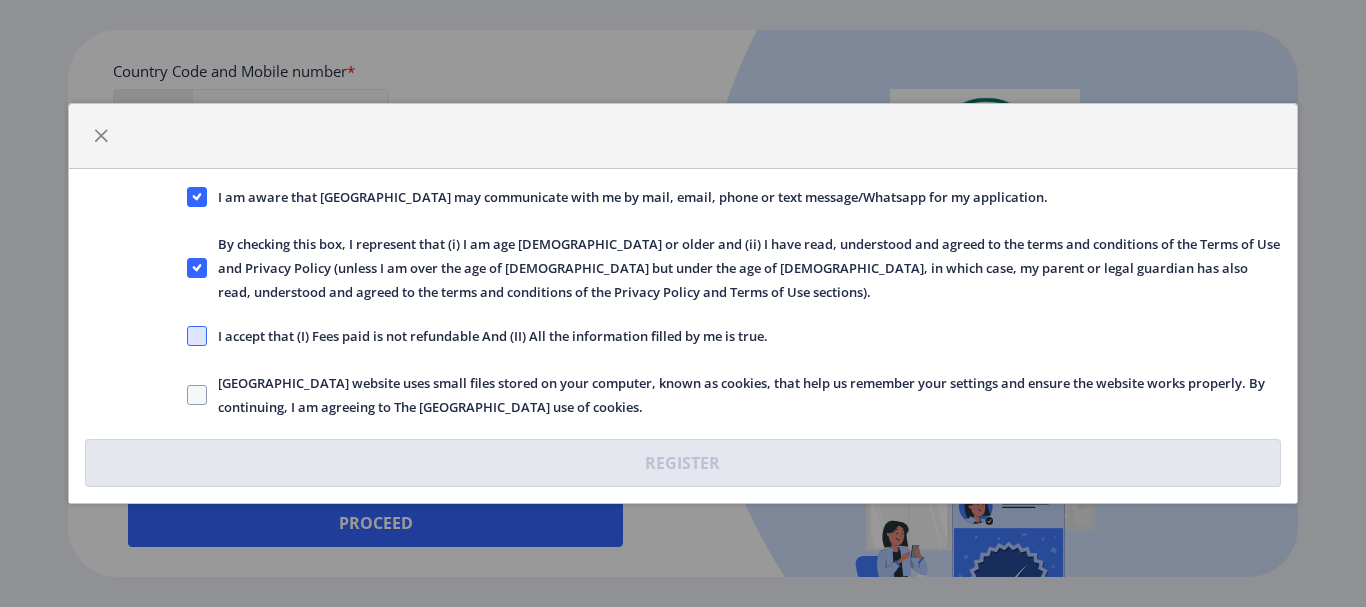 click 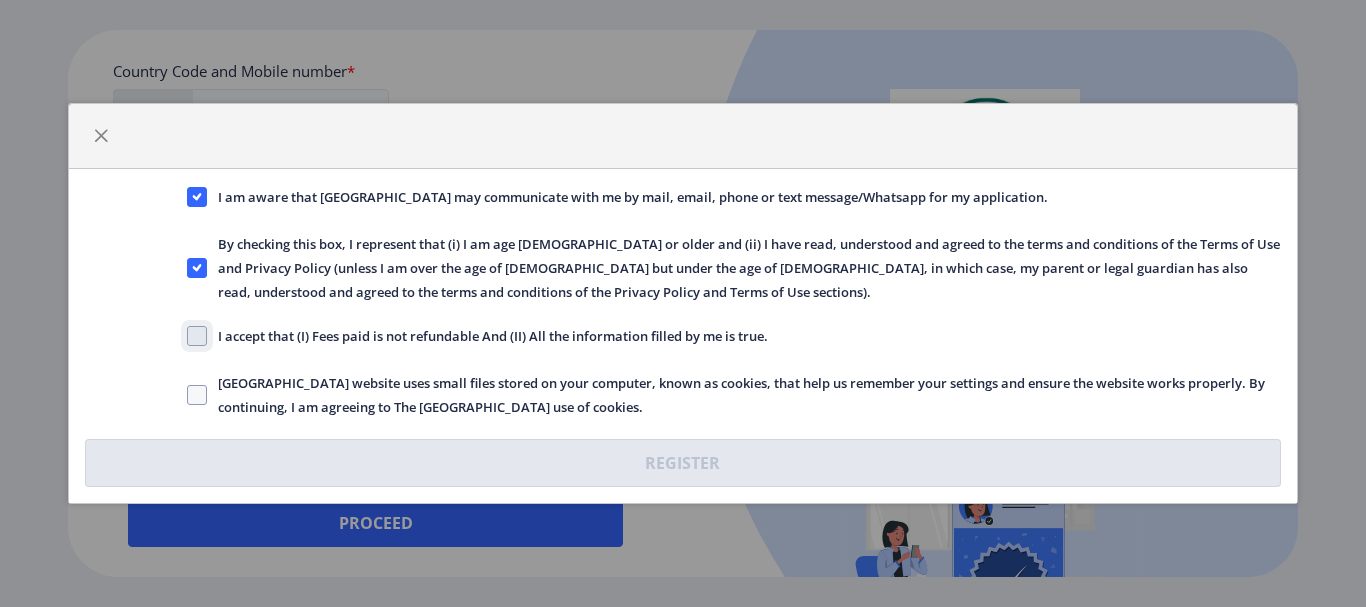 click on "I accept that (I) Fees paid is not refundable And (II) All the information filled by me is true." 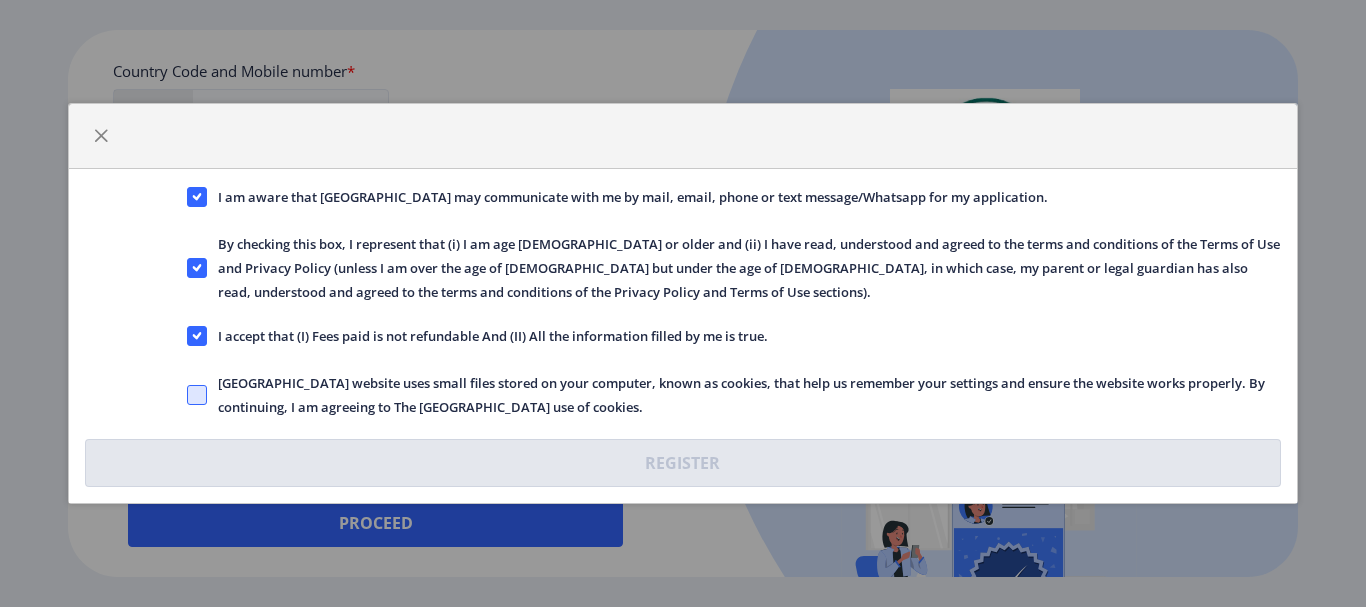 click 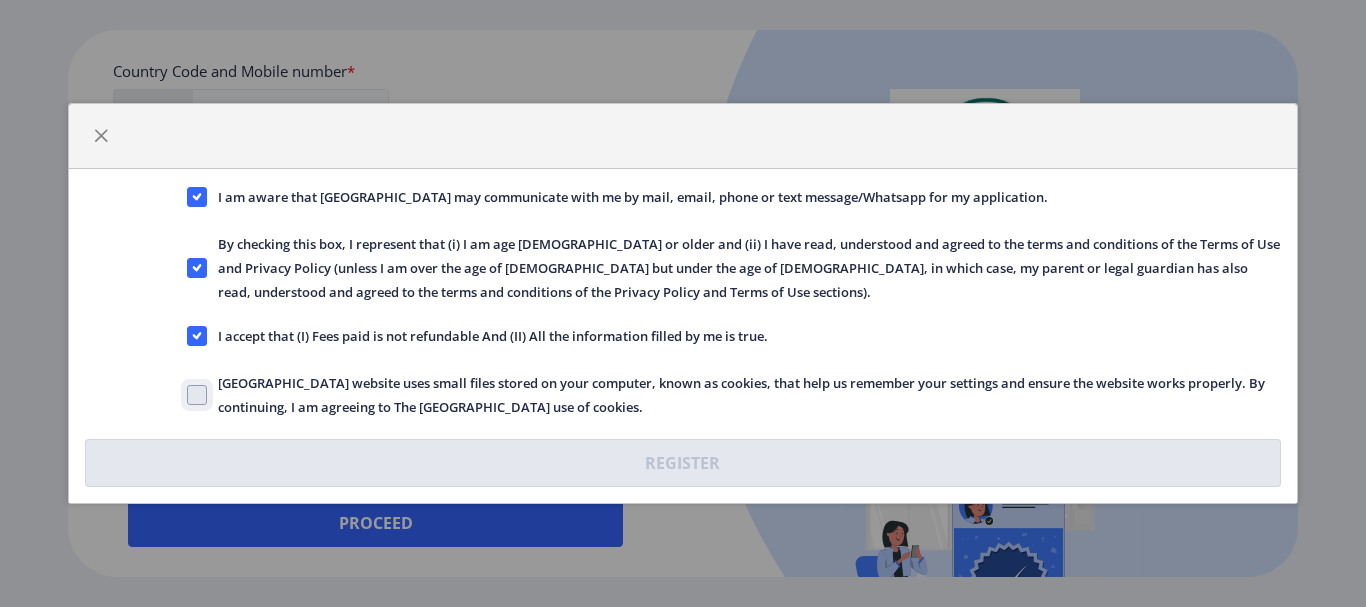 click on "Solapur University website uses small files stored on your computer, known as cookies, that help us remember your settings and ensure the website works properly. By continuing, I am agreeing to The Solapur University use of cookies." 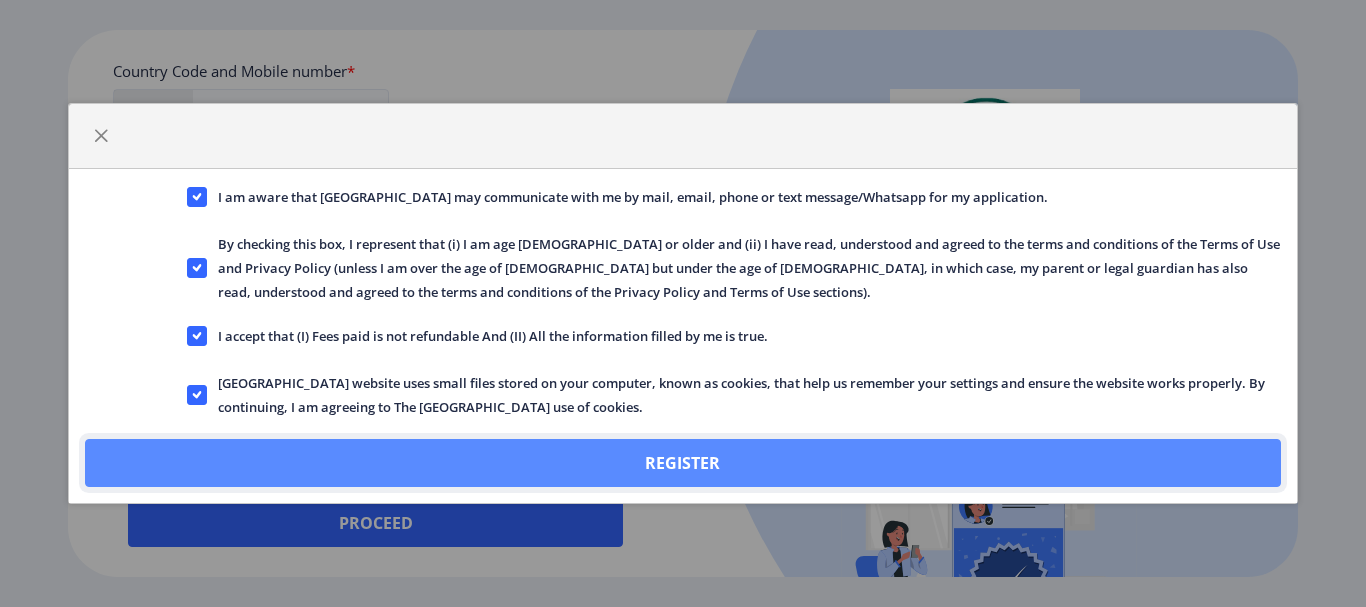 click on "Register" 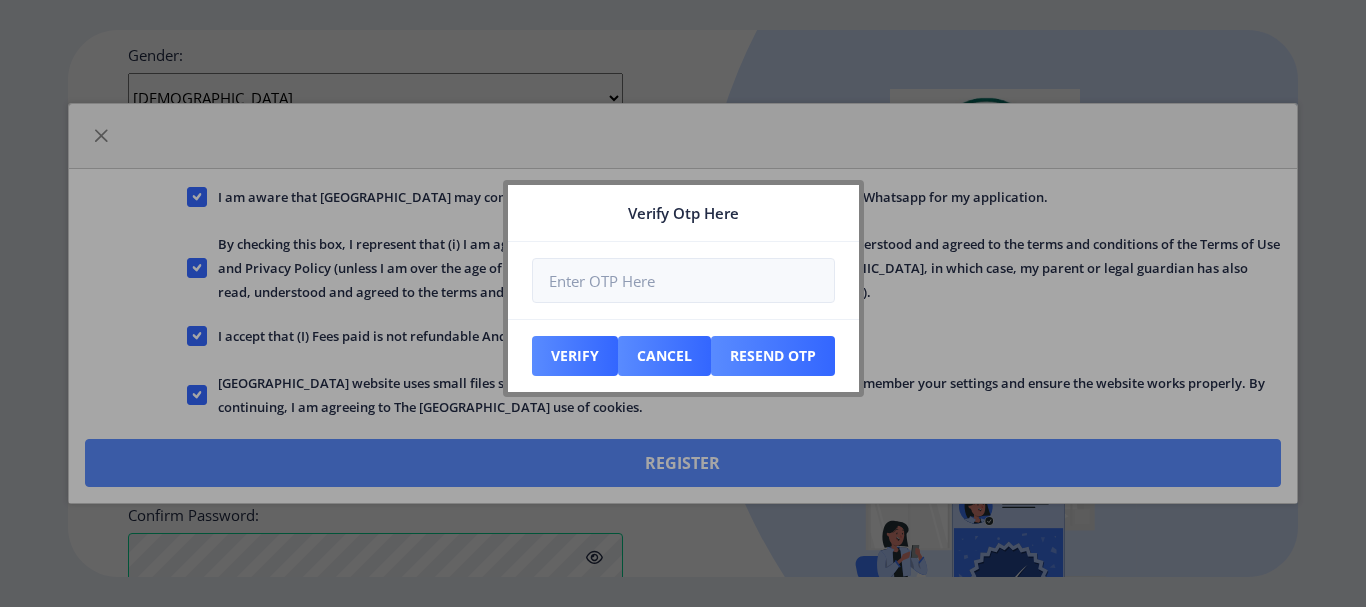 scroll, scrollTop: 1008, scrollLeft: 0, axis: vertical 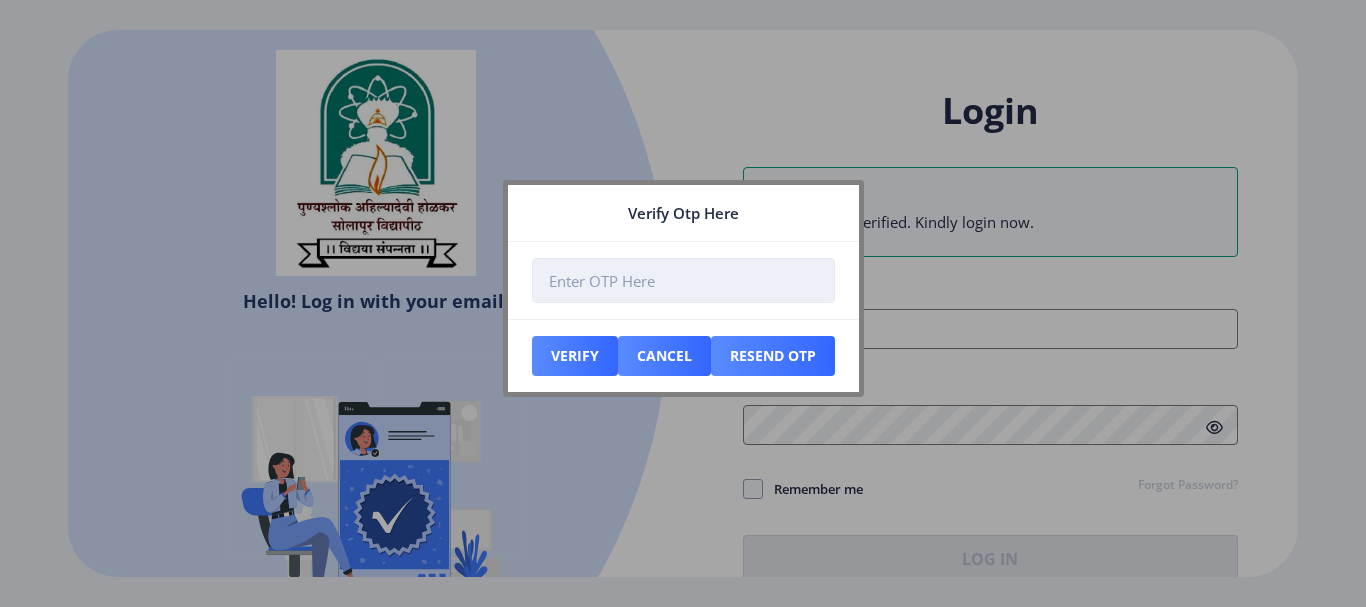 click at bounding box center (683, 280) 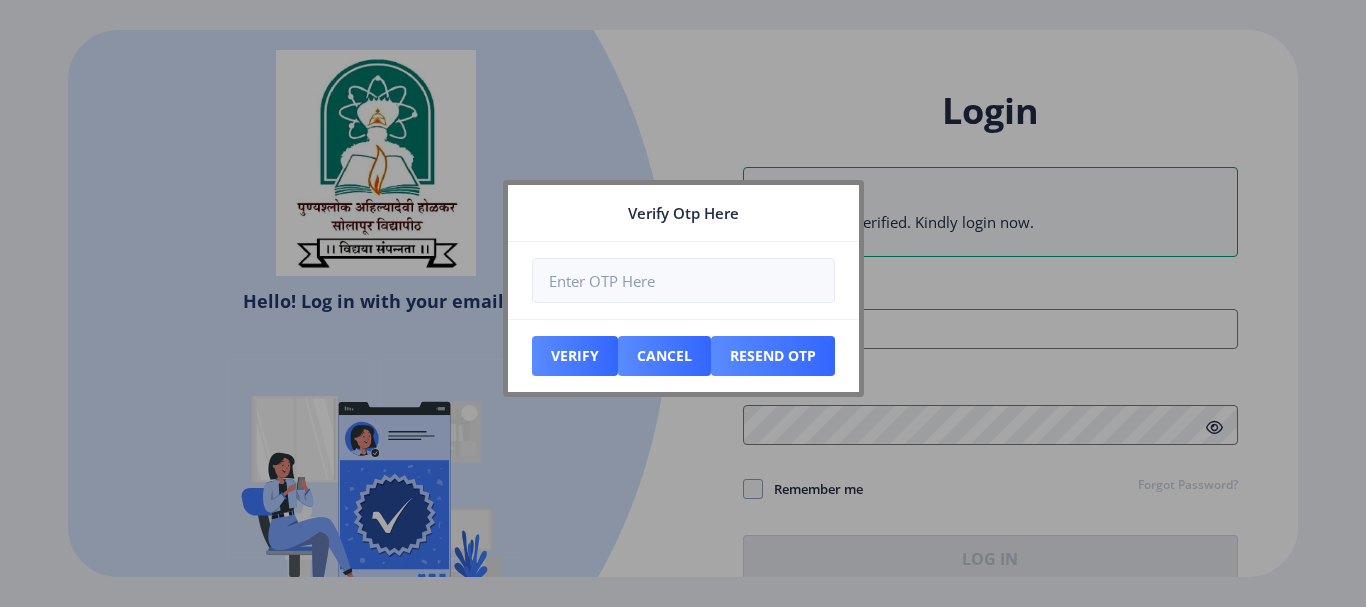 type on "pravindpatil1220@gmail.com" 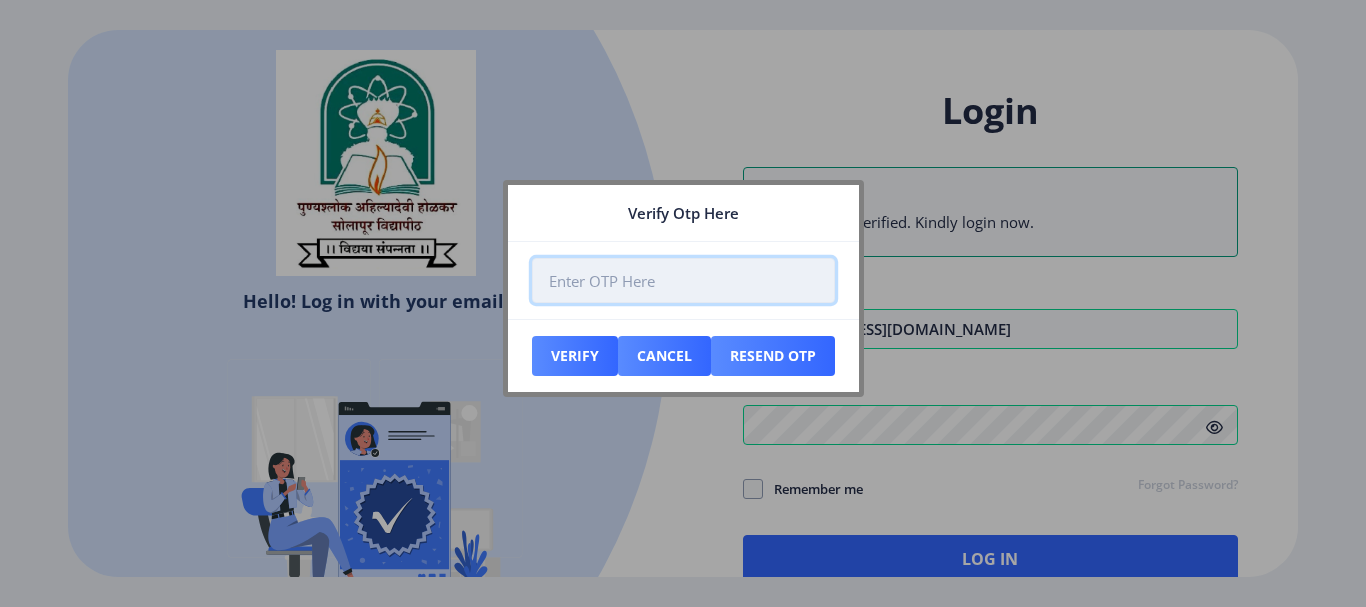 click at bounding box center (683, 280) 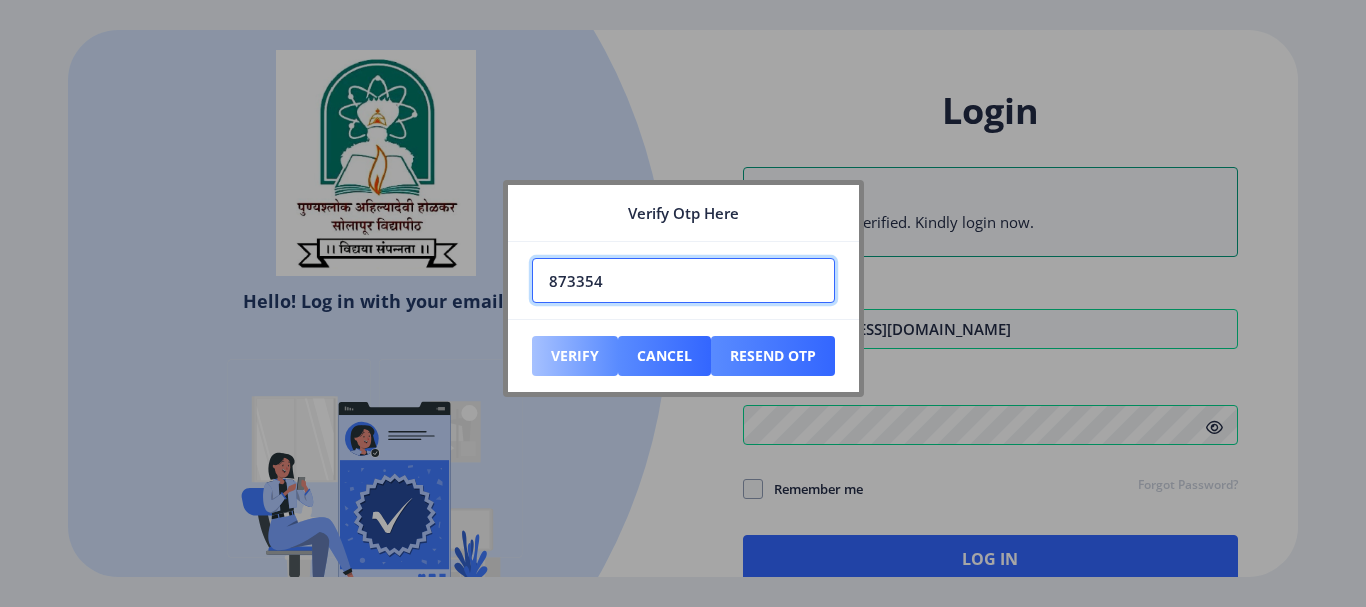 type on "873354" 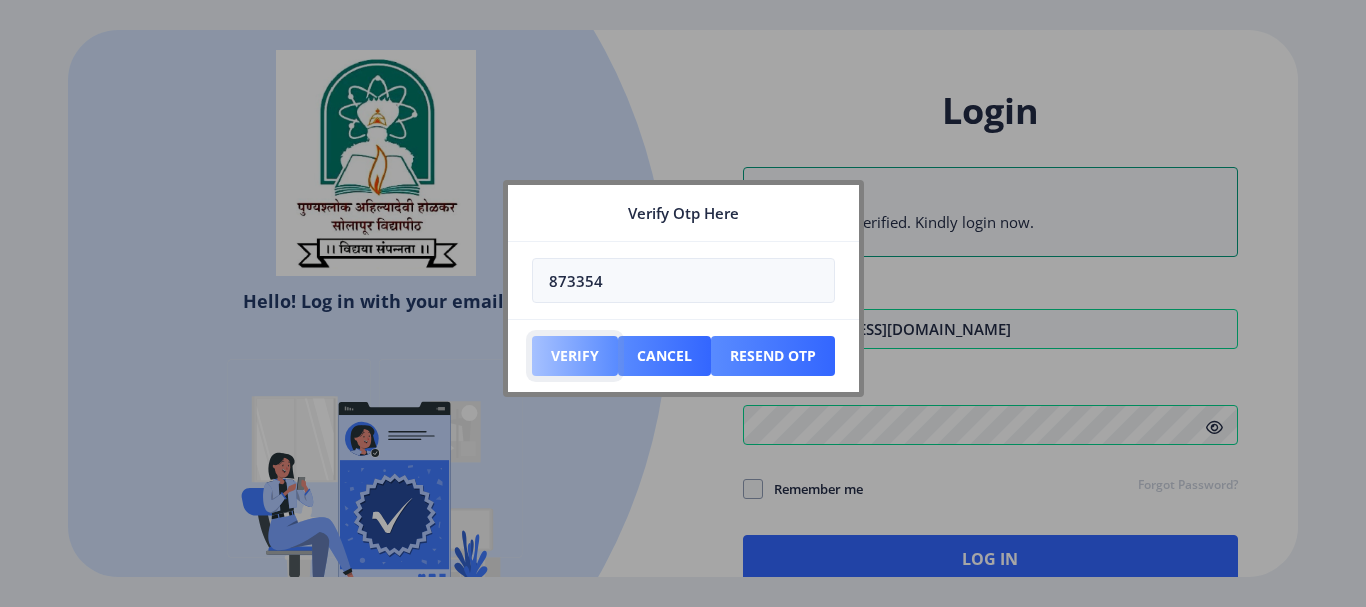 click on "Verify" at bounding box center [575, 356] 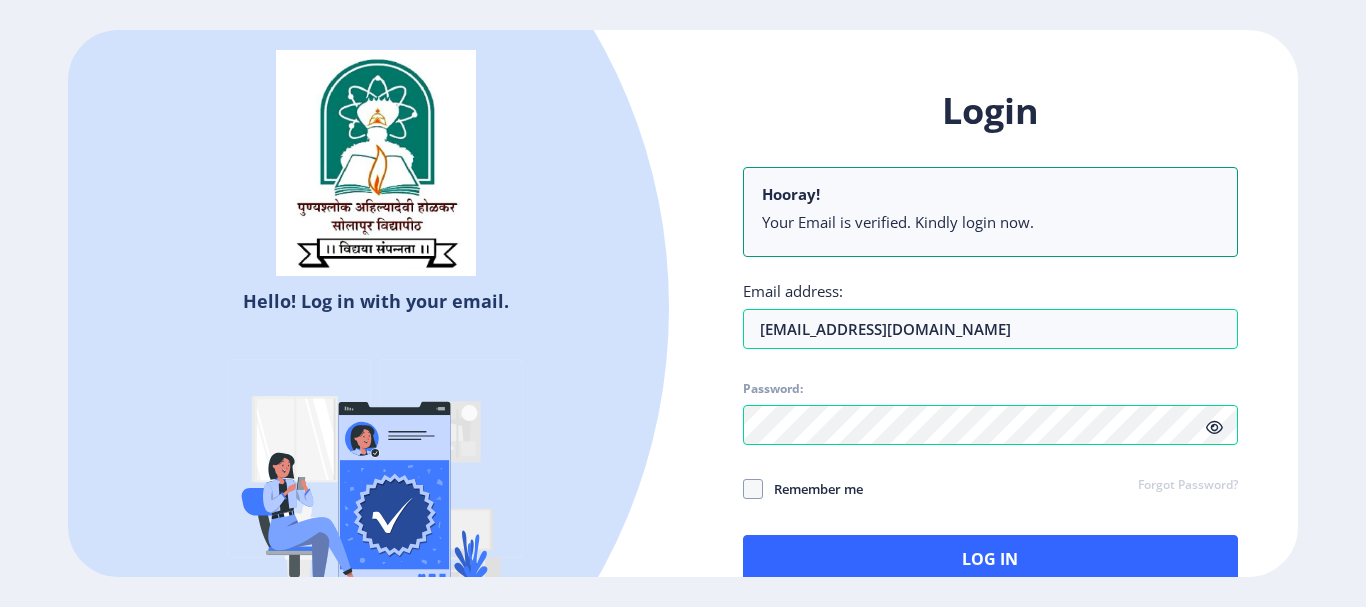 click on "Login Hooray! Your Email is verified. Kindly login now. Email address: pravindpatil1220@gmail.com Password: Remember me Forgot Password?  Log In   Don't have an account?  Register" 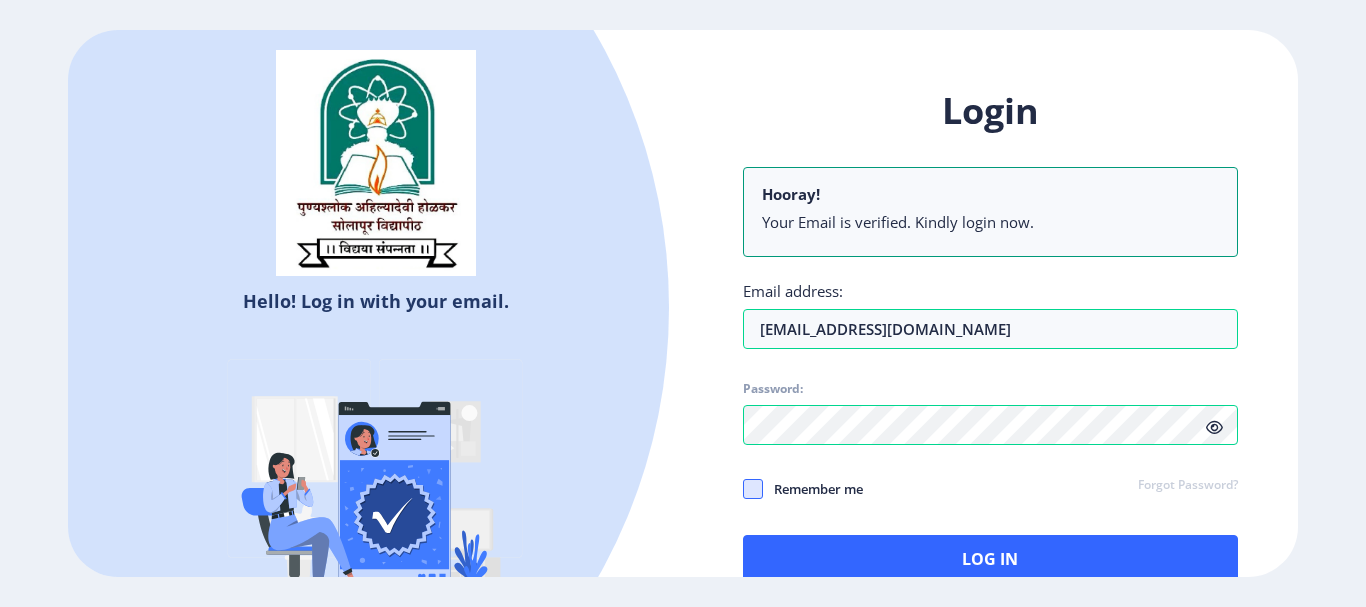 click 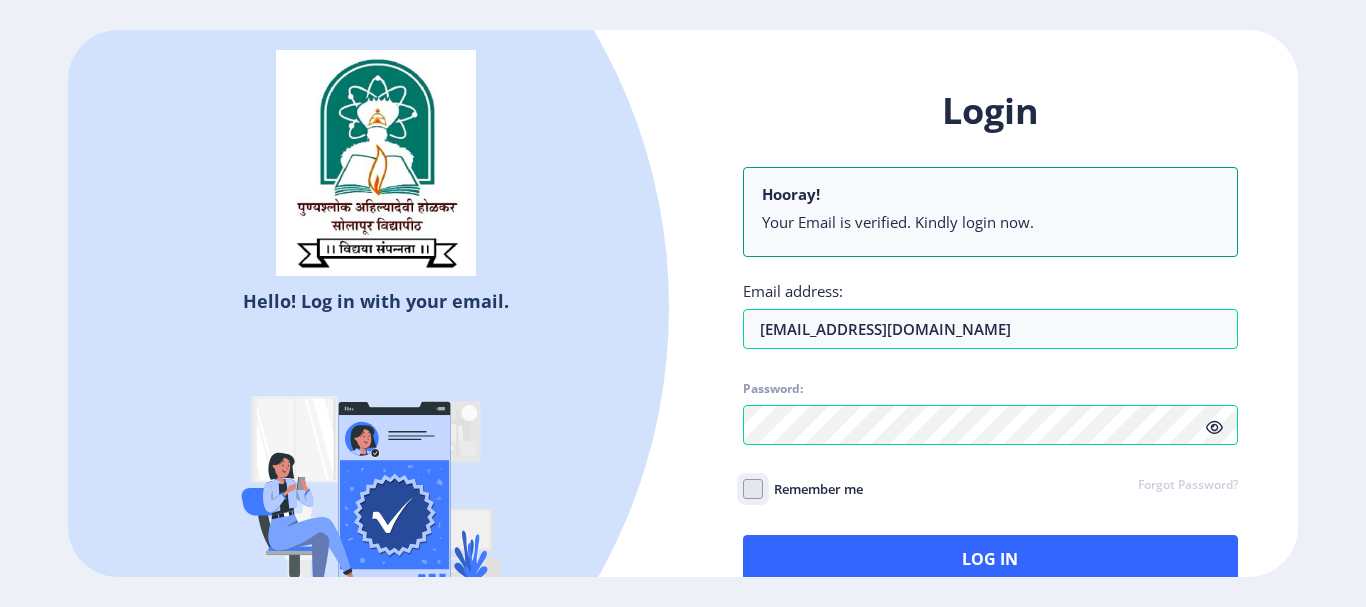 click on "Remember me" 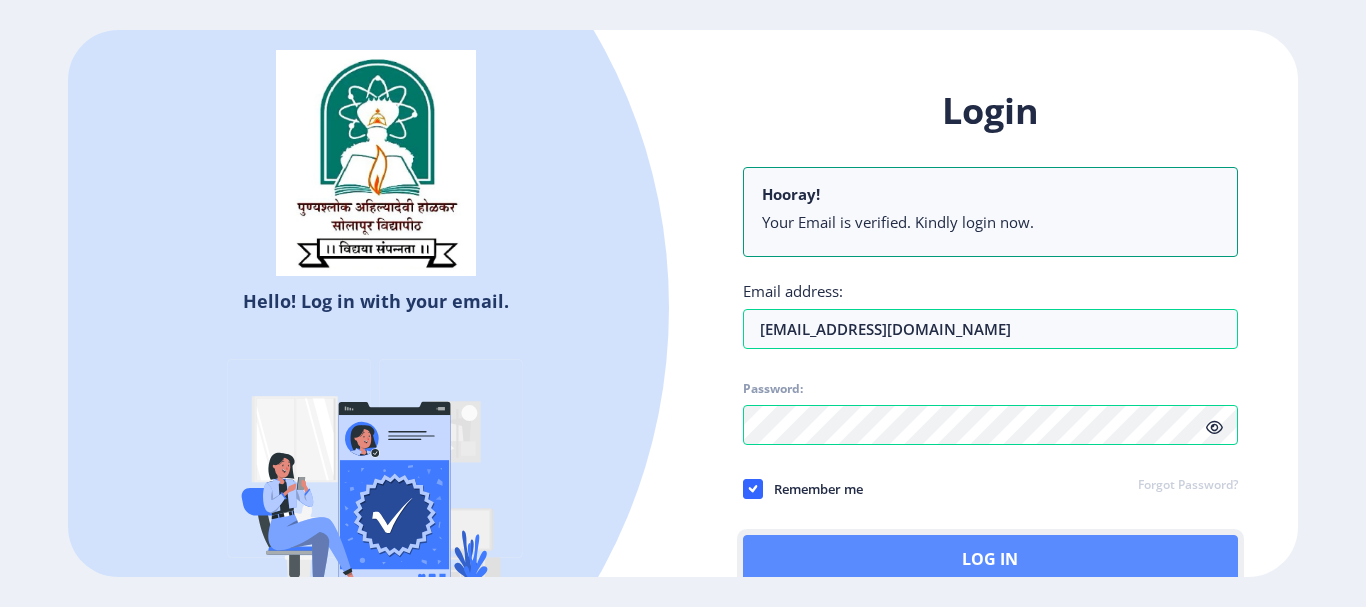 click on "Log In" 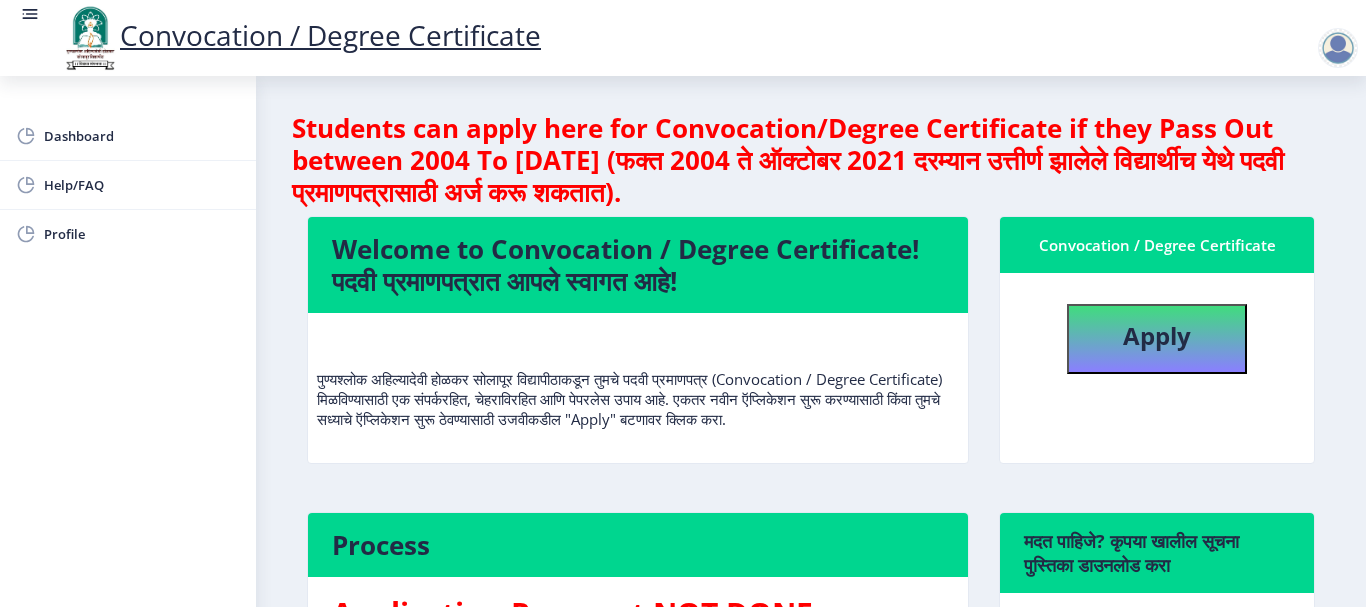 click on "Welcome to Convocation / Degree Certificate!  पदवी प्रमाणपत्रात आपले स्वागत आहे!   पुण्यश्लोक अहिल्यादेवी होळकर सोलापूर विद्यापीठाकडून तुमचे पदवी प्रमाणपत्र (Convocation / Degree Certificate) मिळविण्यासाठी एक संपर्करहित, चेहराविरहित आणि पेपरलेस उपाय आहे. एकतर नवीन ऍप्लिकेशन सुरू करण्यासाठी किंवा तुमचे सध्याचे ऍप्लिकेशन सुरू ठेवण्यासाठी उजवीकडील "Apply" बटणावर क्लिक करा." 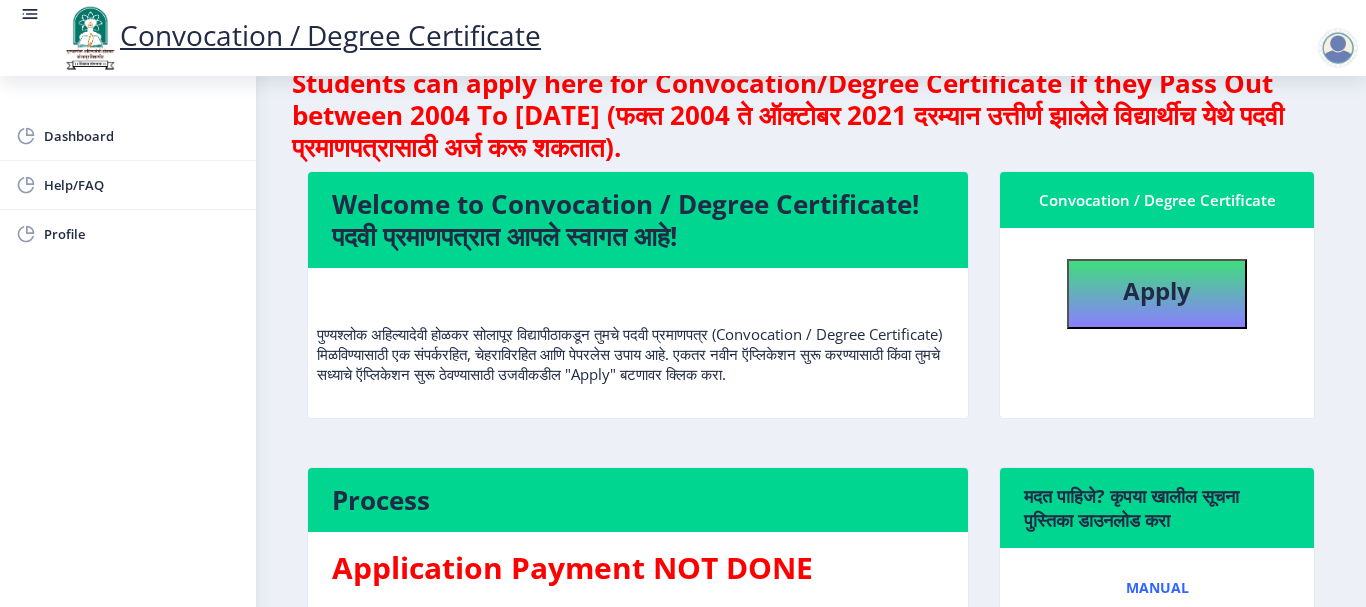 scroll, scrollTop: 0, scrollLeft: 0, axis: both 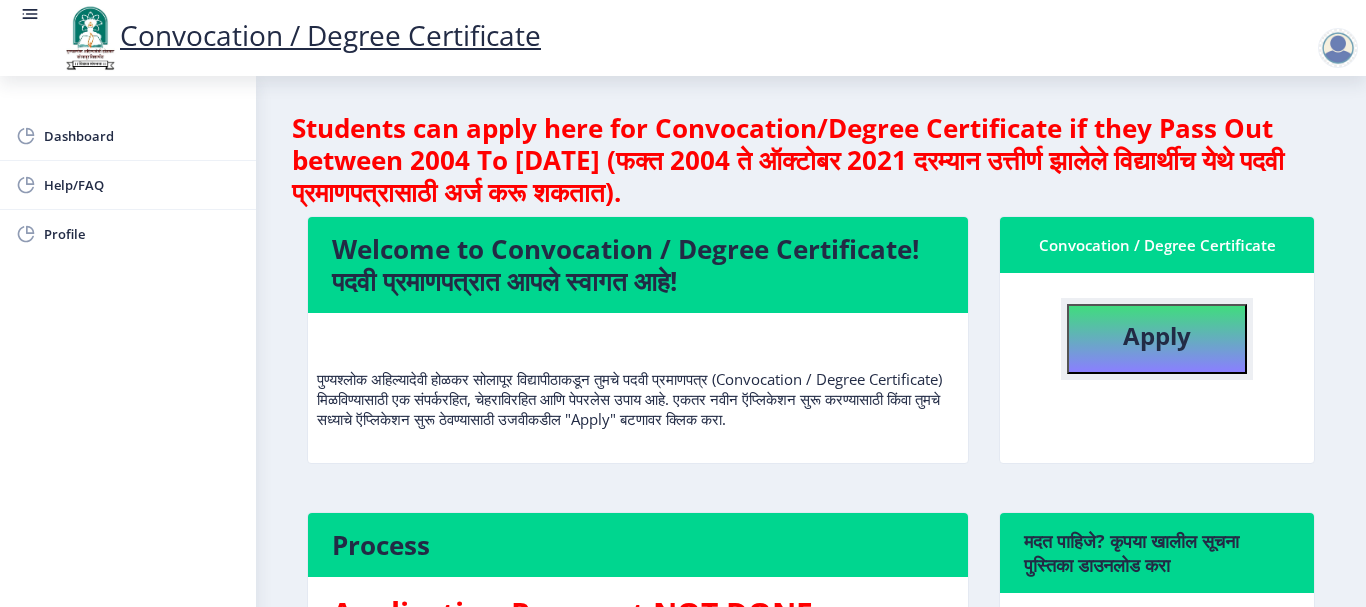 click on "Apply" 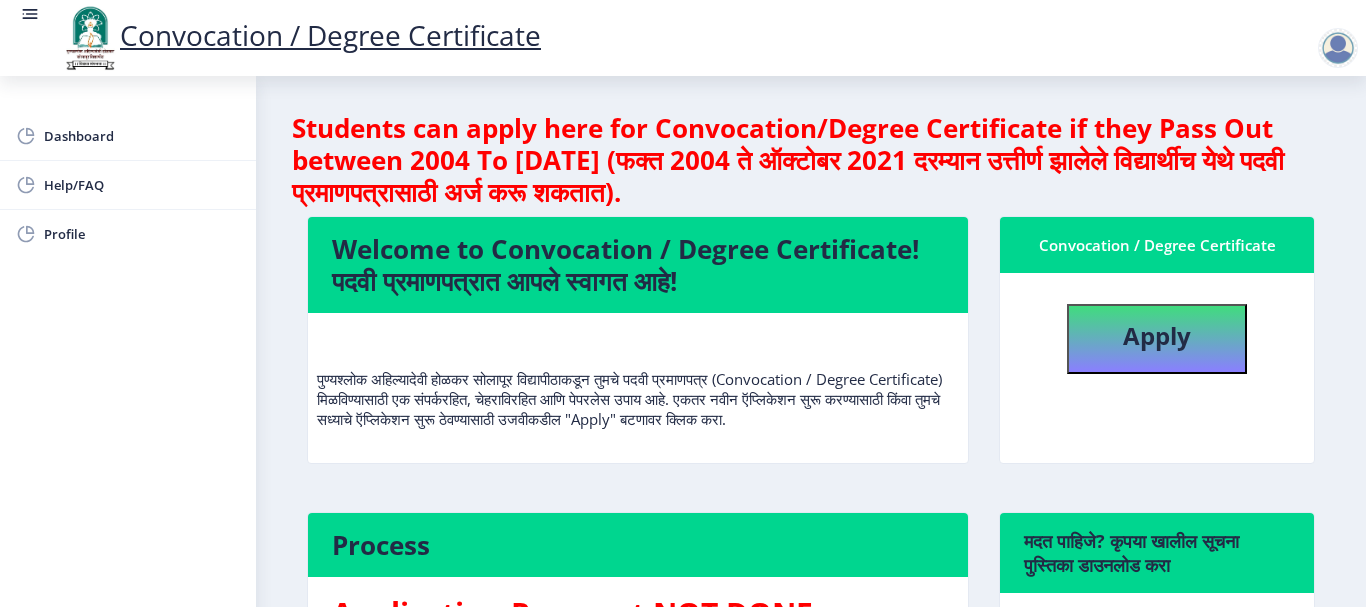 select 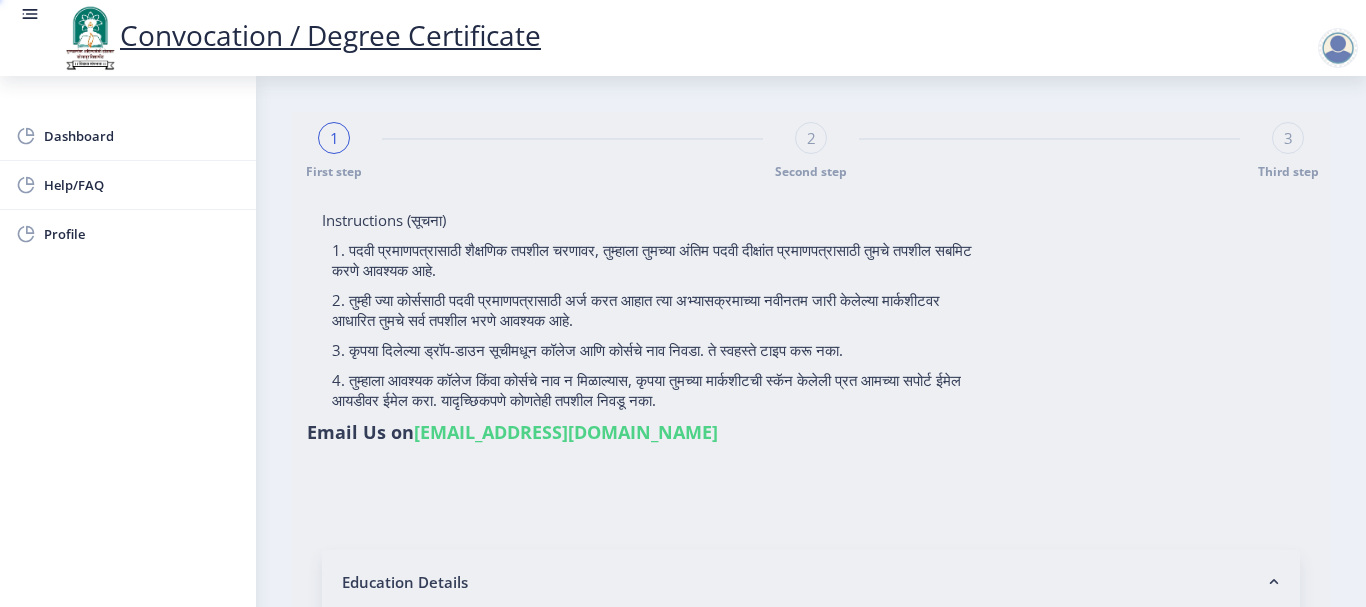 type on "PRAVIN DEVIDAS PATIL" 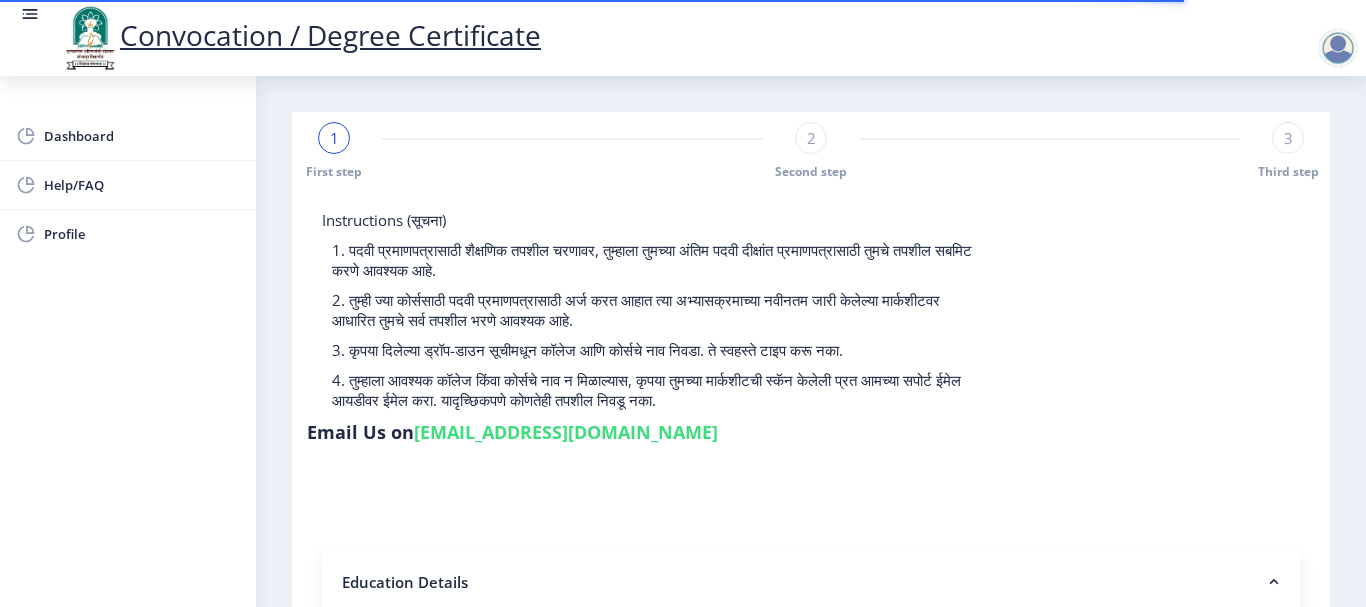 click on "1 First step 2 Second step 3 Third step Instructions (सूचना) 1. पदवी प्रमाणपत्रासाठी शैक्षणिक तपशील चरणावर, तुम्हाला तुमच्या अंतिम पदवी दीक्षांत प्रमाणपत्रासाठी तुमचे तपशील सबमिट करणे आवश्यक आहे.   2. तुम्ही ज्या कोर्ससाठी पदवी प्रमाणपत्रासाठी अर्ज करत आहात त्या अभ्यासक्रमाच्या नवीनतम जारी केलेल्या मार्कशीटवर आधारित तुमचे सर्व तपशील भरणे आवश्यक आहे.  Email Us on   su.sfc@studentscenter.in Education Details  * Student Type (विद्यार्थी प्रकार)    * Select Student Type Regular External * * * *" 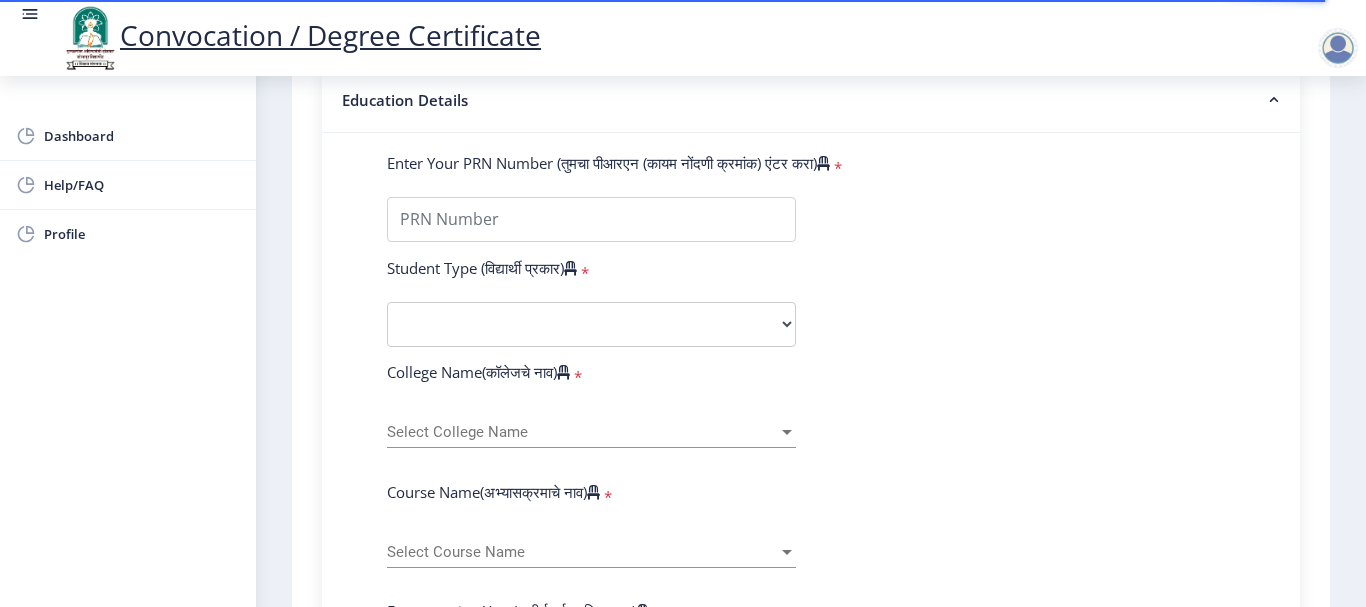scroll, scrollTop: 520, scrollLeft: 0, axis: vertical 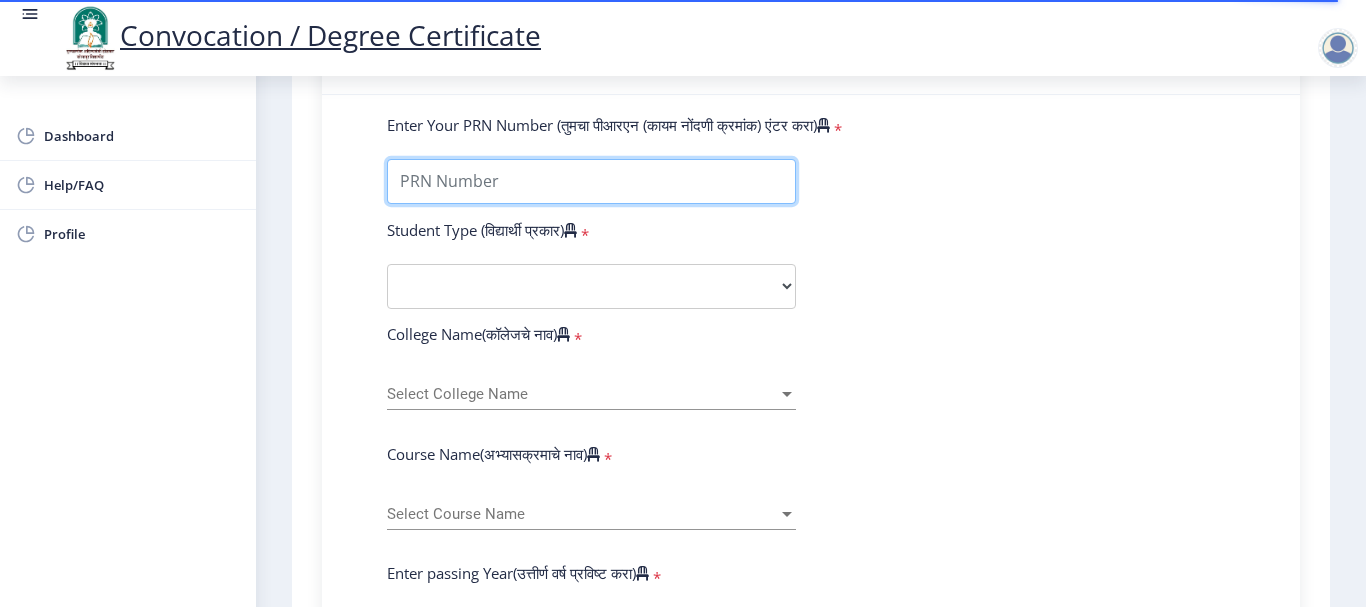 click on "Enter Your PRN Number (तुमचा पीआरएन (कायम नोंदणी क्रमांक) एंटर करा)" at bounding box center (591, 181) 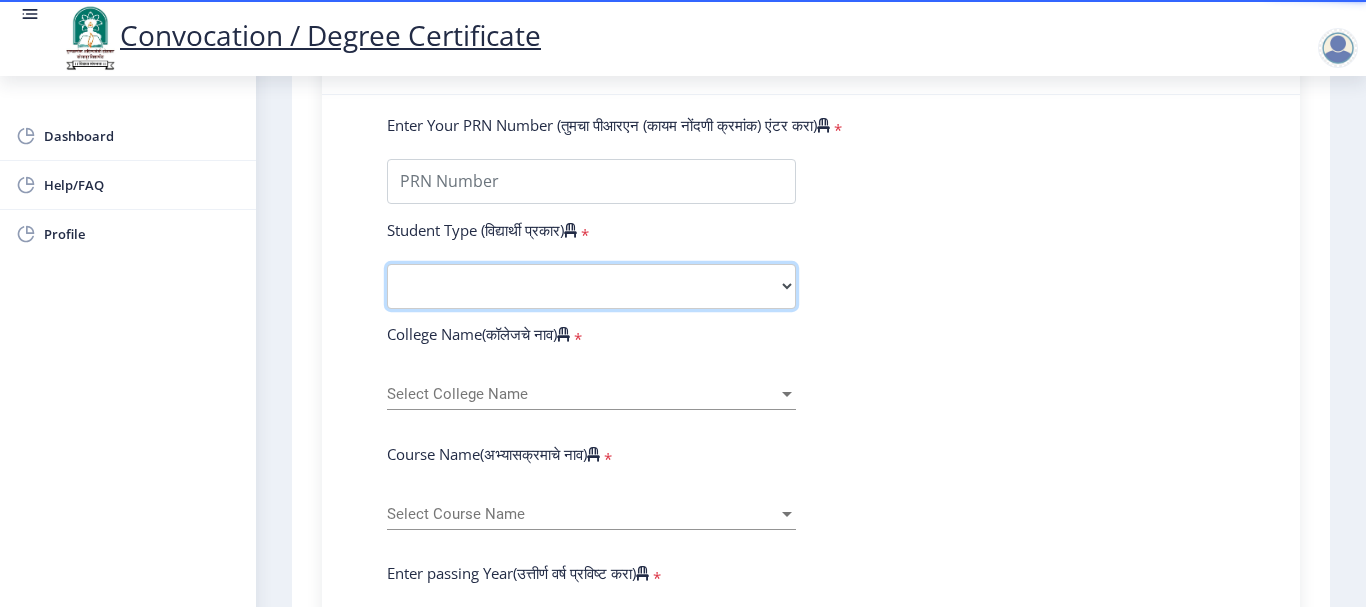 click on "Select Student Type Regular External" at bounding box center (591, 286) 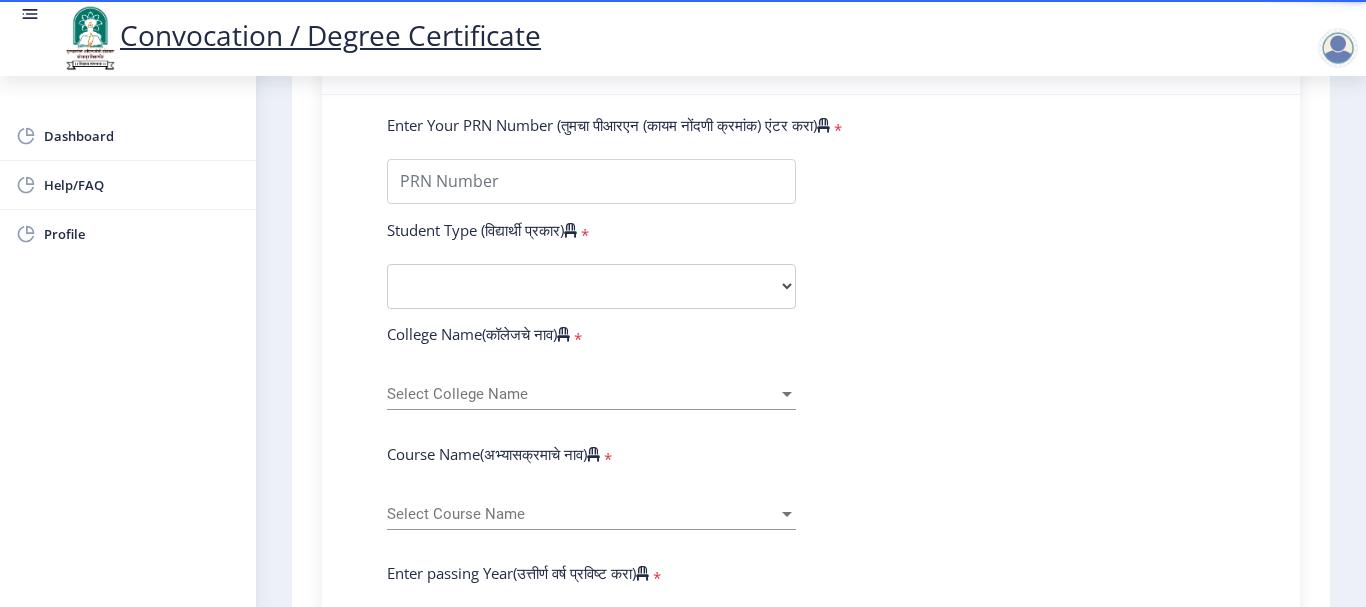 click on "Enter Your PRN Number (तुमचा पीआरएन (कायम नोंदणी क्रमांक) एंटर करा)   * Student Type (विद्यार्थी प्रकार)    * Select Student Type Regular External College Name(कॉलेजचे नाव)   * Select College Name Select College Name Course Name(अभ्यासक्रमाचे नाव)   * Select Course Name Select Course Name Enter passing Year(उत्तीर्ण वर्ष प्रविष्ट करा)   *  2025   2024   2023   2022   2021   2020   2019   2018   2017   2016   2015   2014   2013   2012   2011   2010   2009   2008   2007   2006   2005   2004   2003   2002   2001   2000   1999   1998   1997   1996   1995   1994   1993   1992   1991   1990   1989   1988   1987   1986   1985   1984   1983   1982   1981   1980   1979   1978   1977   1976  Enter Passing Month(उत्तीर्ण महिना प्रविष्ट करा)   * Enter Passing Month" 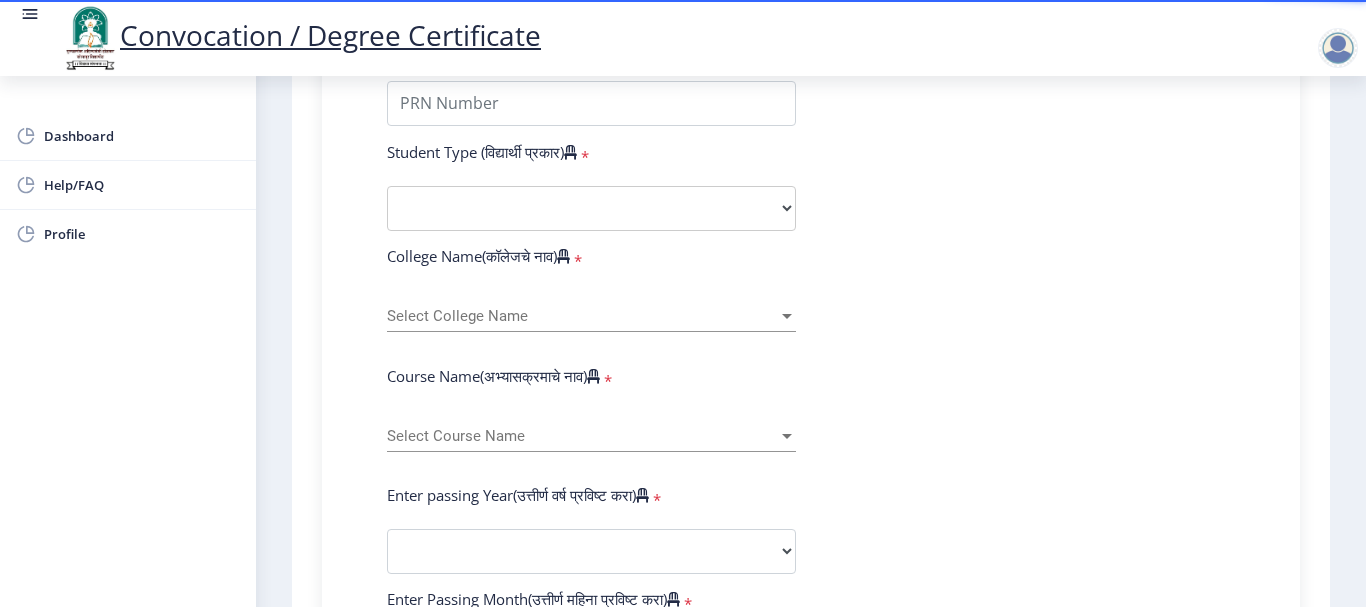 scroll, scrollTop: 600, scrollLeft: 0, axis: vertical 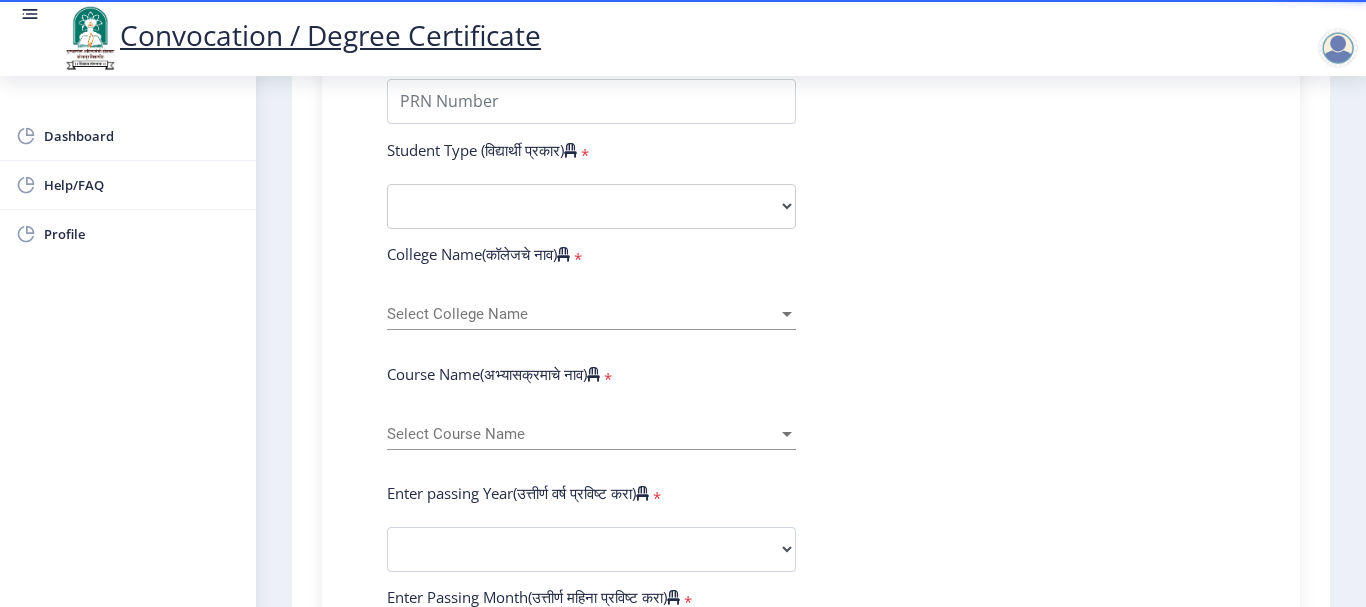 click on "Select Course Name" at bounding box center (582, 434) 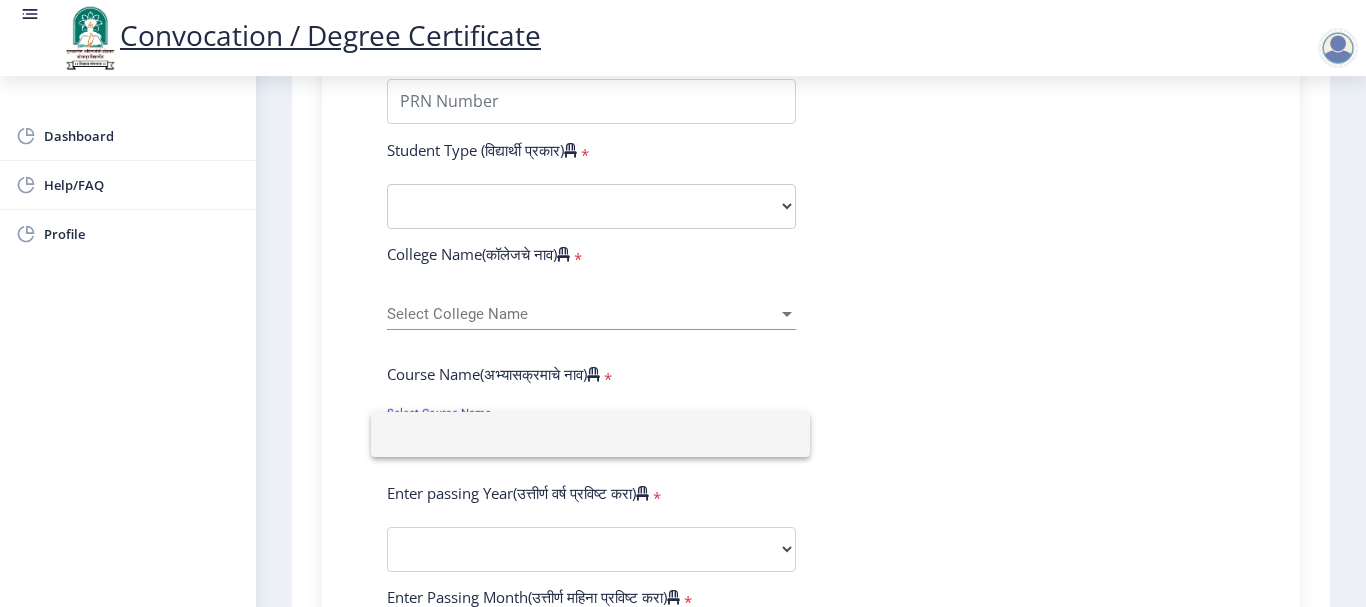 click 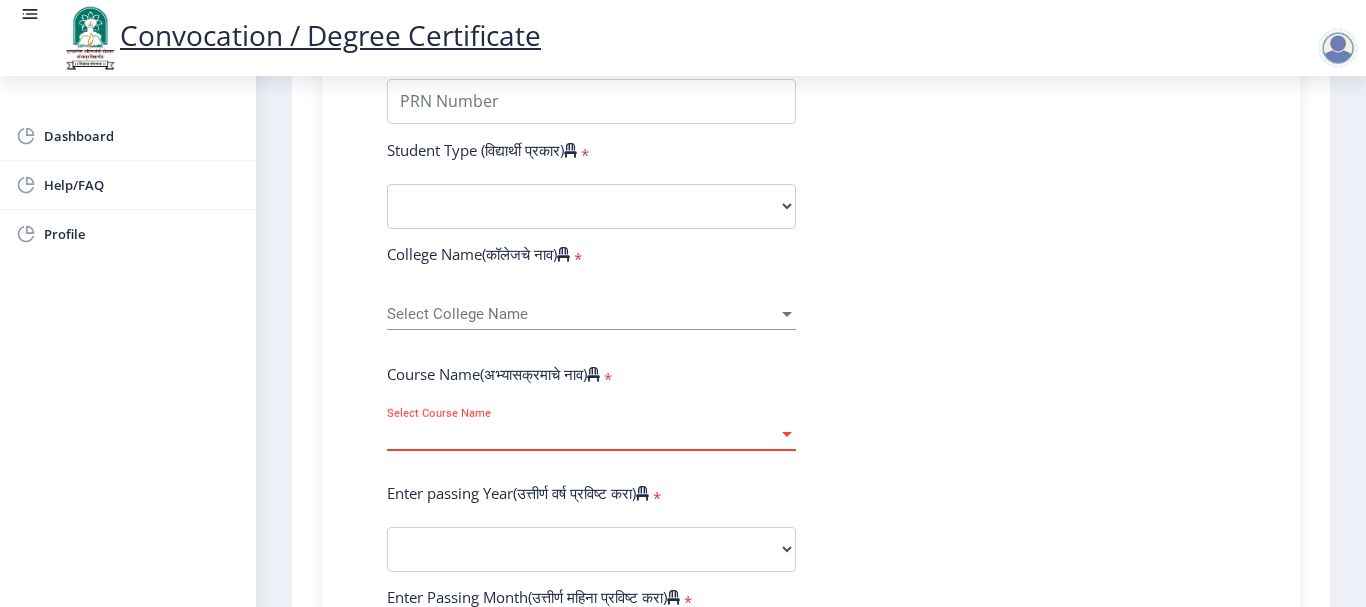 click on "Select Course Name" at bounding box center (582, 434) 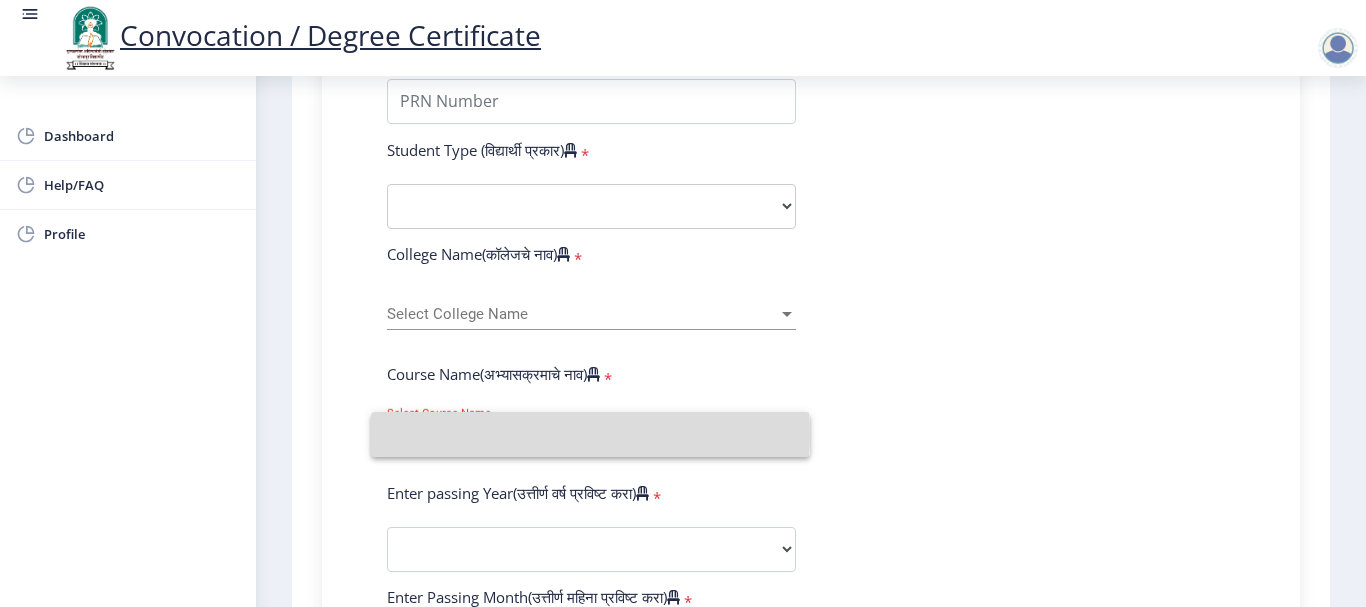 click at bounding box center (590, 434) 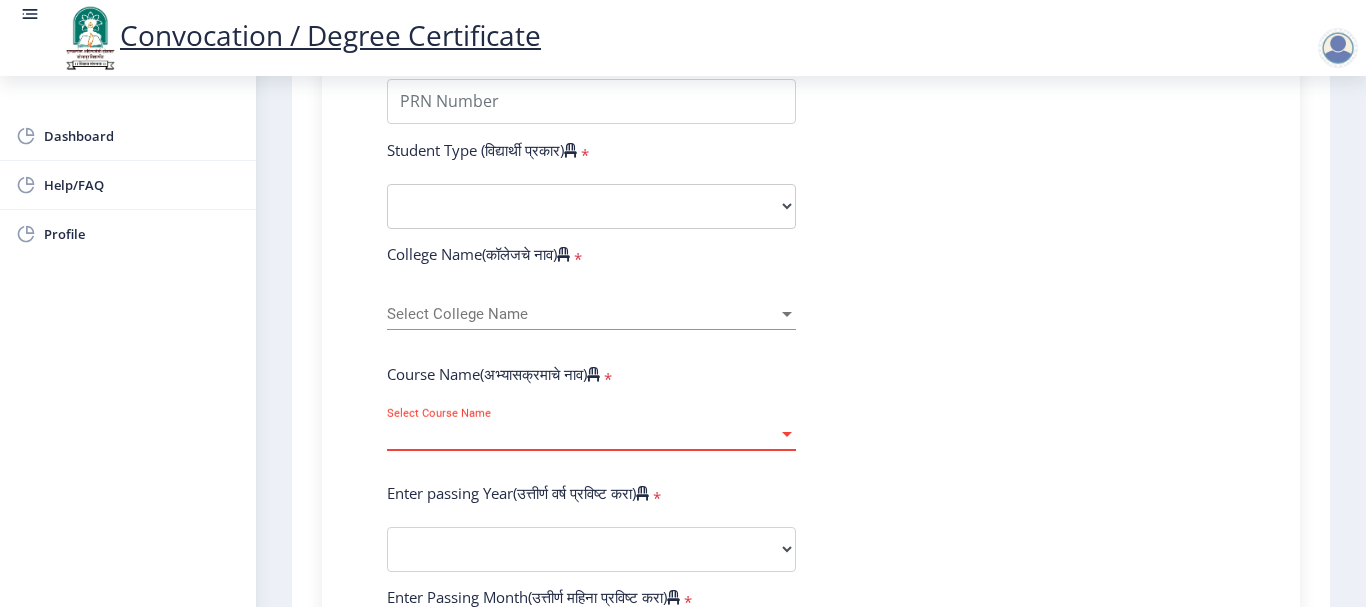 click on "Enter Your PRN Number (तुमचा पीआरएन (कायम नोंदणी क्रमांक) एंटर करा)   * Student Type (विद्यार्थी प्रकार)    * Select Student Type Regular External College Name(कॉलेजचे नाव)   * Select College Name Select College Name Course Name(अभ्यासक्रमाचे नाव)   * Select Course Name Select Course Name Enter passing Year(उत्तीर्ण वर्ष प्रविष्ट करा)   *  2025   2024   2023   2022   2021   2020   2019   2018   2017   2016   2015   2014   2013   2012   2011   2010   2009   2008   2007   2006   2005   2004   2003   2002   2001   2000   1999   1998   1997   1996   1995   1994   1993   1992   1991   1990   1989   1988   1987   1986   1985   1984   1983   1982   1981   1980   1979   1978   1977   1976  Enter Passing Month(उत्तीर्ण महिना प्रविष्ट करा)   * Enter Passing Month" 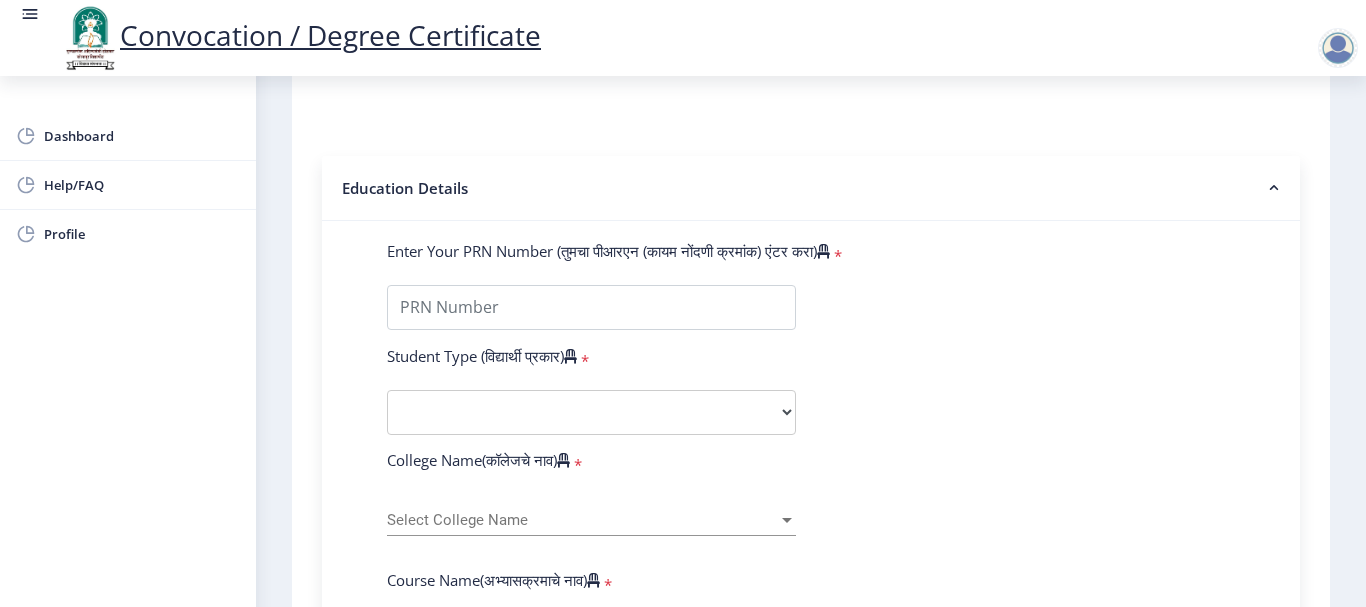scroll, scrollTop: 400, scrollLeft: 0, axis: vertical 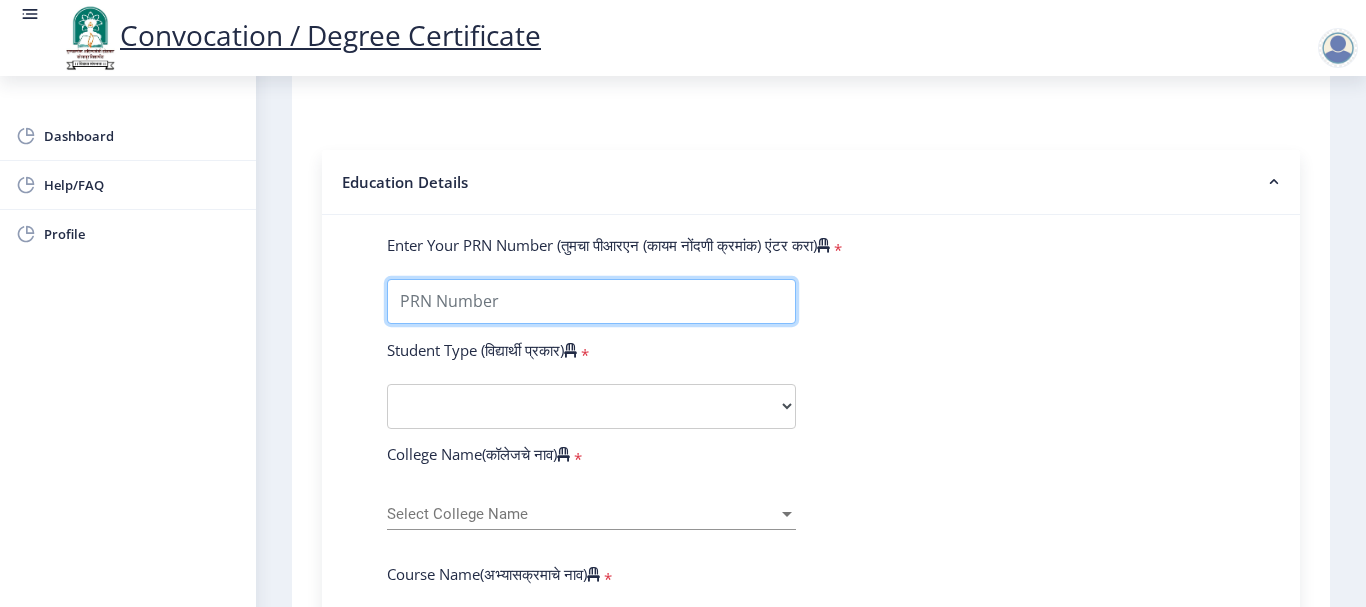 click on "Enter Your PRN Number (तुमचा पीआरएन (कायम नोंदणी क्रमांक) एंटर करा)" at bounding box center [591, 301] 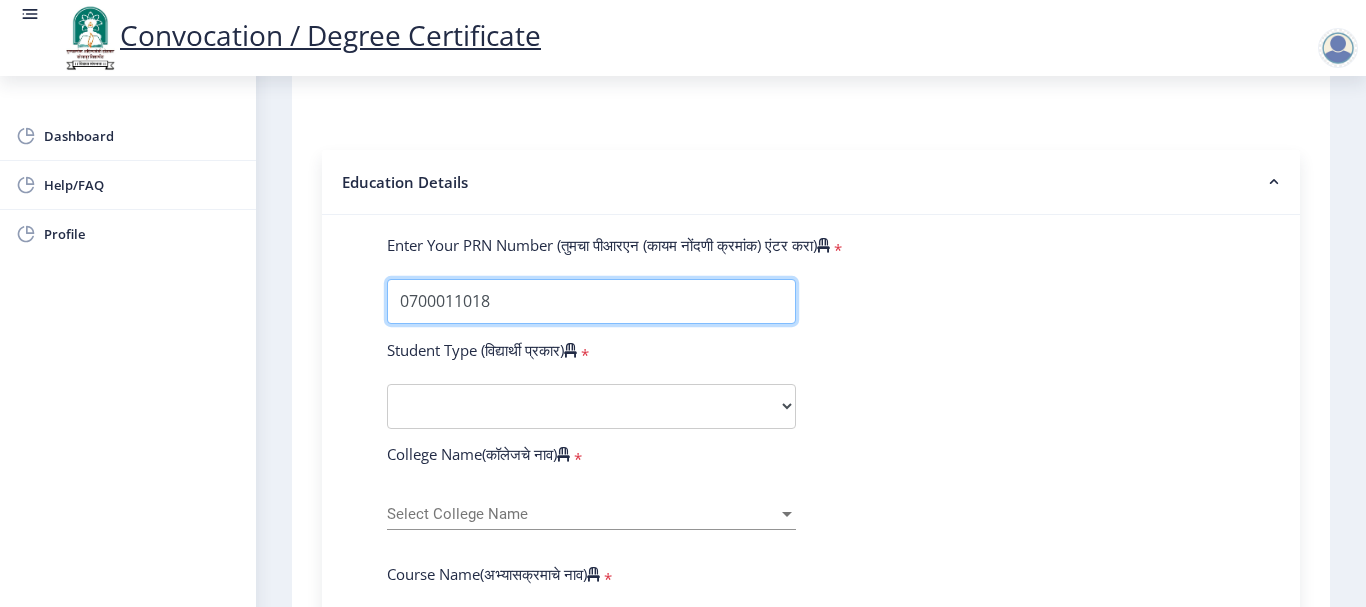 type on "0700011018" 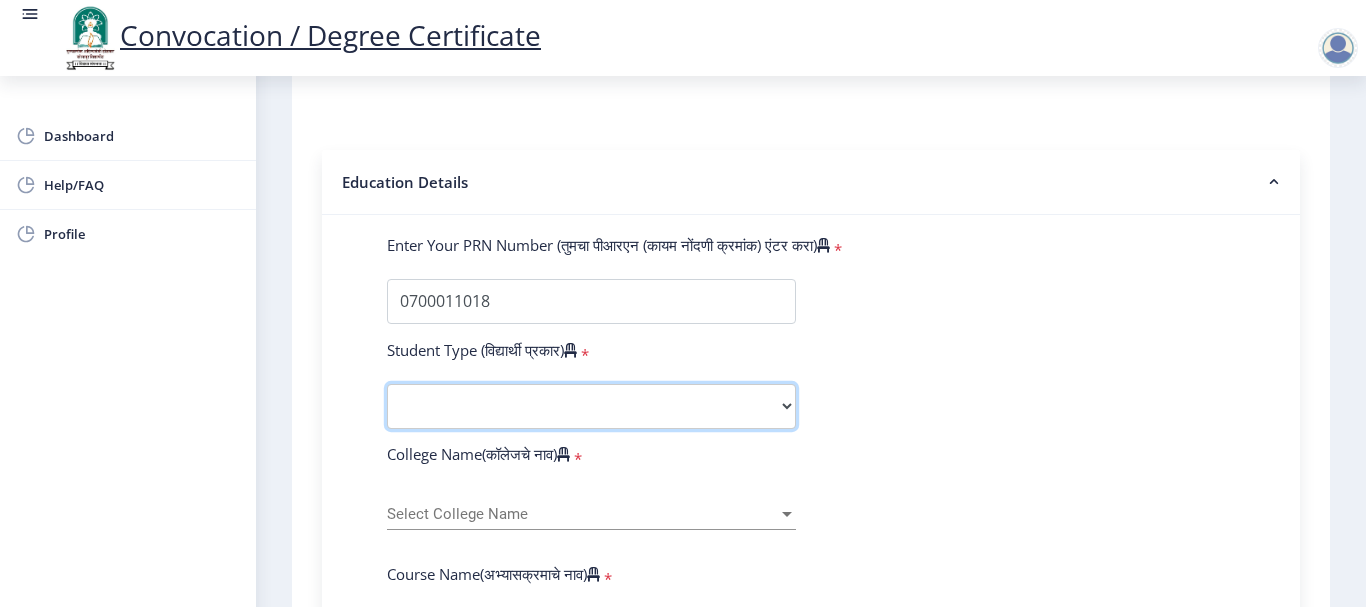 click on "Select Student Type Regular External" at bounding box center (591, 406) 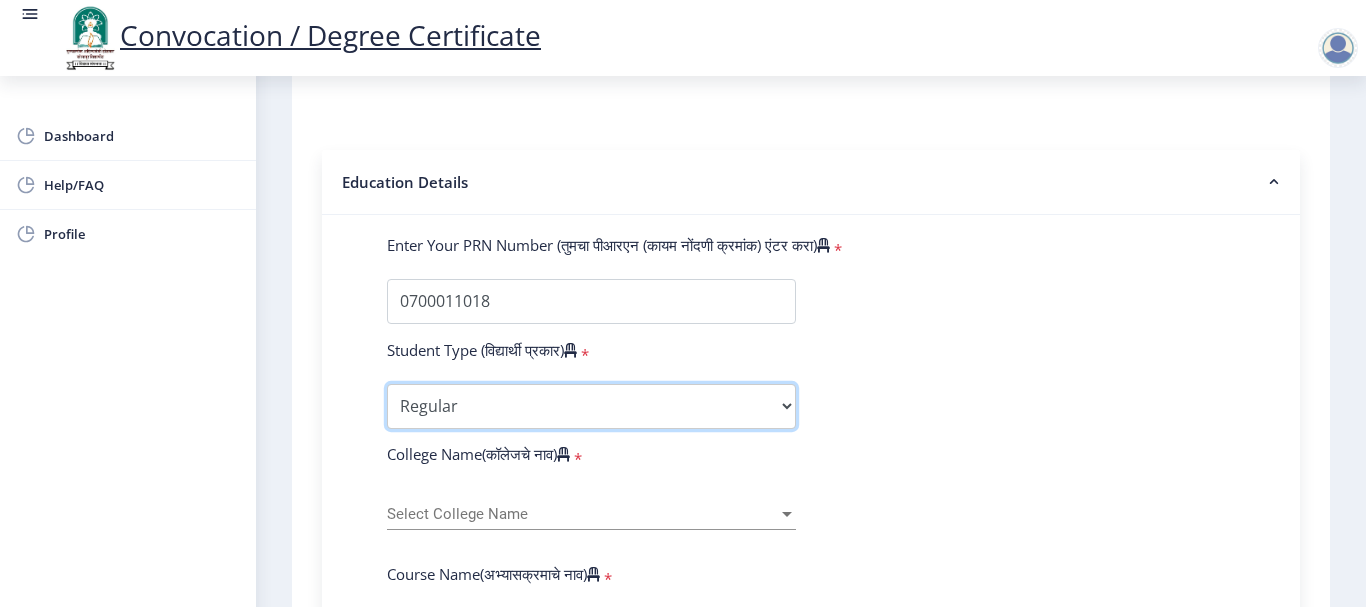 click on "Select Student Type Regular External" at bounding box center (591, 406) 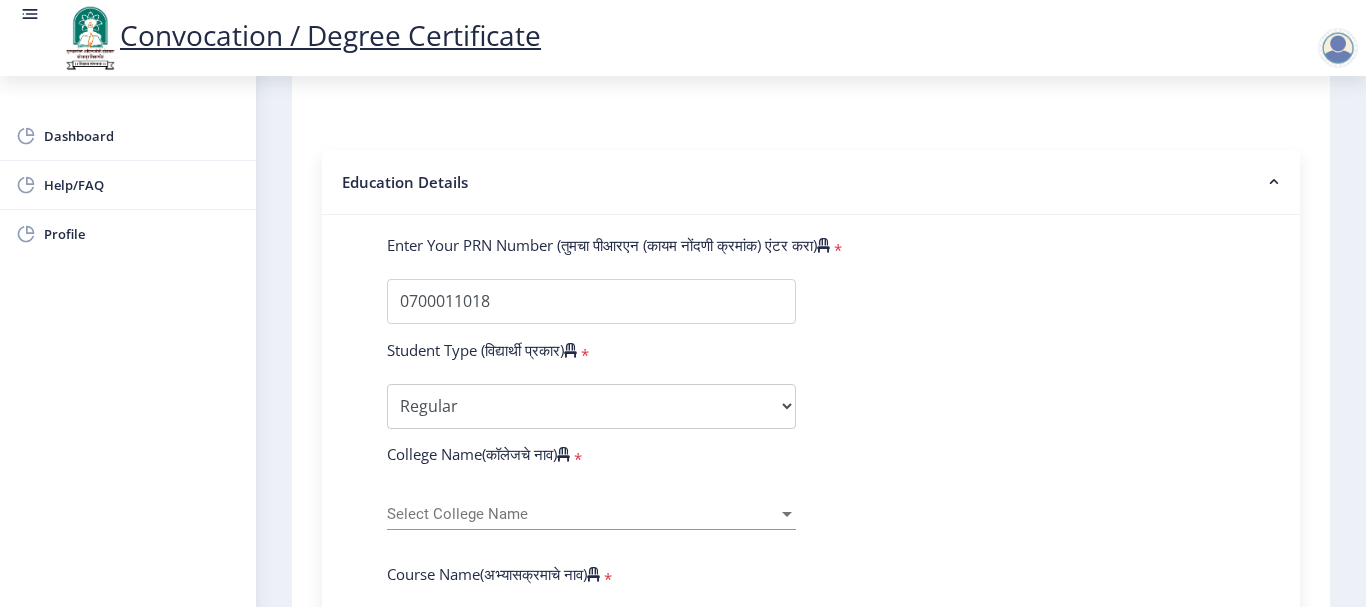 click on "Enter Your PRN Number (तुमचा पीआरएन (कायम नोंदणी क्रमांक) एंटर करा)   * Student Type (विद्यार्थी प्रकार)    * Select Student Type Regular External College Name(कॉलेजचे नाव)   * Select College Name Select College Name Course Name(अभ्यासक्रमाचे नाव)   * Select Course Name Select Course Name Enter passing Year(उत्तीर्ण वर्ष प्रविष्ट करा)   *  2025   2024   2023   2022   2021   2020   2019   2018   2017   2016   2015   2014   2013   2012   2011   2010   2009   2008   2007   2006   2005   2004   2003   2002   2001   2000   1999   1998   1997   1996   1995   1994   1993   1992   1991   1990   1989   1988   1987   1986   1985   1984   1983   1982   1981   1980   1979   1978   1977   1976  Enter Passing Month(उत्तीर्ण महिना प्रविष्ट करा)   * Enter Passing Month" 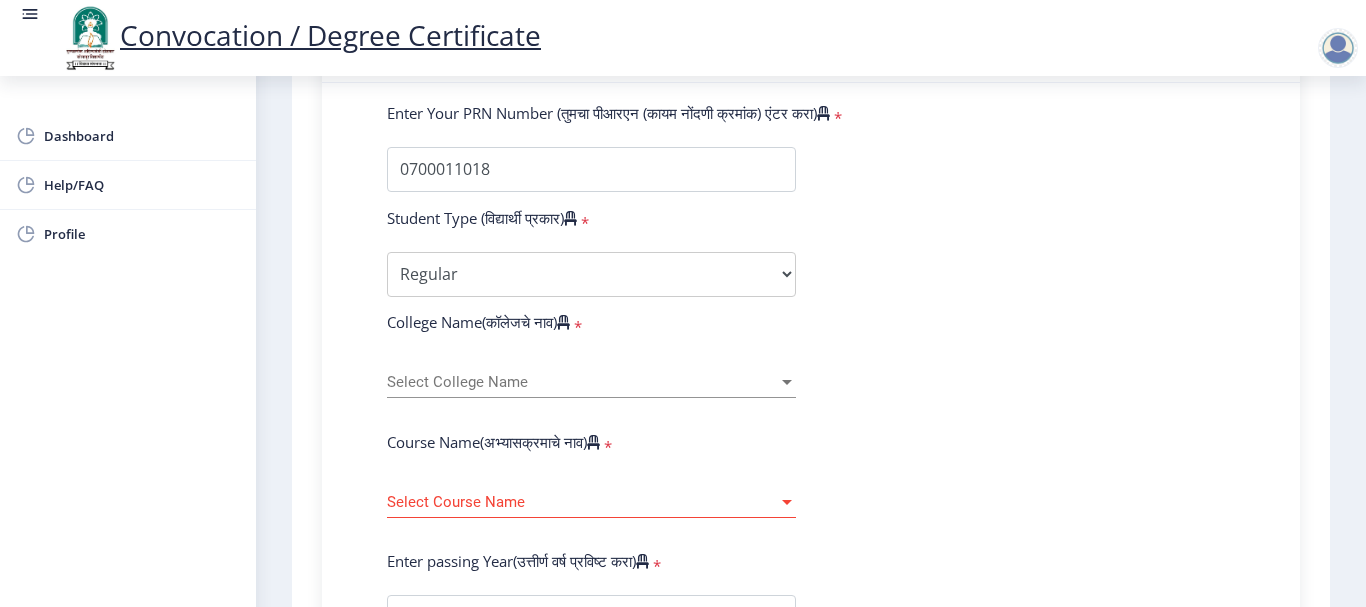 scroll, scrollTop: 560, scrollLeft: 0, axis: vertical 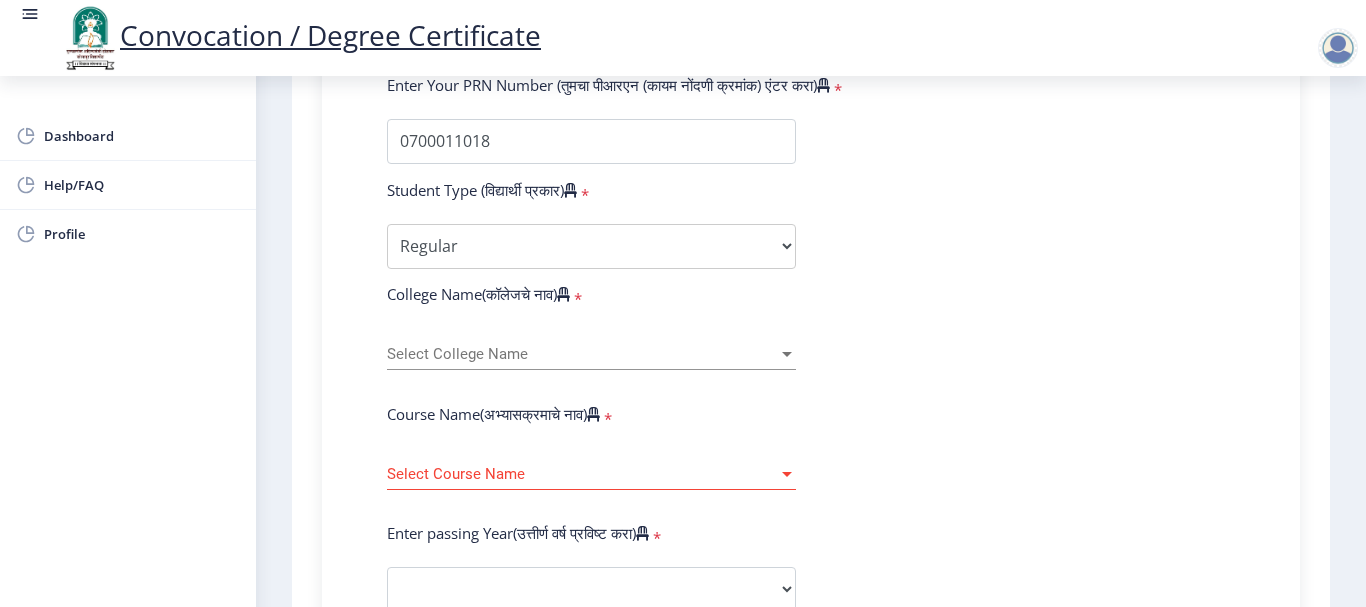 click on "Select College Name Select College Name" 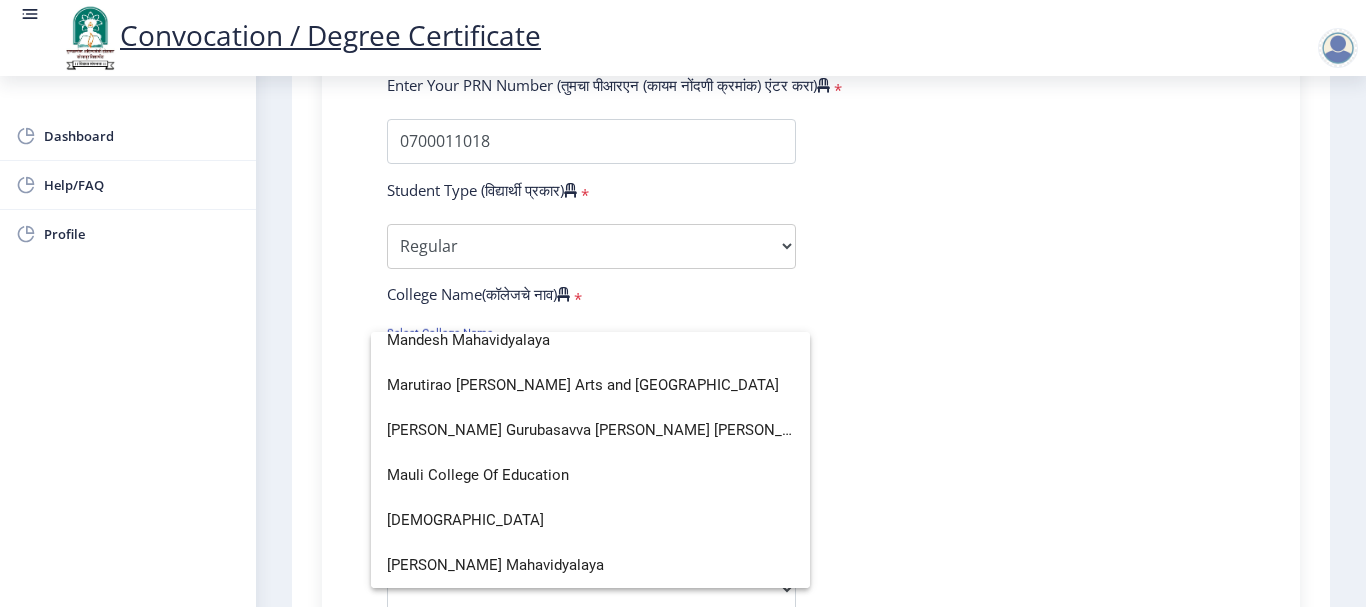 scroll, scrollTop: 2354, scrollLeft: 0, axis: vertical 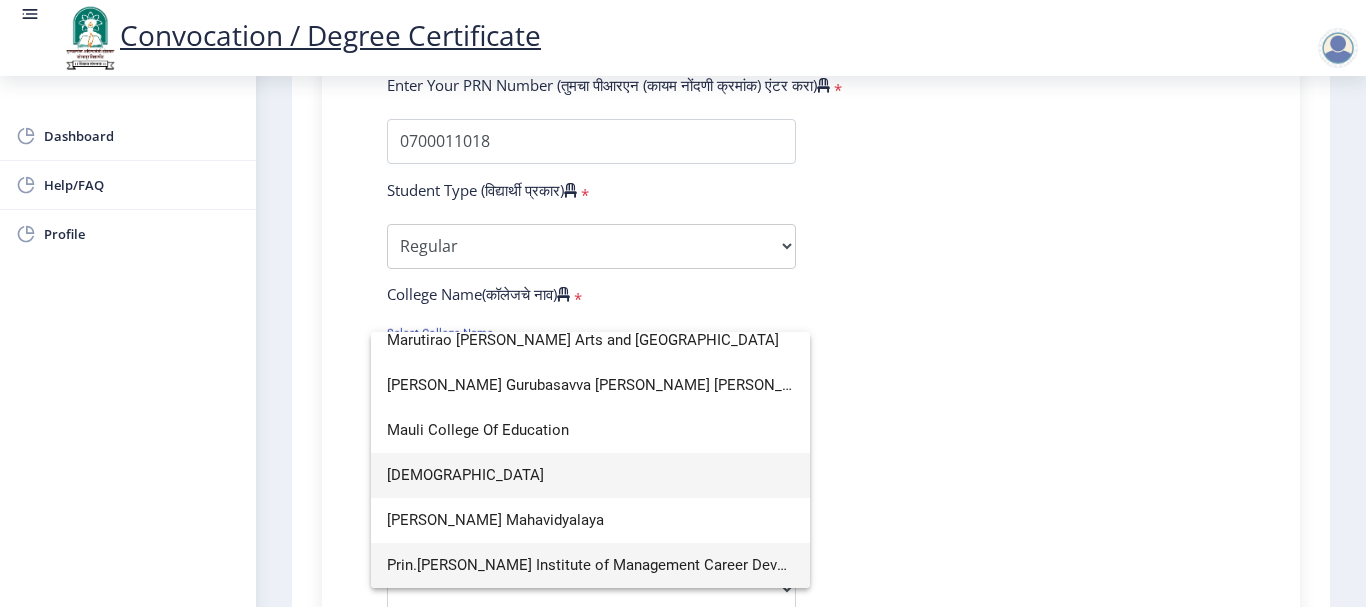 type on "m" 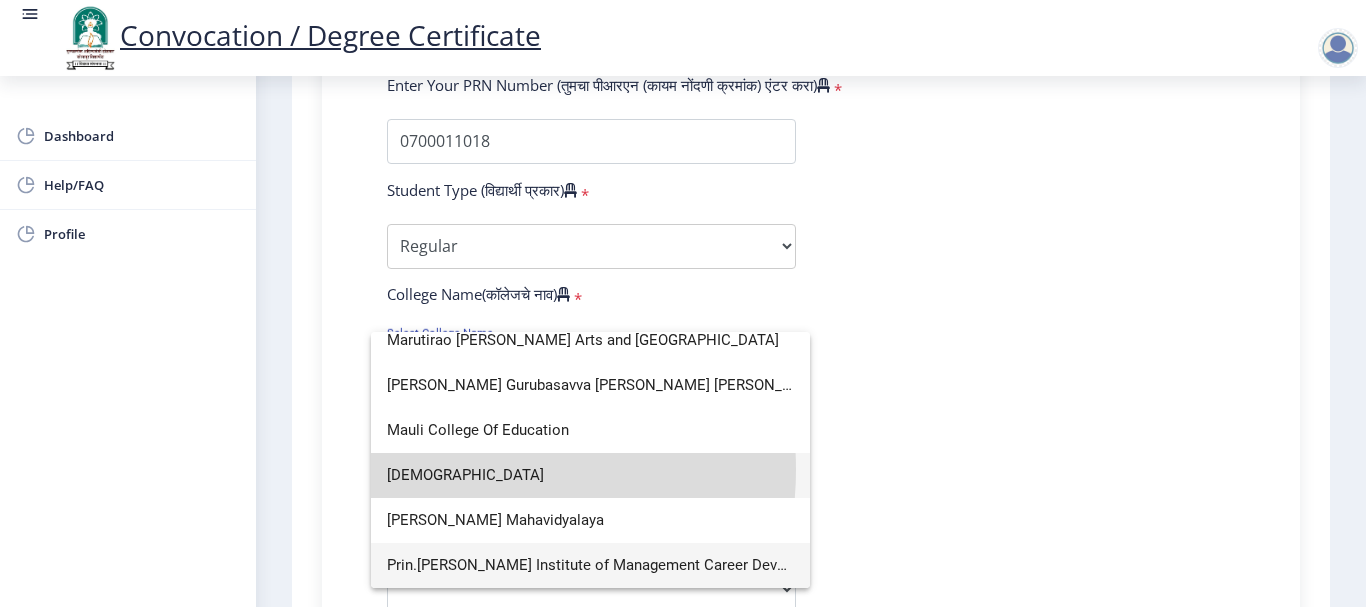 click on "Mauli Mahavidyalaya" at bounding box center [590, 475] 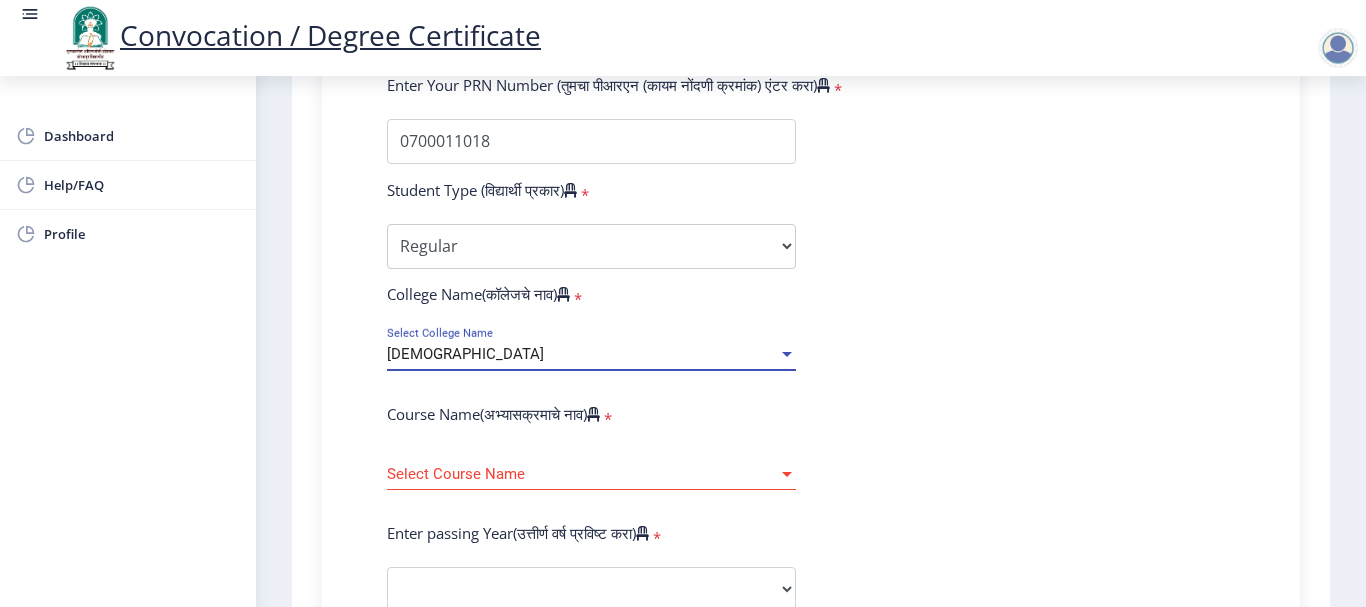 click on "Enter Your PRN Number (तुमचा पीआरएन (कायम नोंदणी क्रमांक) एंटर करा)   * Student Type (विद्यार्थी प्रकार)    * Select Student Type Regular External College Name(कॉलेजचे नाव)   * Mauli Mahavidyalaya Select College Name Course Name(अभ्यासक्रमाचे नाव)   * Select Course Name Select Course Name Enter passing Year(उत्तीर्ण वर्ष प्रविष्ट करा)   *  2025   2024   2023   2022   2021   2020   2019   2018   2017   2016   2015   2014   2013   2012   2011   2010   2009   2008   2007   2006   2005   2004   2003   2002   2001   2000   1999   1998   1997   1996   1995   1994   1993   1992   1991   1990   1989   1988   1987   1986   1985   1984   1983   1982   1981   1980   1979   1978   1977   1976  Enter Passing Month(उत्तीर्ण महिना प्रविष्ट करा)   * Enter Passing Month" 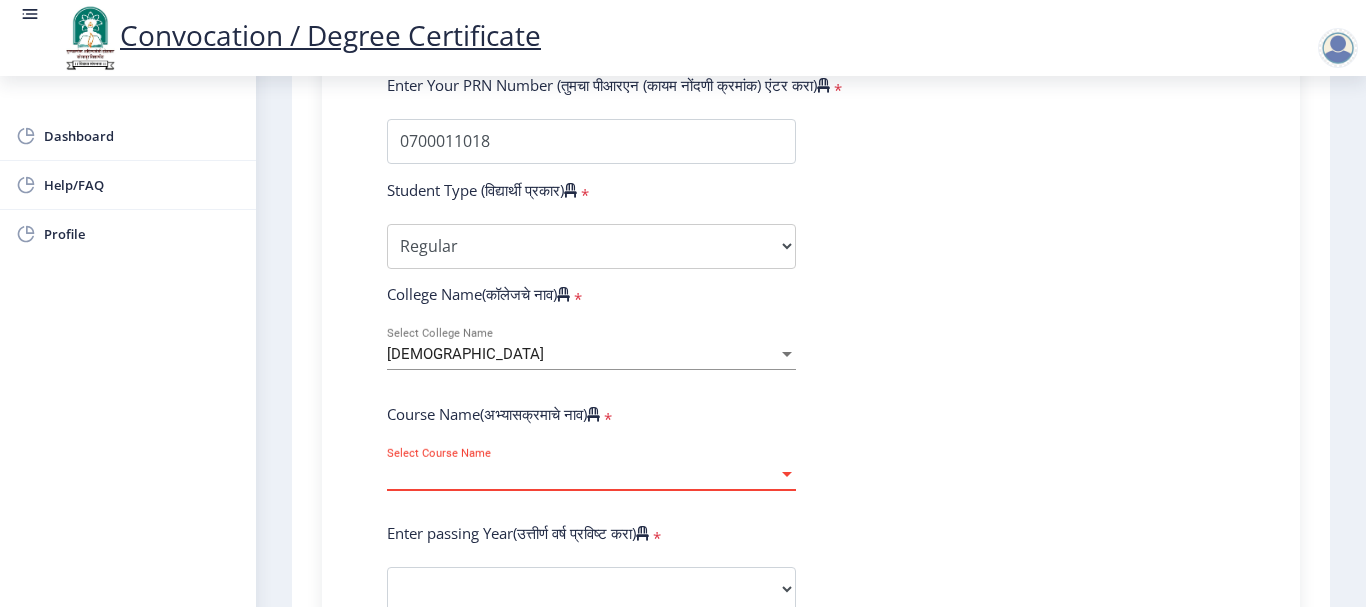 click on "Select Course Name" at bounding box center (582, 474) 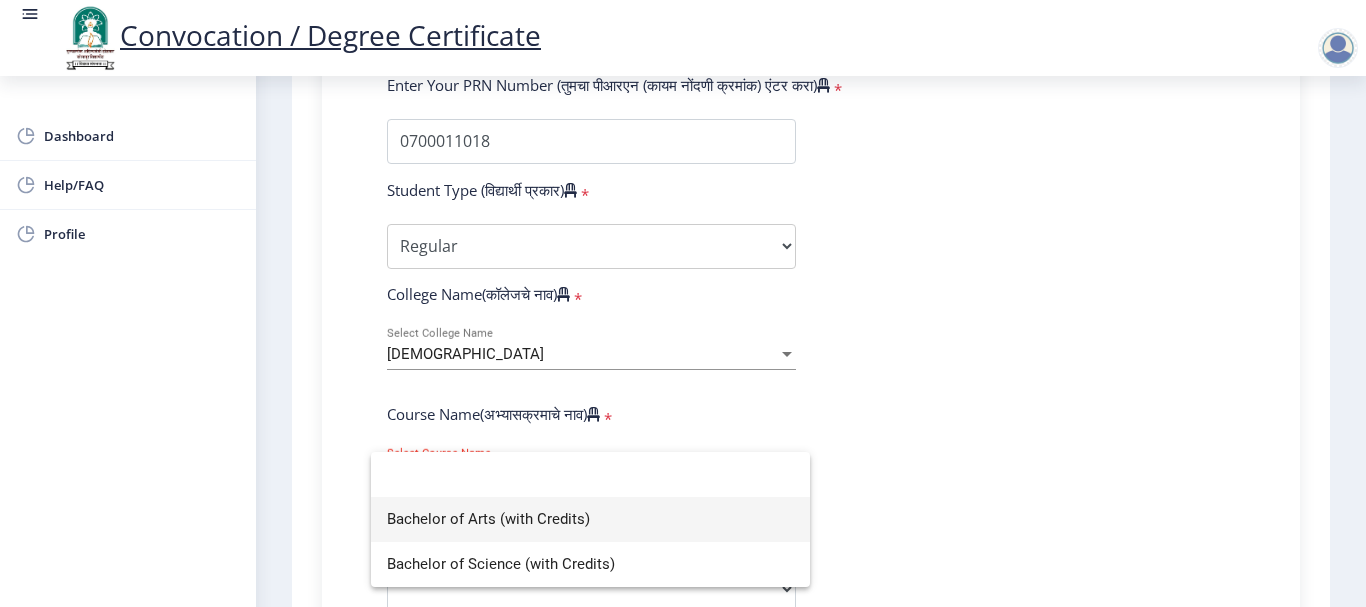 click on "Bachelor of Arts (with Credits)" at bounding box center (590, 519) 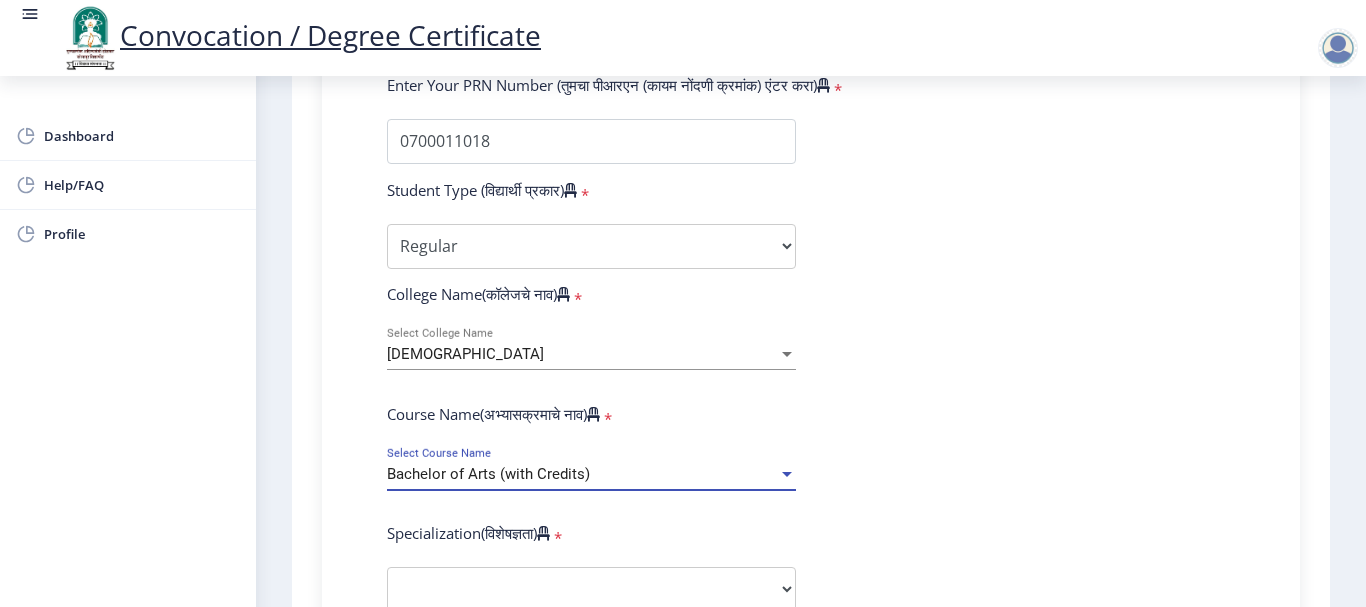 click on "Enter Your PRN Number (तुमचा पीआरएन (कायम नोंदणी क्रमांक) एंटर करा)   * Student Type (विद्यार्थी प्रकार)    * Select Student Type Regular External College Name(कॉलेजचे नाव)   * Mauli Mahavidyalaya Select College Name Course Name(अभ्यासक्रमाचे नाव)   * Bachelor of Arts (with Credits) Select Course Name  Specialization(विशेषज्ञता)   * Specialization English Geography Hindi Marathi Music Sanskrit Urdu Ancient Indian History Culture & Archaeology Economics History Physical Education Political Science Psychology Sociology Kannada Philosophy Other Enter passing Year(उत्तीर्ण वर्ष प्रविष्ट करा)   *  2025   2024   2023   2022   2021   2020   2019   2018   2017   2016   2015   2014   2013   2012   2011   2010   2009   2008   2007   2006   2005   2004   2003   2002   2001   2000   1999  * *" 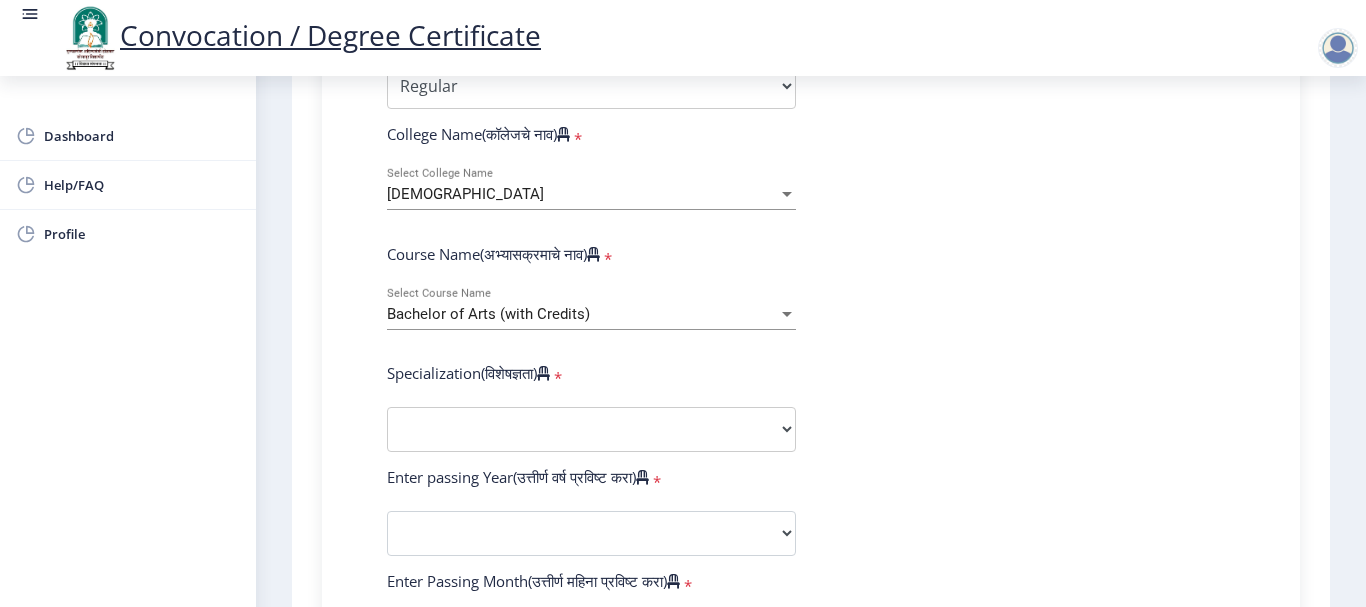 scroll, scrollTop: 760, scrollLeft: 0, axis: vertical 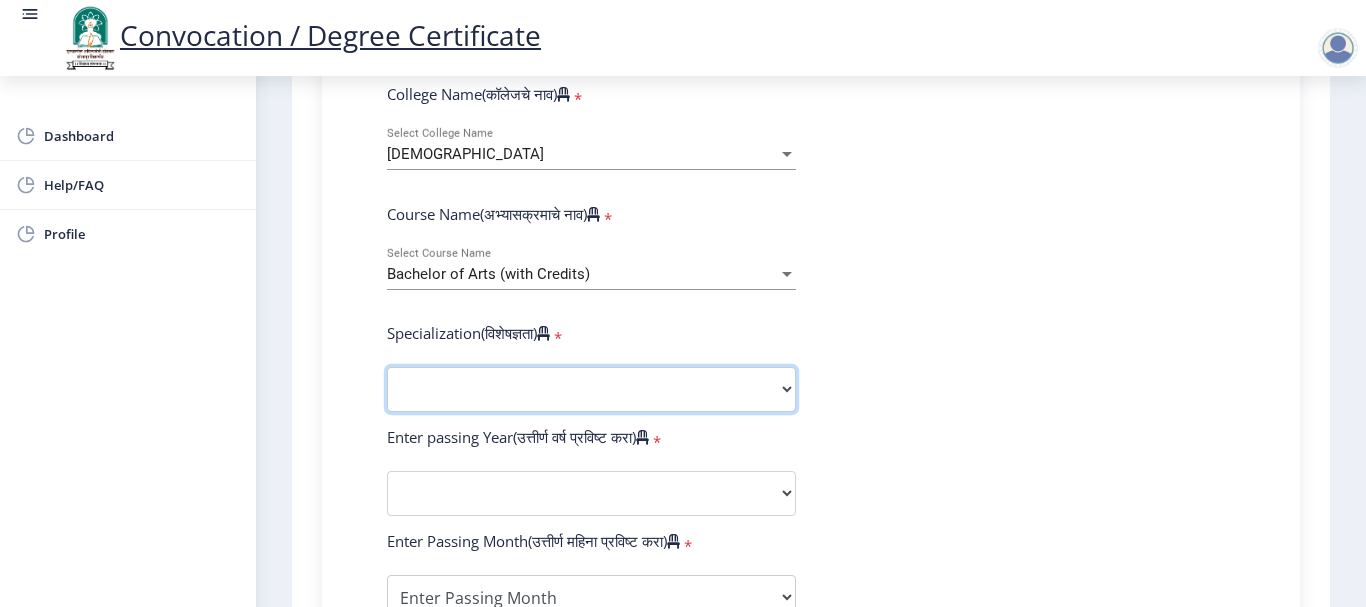 click on "Specialization English Geography Hindi Marathi Music Sanskrit Urdu Ancient Indian History Culture & Archaeology Economics History Physical Education Political Science Psychology Sociology Kannada Philosophy Other" at bounding box center (591, 389) 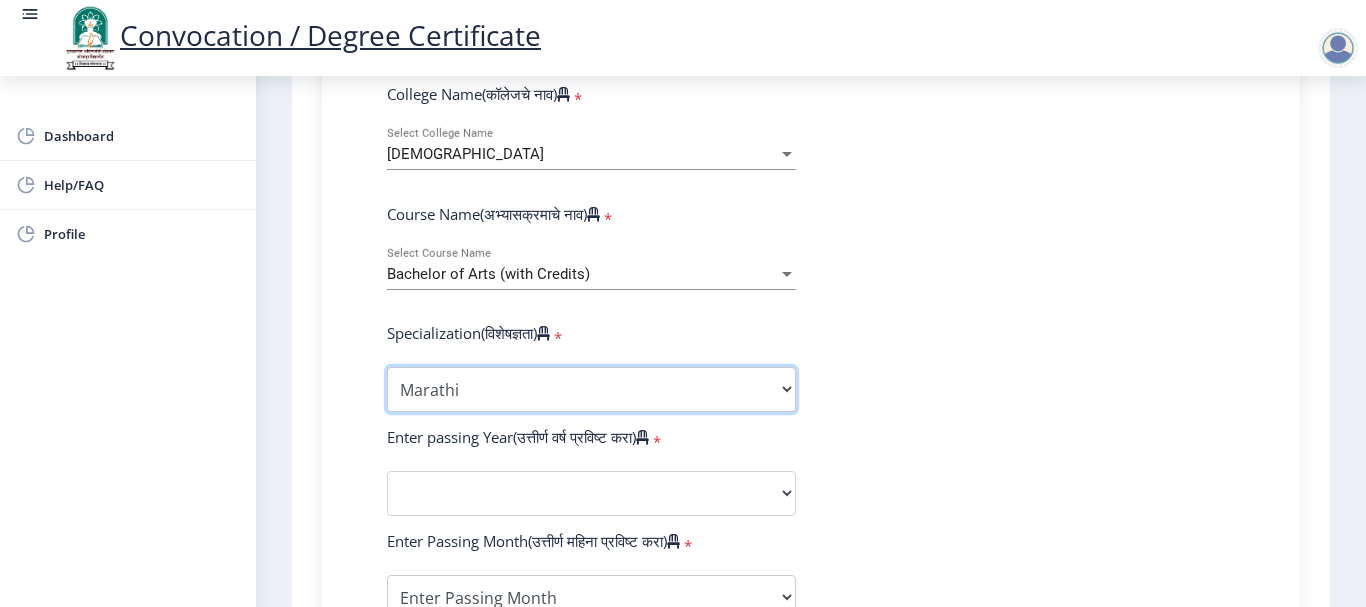 click on "Specialization English Geography Hindi Marathi Music Sanskrit Urdu Ancient Indian History Culture & Archaeology Economics History Physical Education Political Science Psychology Sociology Kannada Philosophy Other" at bounding box center (591, 389) 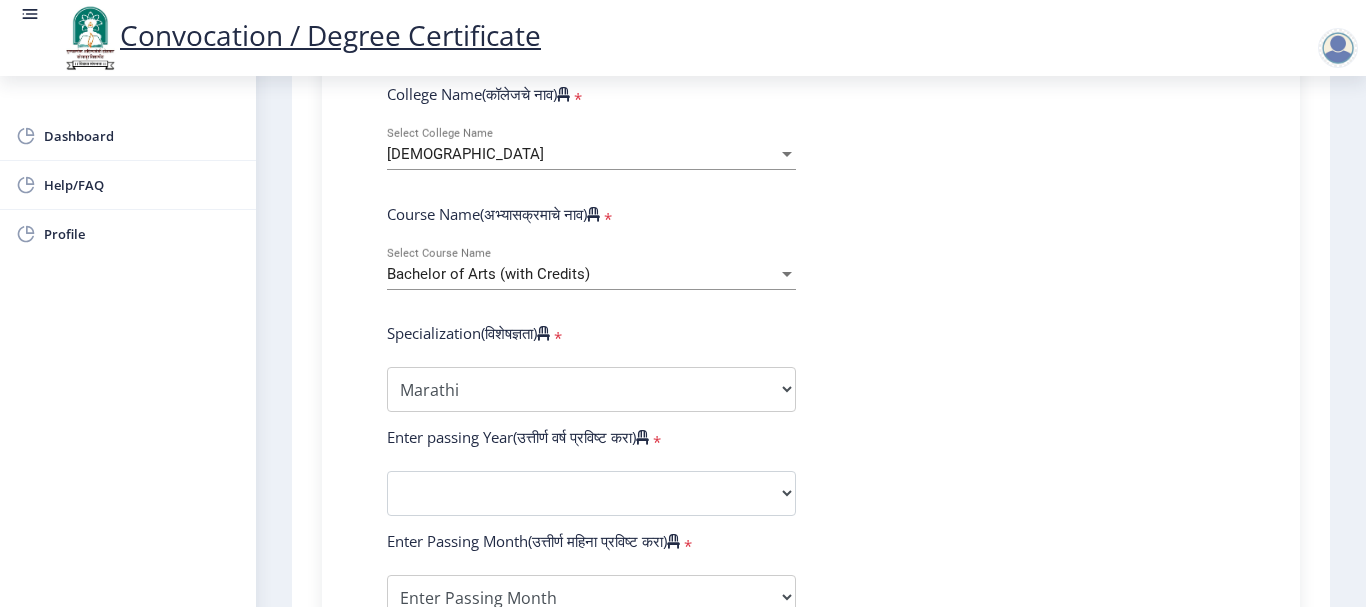 click on "Enter Your PRN Number (तुमचा पीआरएन (कायम नोंदणी क्रमांक) एंटर करा)   * Student Type (विद्यार्थी प्रकार)    * Select Student Type Regular External College Name(कॉलेजचे नाव)   * Mauli Mahavidyalaya Select College Name Course Name(अभ्यासक्रमाचे नाव)   * Bachelor of Arts (with Credits) Select Course Name  Specialization(विशेषज्ञता)   * Specialization English Geography Hindi Marathi Music Sanskrit Urdu Ancient Indian History Culture & Archaeology Economics History Physical Education Political Science Psychology Sociology Kannada Philosophy Other Enter passing Year(उत्तीर्ण वर्ष प्रविष्ट करा)   *  2025   2024   2023   2022   2021   2020   2019   2018   2017   2016   2015   2014   2013   2012   2011   2010   2009   2008   2007   2006   2005   2004   2003   2002   2001   2000   1999  * *" 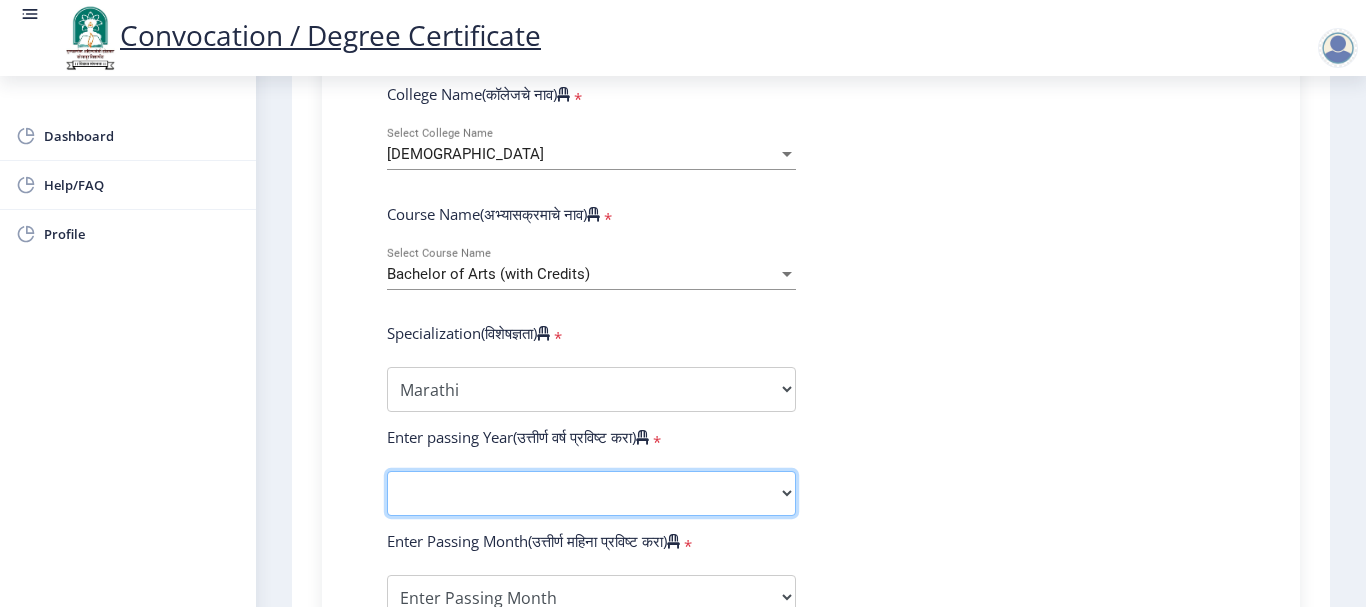 click on "2025   2024   2023   2022   2021   2020   2019   2018   2017   2016   2015   2014   2013   2012   2011   2010   2009   2008   2007   2006   2005   2004   2003   2002   2001   2000   1999   1998   1997   1996   1995   1994   1993   1992   1991   1990   1989   1988   1987   1986   1985   1984   1983   1982   1981   1980   1979   1978   1977   1976" 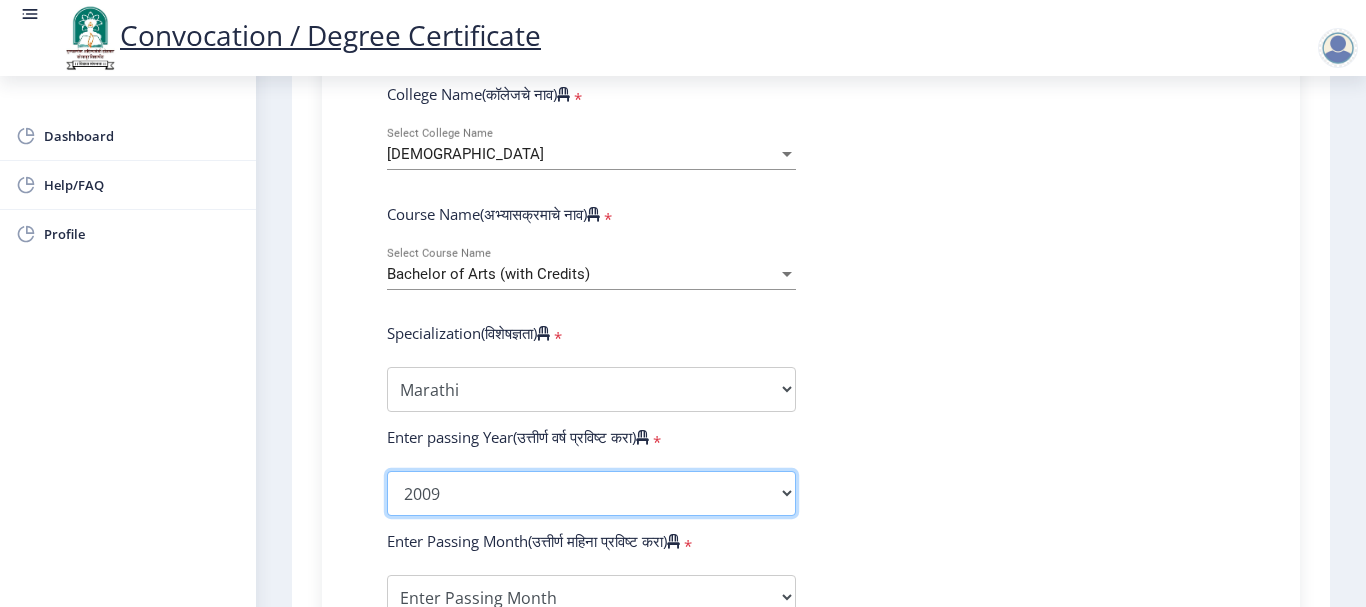 click on "2025   2024   2023   2022   2021   2020   2019   2018   2017   2016   2015   2014   2013   2012   2011   2010   2009   2008   2007   2006   2005   2004   2003   2002   2001   2000   1999   1998   1997   1996   1995   1994   1993   1992   1991   1990   1989   1988   1987   1986   1985   1984   1983   1982   1981   1980   1979   1978   1977   1976" 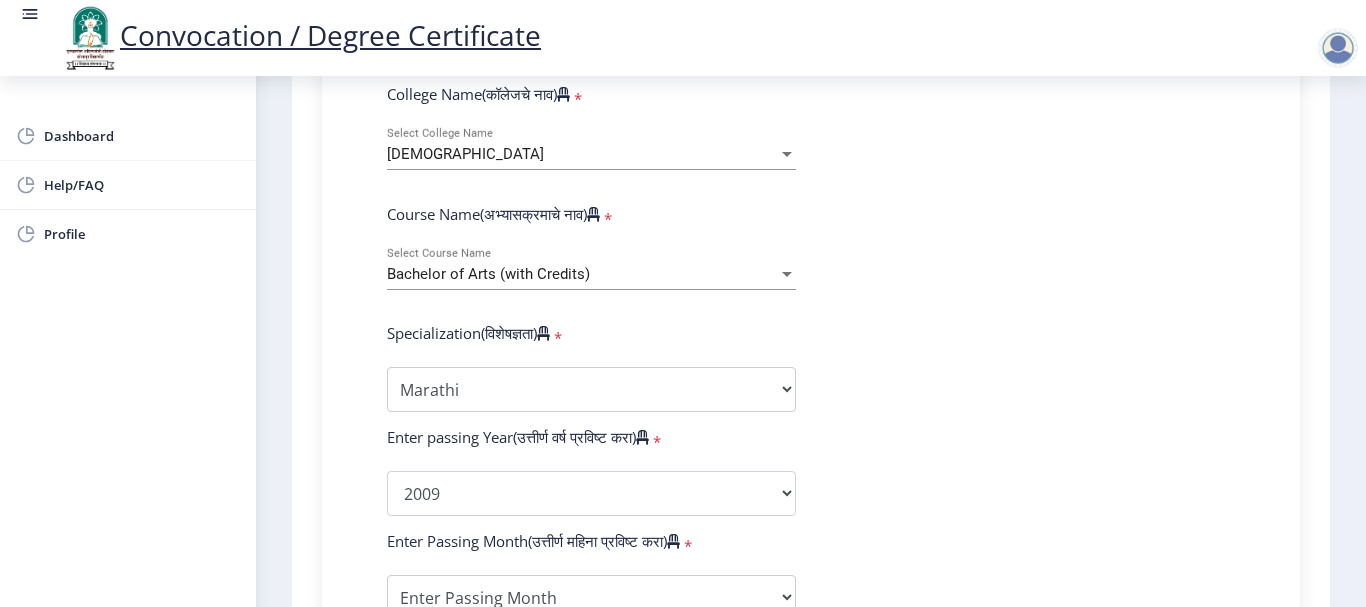 click on "Enter Your PRN Number (तुमचा पीआरएन (कायम नोंदणी क्रमांक) एंटर करा)   * Student Type (विद्यार्थी प्रकार)    * Select Student Type Regular External College Name(कॉलेजचे नाव)   * Mauli Mahavidyalaya Select College Name Course Name(अभ्यासक्रमाचे नाव)   * Bachelor of Arts (with Credits) Select Course Name  Specialization(विशेषज्ञता)   * Specialization English Geography Hindi Marathi Music Sanskrit Urdu Ancient Indian History Culture & Archaeology Economics History Physical Education Political Science Psychology Sociology Kannada Philosophy Other Enter passing Year(उत्तीर्ण वर्ष प्रविष्ट करा)   *  2025   2024   2023   2022   2021   2020   2019   2018   2017   2016   2015   2014   2013   2012   2011   2010   2009   2008   2007   2006   2005   2004   2003   2002   2001   2000   1999  * *" 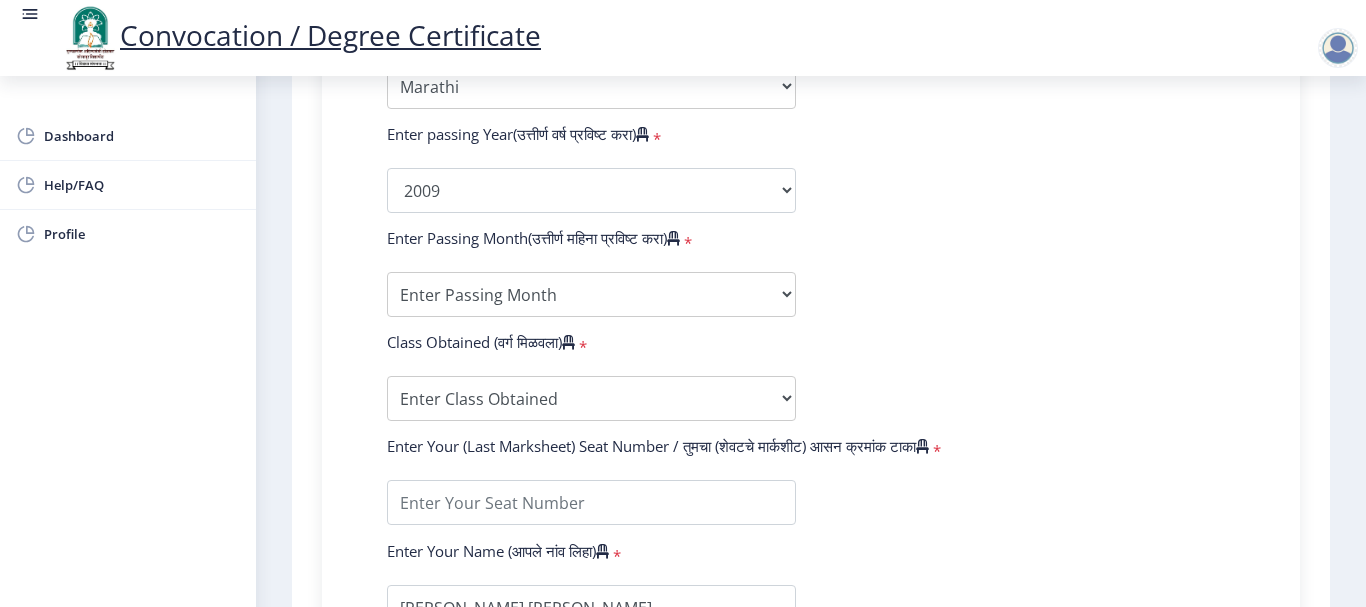 scroll, scrollTop: 1080, scrollLeft: 0, axis: vertical 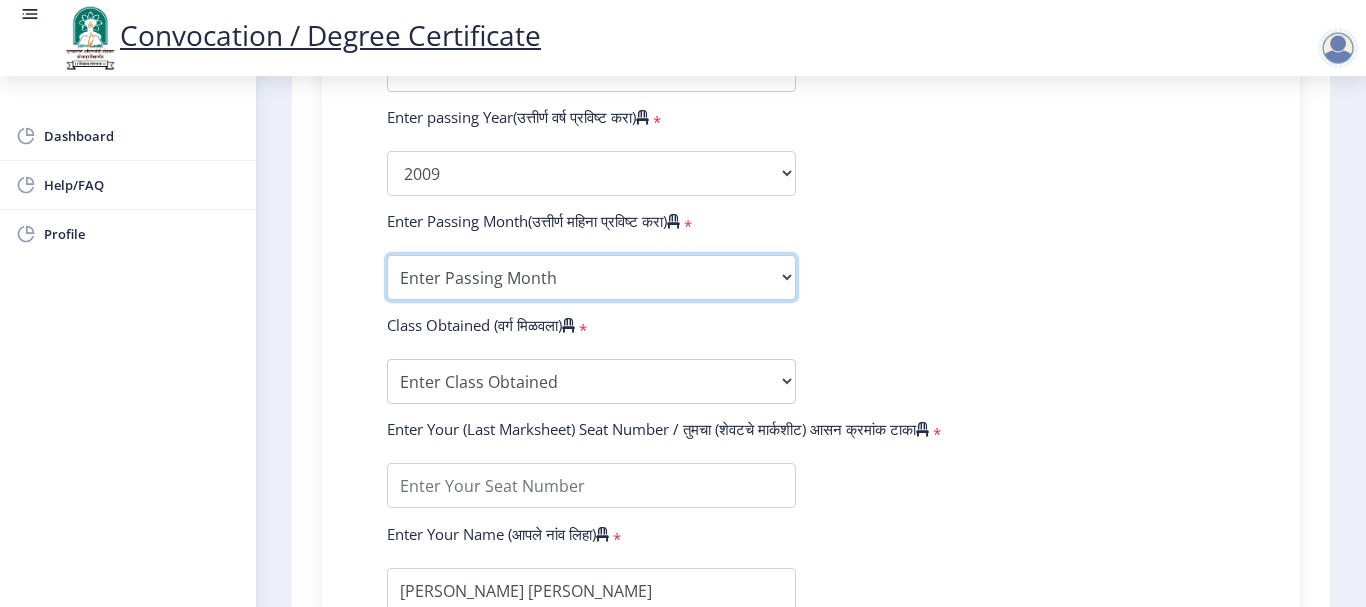click on "Enter Passing Month March April May October November December" at bounding box center (591, 277) 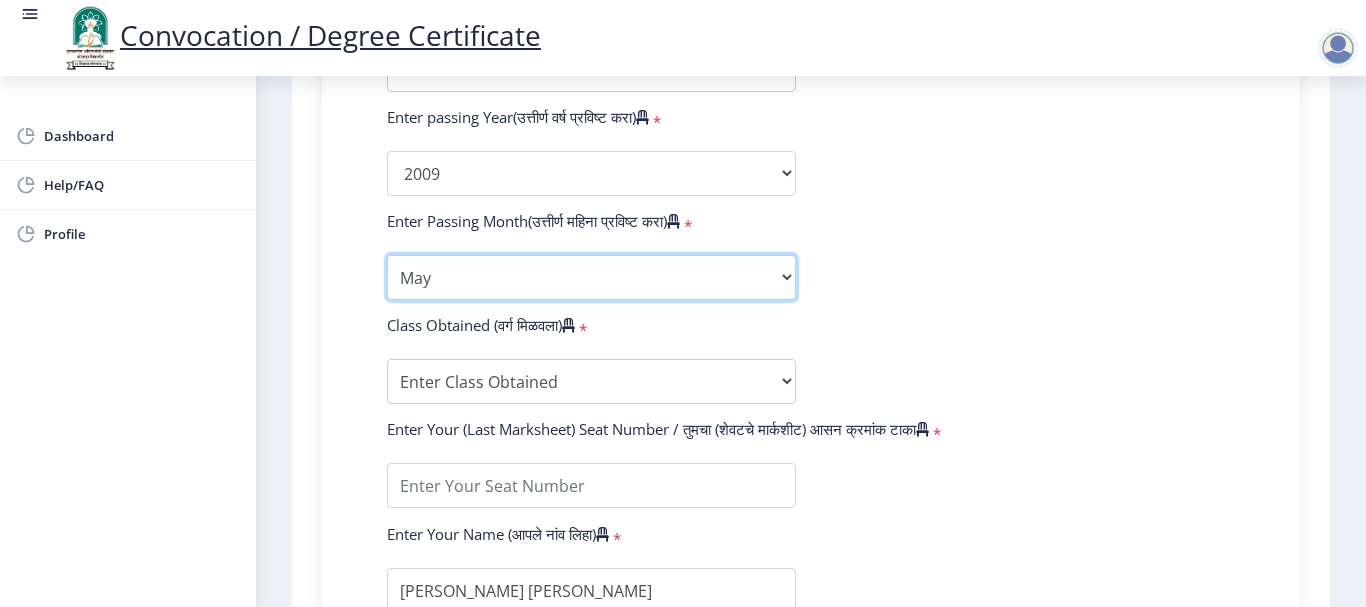 click on "Enter Passing Month March April May October November December" at bounding box center (591, 277) 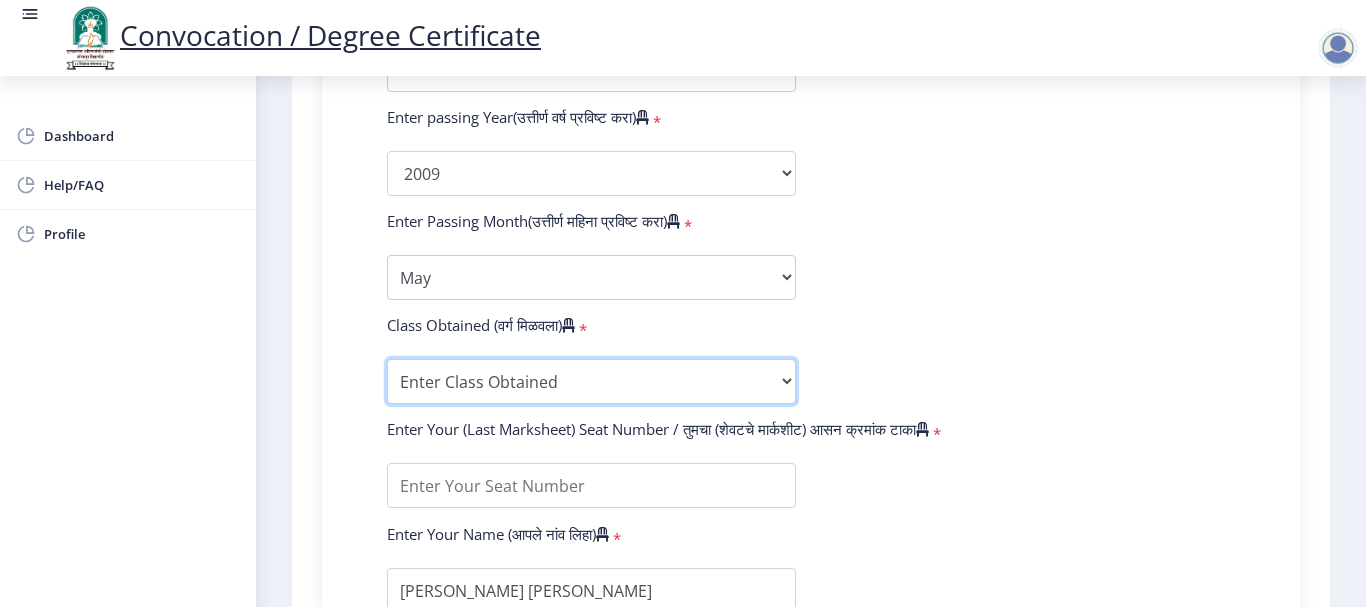 click on "Enter Class Obtained FIRST CLASS WITH DISTINCTION FIRST CLASS HIGHER SECOND CLASS SECOND CLASS PASS CLASS Grade O Grade A+ Grade A Grade B+ Grade B Grade C+ Grade C Grade D Grade E" at bounding box center (591, 381) 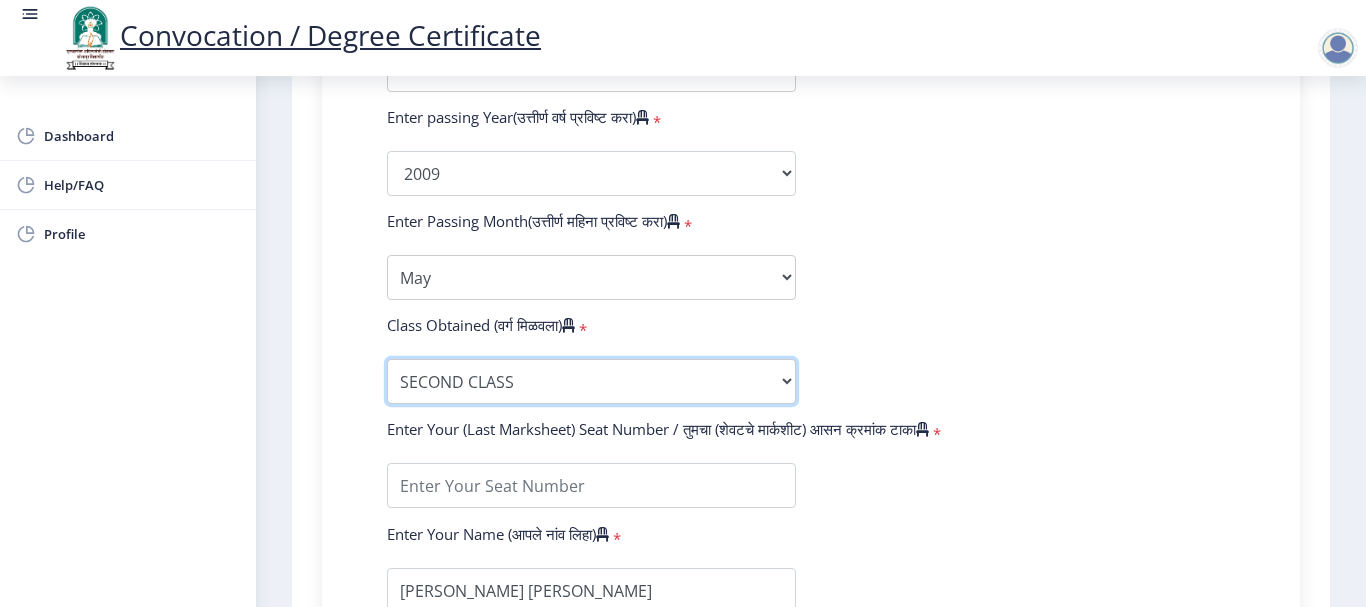 click on "Enter Class Obtained FIRST CLASS WITH DISTINCTION FIRST CLASS HIGHER SECOND CLASS SECOND CLASS PASS CLASS Grade O Grade A+ Grade A Grade B+ Grade B Grade C+ Grade C Grade D Grade E" at bounding box center [591, 381] 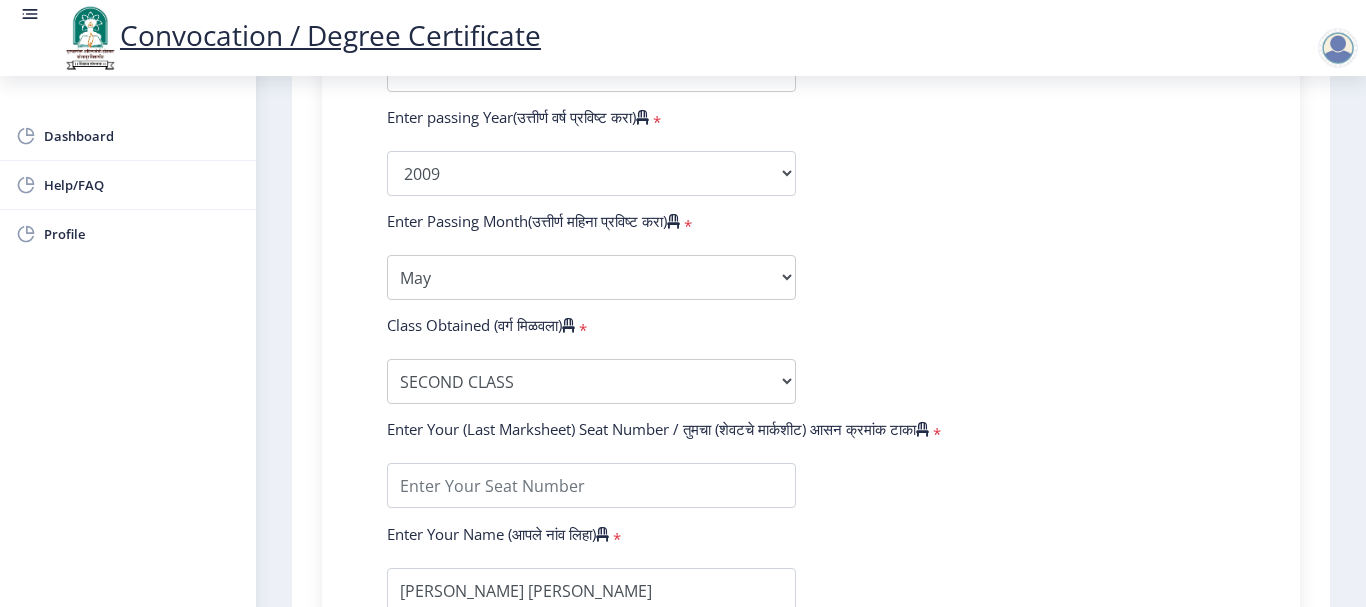 click on "Enter Your PRN Number (तुमचा पीआरएन (कायम नोंदणी क्रमांक) एंटर करा)   * Student Type (विद्यार्थी प्रकार)    * Select Student Type Regular External College Name(कॉलेजचे नाव)   * Mauli Mahavidyalaya Select College Name Course Name(अभ्यासक्रमाचे नाव)   * Bachelor of Arts (with Credits) Select Course Name  Specialization(विशेषज्ञता)   * Specialization English Geography Hindi Marathi Music Sanskrit Urdu Ancient Indian History Culture & Archaeology Economics History Physical Education Political Science Psychology Sociology Kannada Philosophy Other Enter passing Year(उत्तीर्ण वर्ष प्रविष्ट करा)   *  2025   2024   2023   2022   2021   2020   2019   2018   2017   2016   2015   2014   2013   2012   2011   2010   2009   2008   2007   2006   2005   2004   2003   2002   2001   2000   1999  * *" 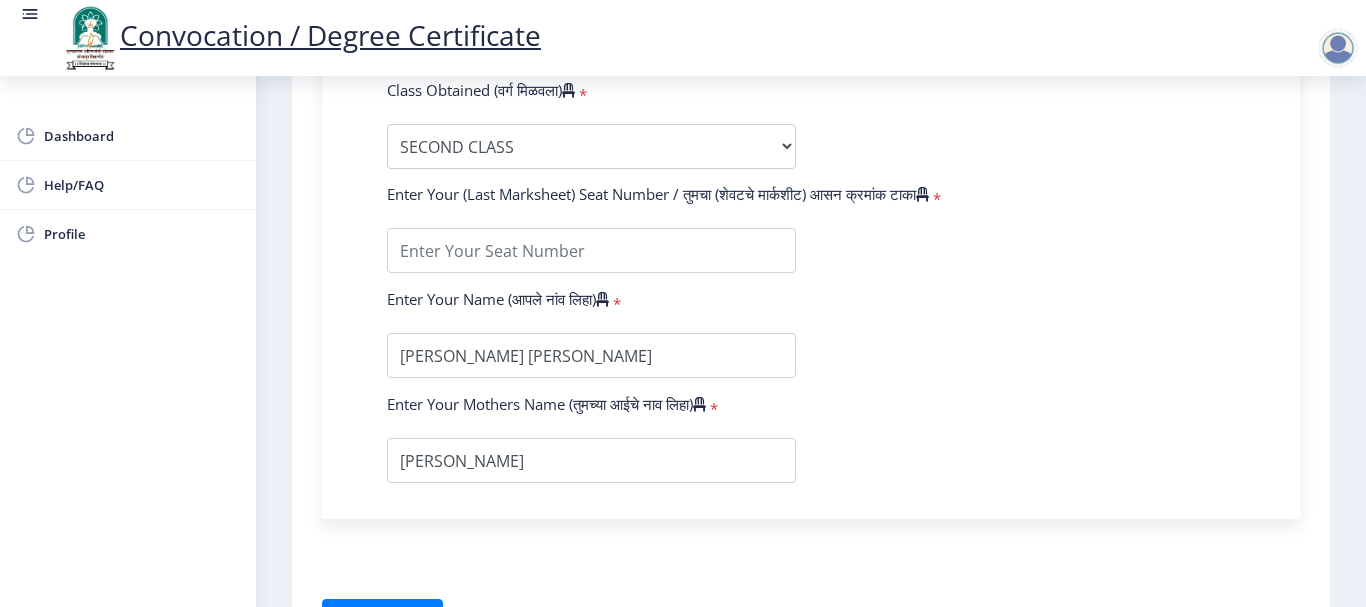 scroll, scrollTop: 1320, scrollLeft: 0, axis: vertical 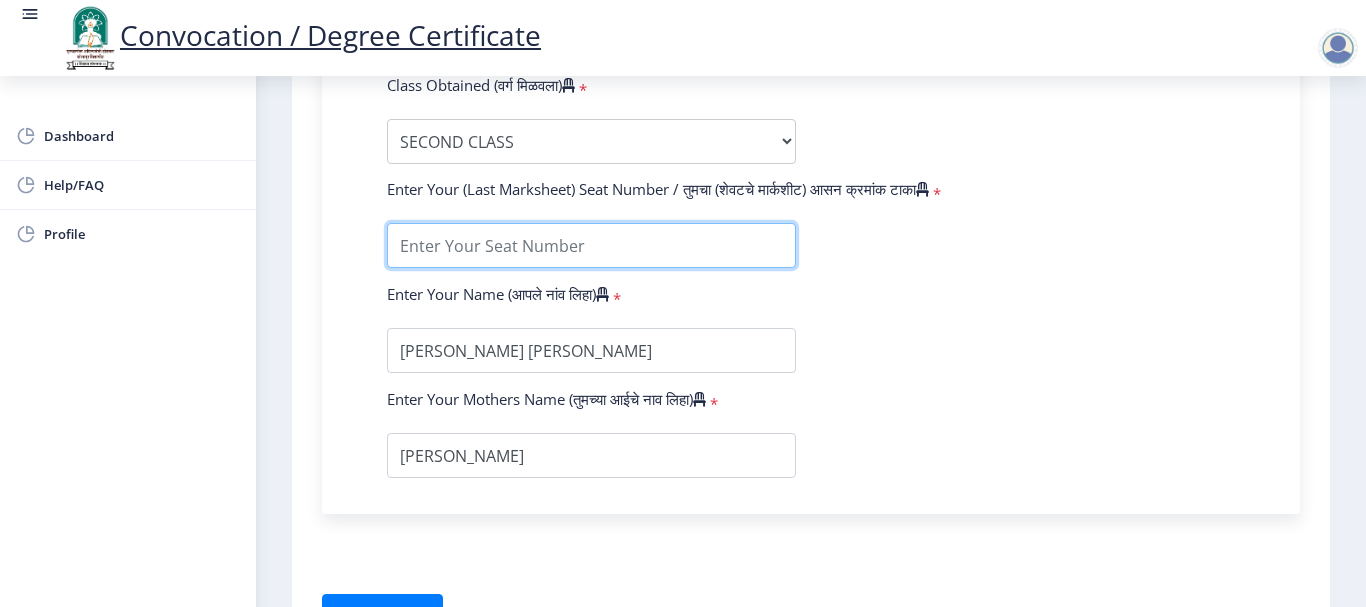 click at bounding box center (591, 245) 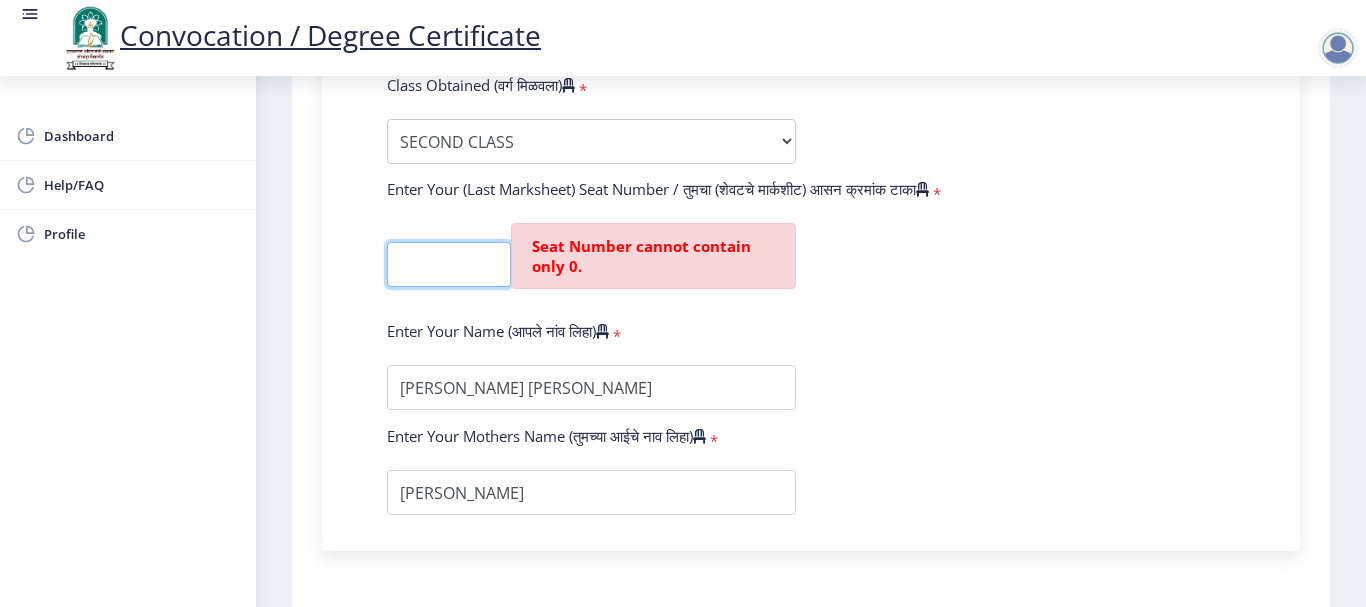 scroll, scrollTop: 0, scrollLeft: 0, axis: both 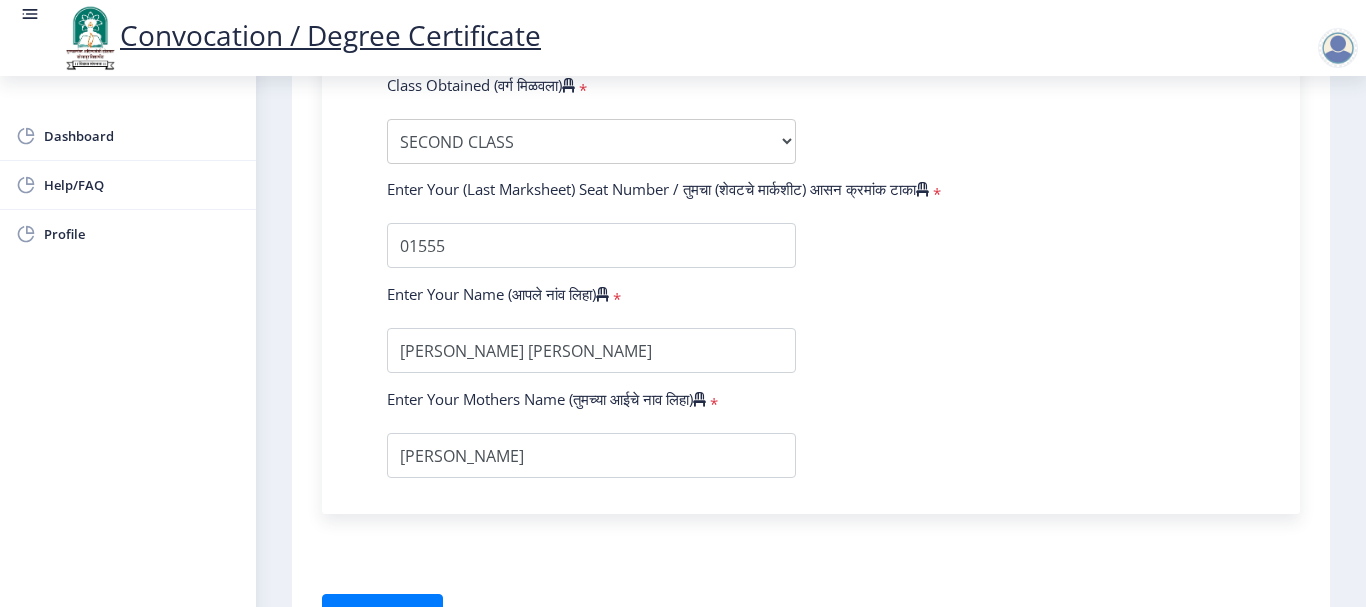 click on "Enter Your PRN Number (तुमचा पीआरएन (कायम नोंदणी क्रमांक) एंटर करा)   * Student Type (विद्यार्थी प्रकार)    * Select Student Type Regular External College Name(कॉलेजचे नाव)   * Mauli Mahavidyalaya Select College Name Course Name(अभ्यासक्रमाचे नाव)   * Bachelor of Arts (with Credits) Select Course Name  Specialization(विशेषज्ञता)   * Specialization English Geography Hindi Marathi Music Sanskrit Urdu Ancient Indian History Culture & Archaeology Economics History Physical Education Political Science Psychology Sociology Kannada Philosophy Other Enter passing Year(उत्तीर्ण वर्ष प्रविष्ट करा)   *  2025   2024   2023   2022   2021   2020   2019   2018   2017   2016   2015   2014   2013   2012   2011   2010   2009   2008   2007   2006   2005   2004   2003   2002   2001   2000   1999  * *" 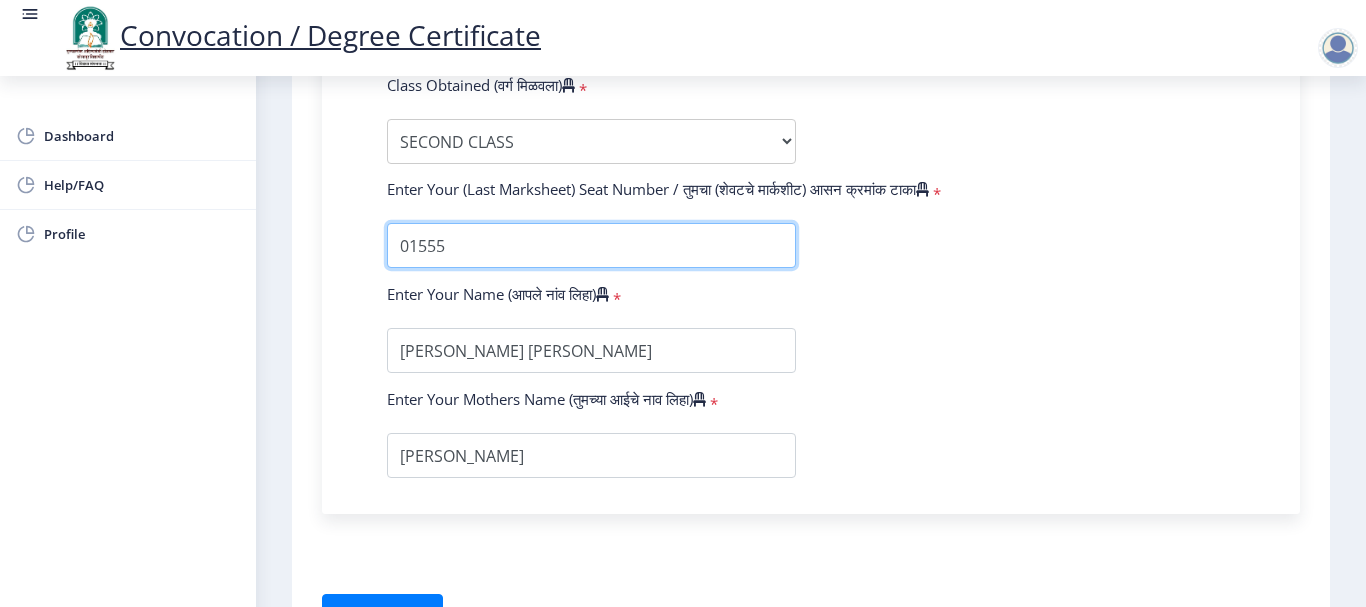 click at bounding box center [591, 245] 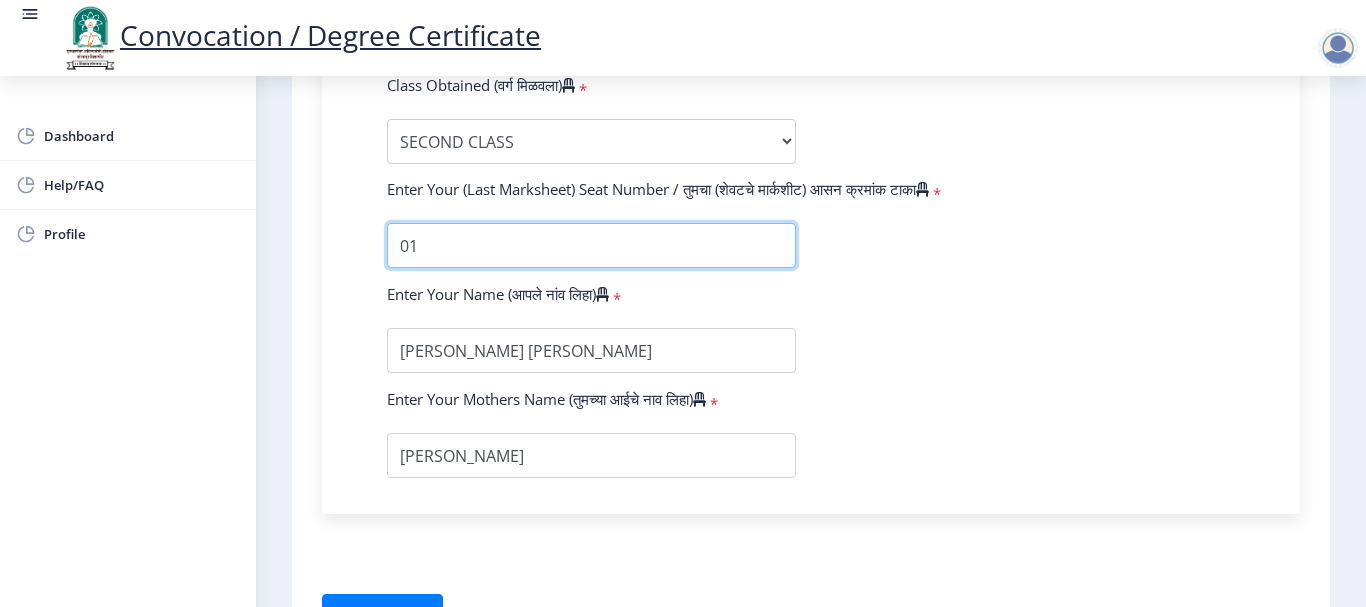 type on "0" 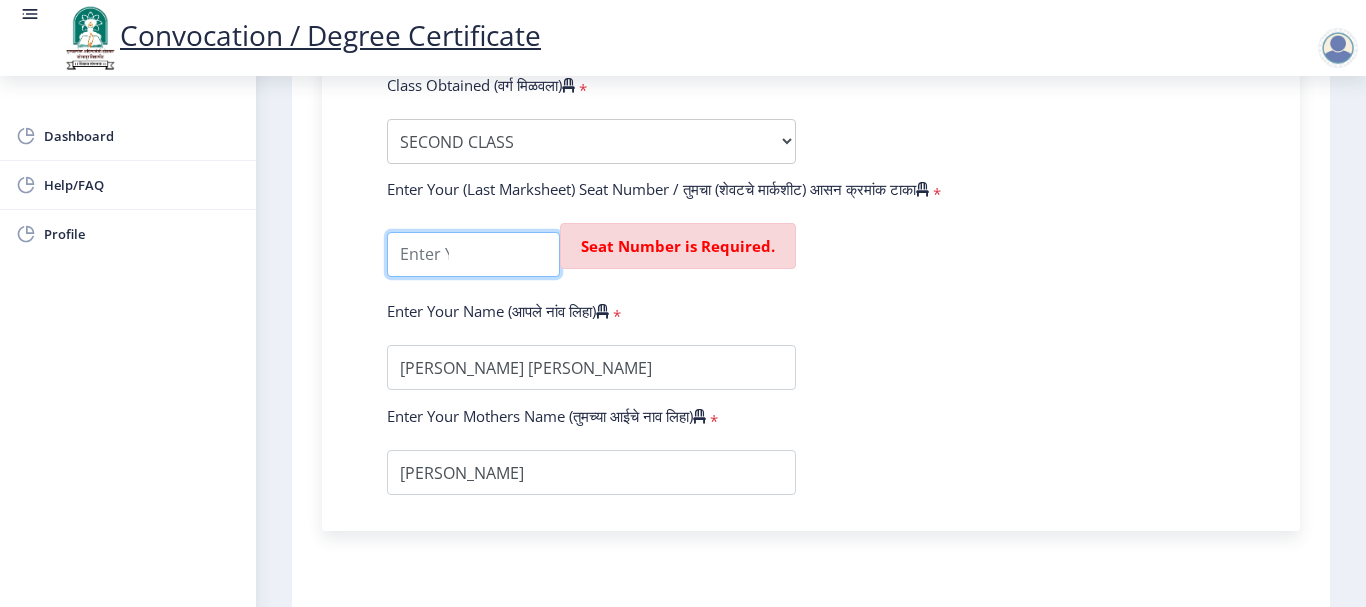 scroll, scrollTop: 0, scrollLeft: 0, axis: both 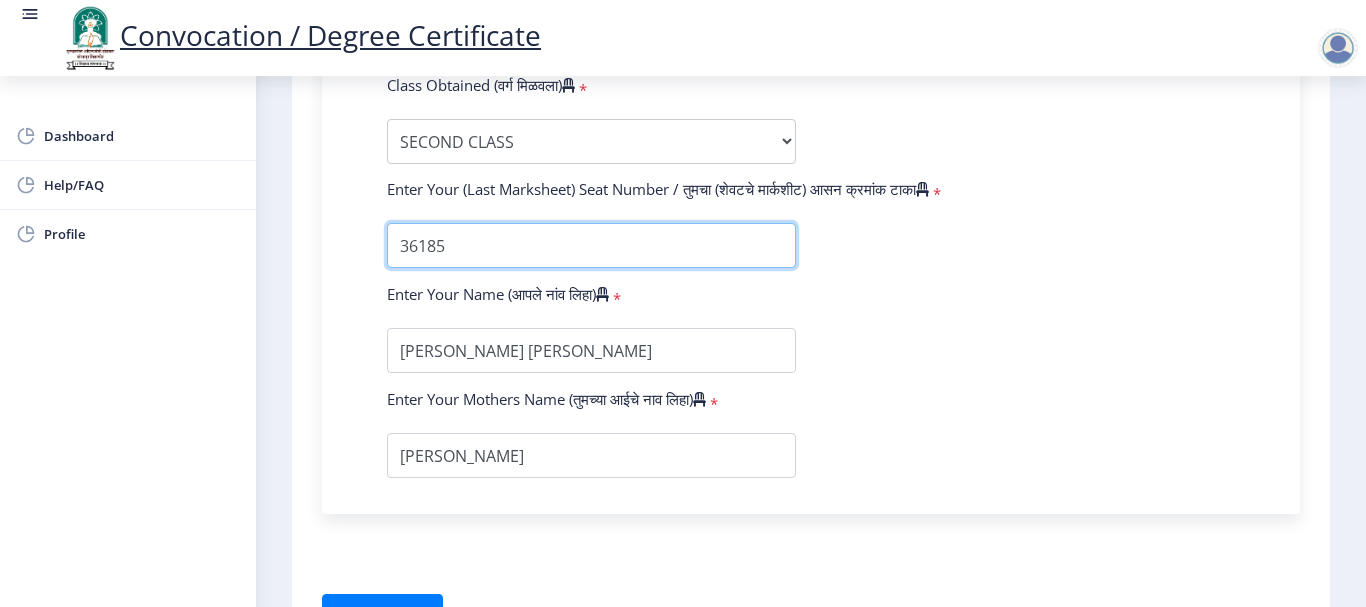 type on "36185" 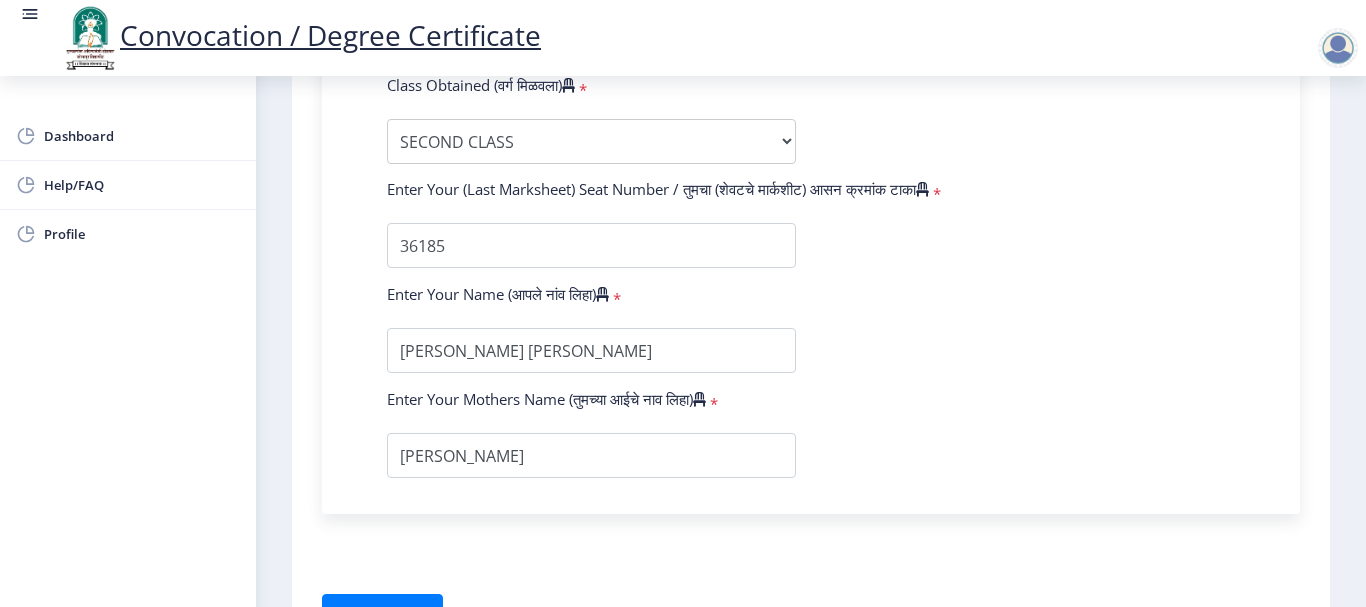 click on "Enter Your PRN Number (तुमचा पीआरएन (कायम नोंदणी क्रमांक) एंटर करा)   * Student Type (विद्यार्थी प्रकार)    * Select Student Type Regular External College Name(कॉलेजचे नाव)   * Mauli Mahavidyalaya Select College Name Course Name(अभ्यासक्रमाचे नाव)   * Bachelor of Arts (with Credits) Select Course Name  Specialization(विशेषज्ञता)   * Specialization English Geography Hindi Marathi Music Sanskrit Urdu Ancient Indian History Culture & Archaeology Economics History Physical Education Political Science Psychology Sociology Kannada Philosophy Other Enter passing Year(उत्तीर्ण वर्ष प्रविष्ट करा)   *  2025   2024   2023   2022   2021   2020   2019   2018   2017   2016   2015   2014   2013   2012   2011   2010   2009   2008   2007   2006   2005   2004   2003   2002   2001   2000   1999  * *" 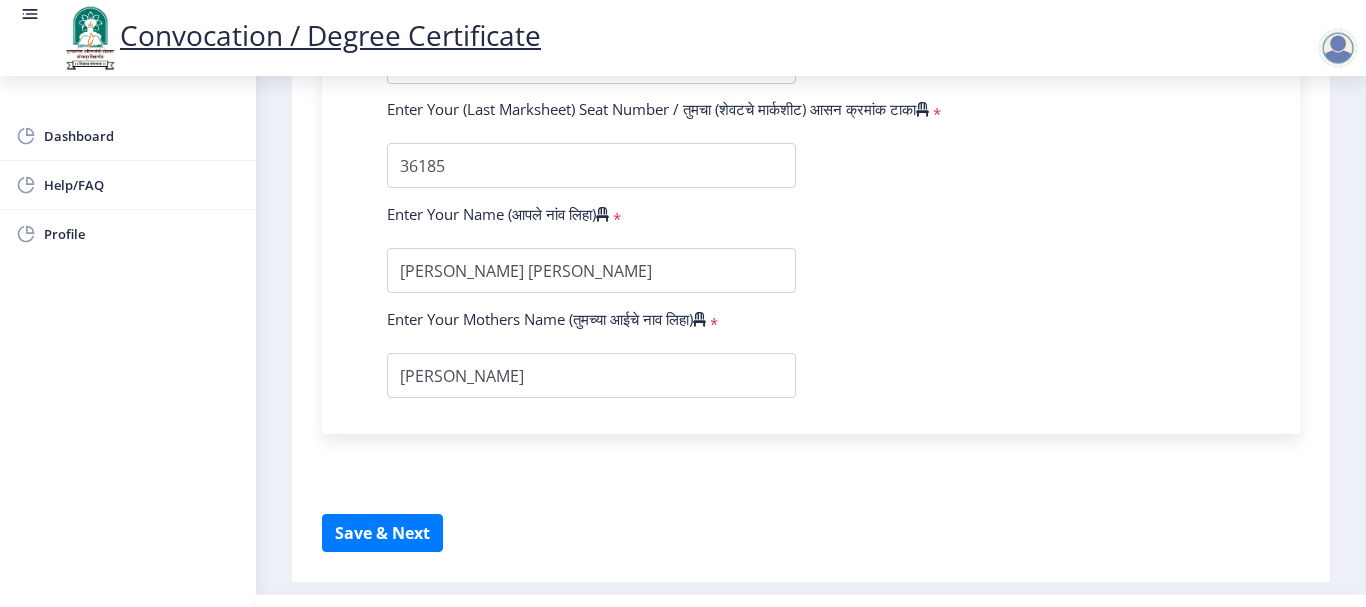 scroll, scrollTop: 1448, scrollLeft: 0, axis: vertical 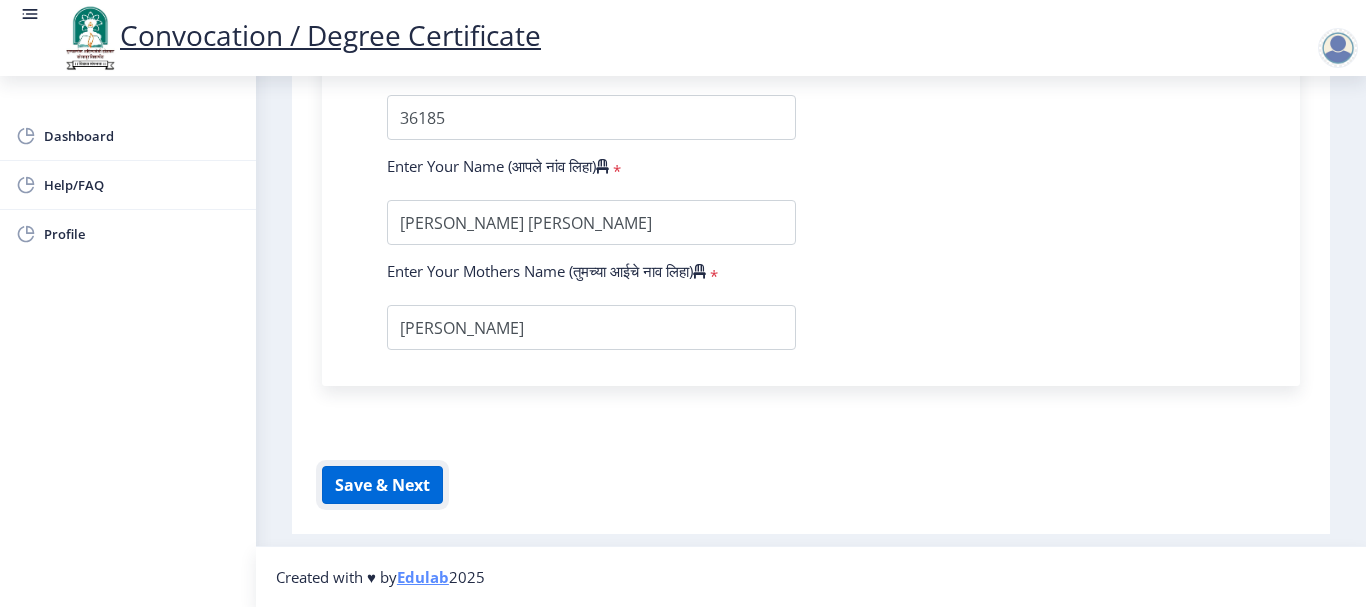click on "Save & Next" 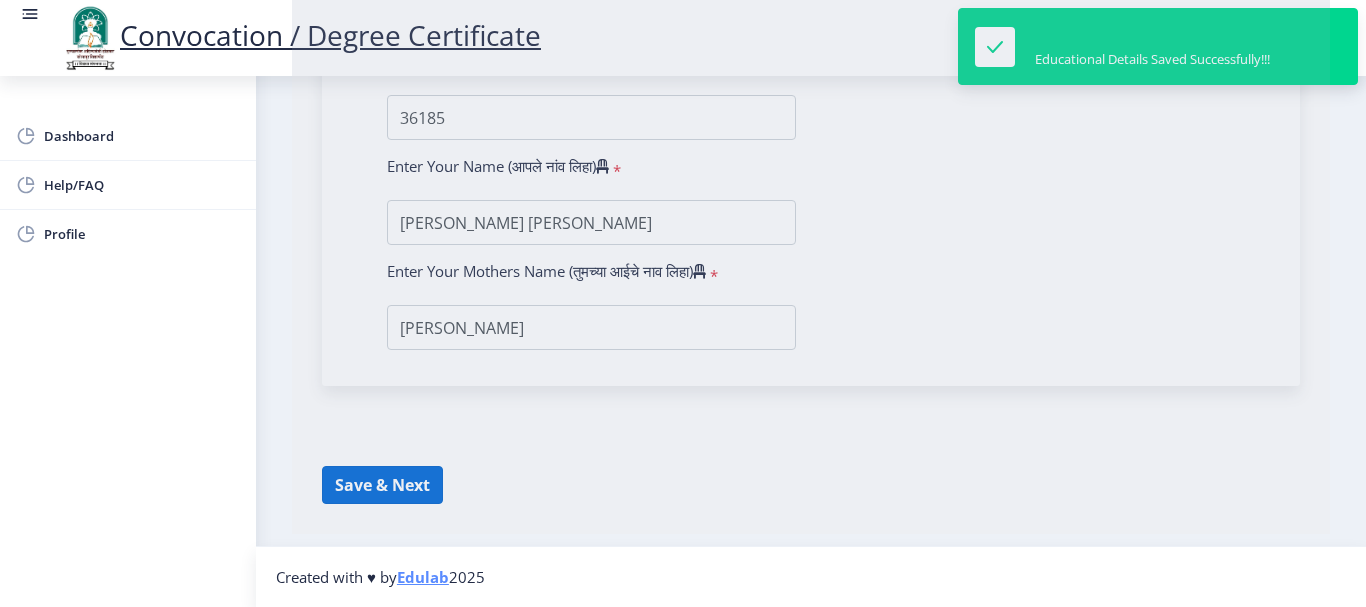 select 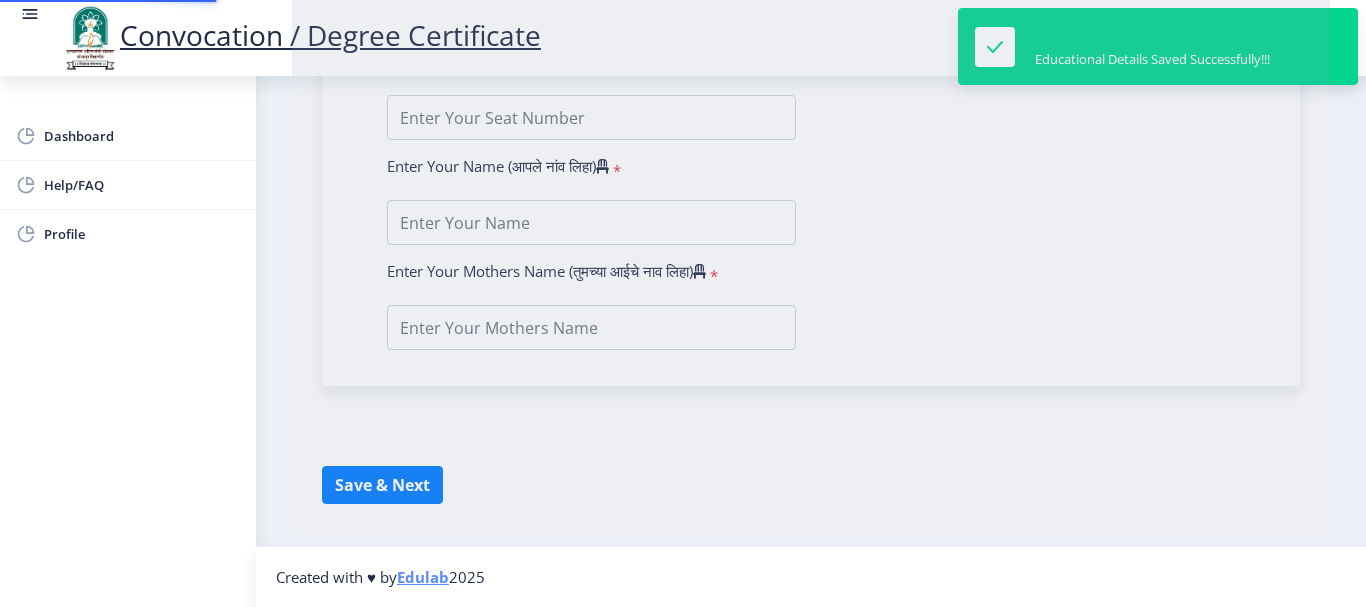 scroll, scrollTop: 0, scrollLeft: 0, axis: both 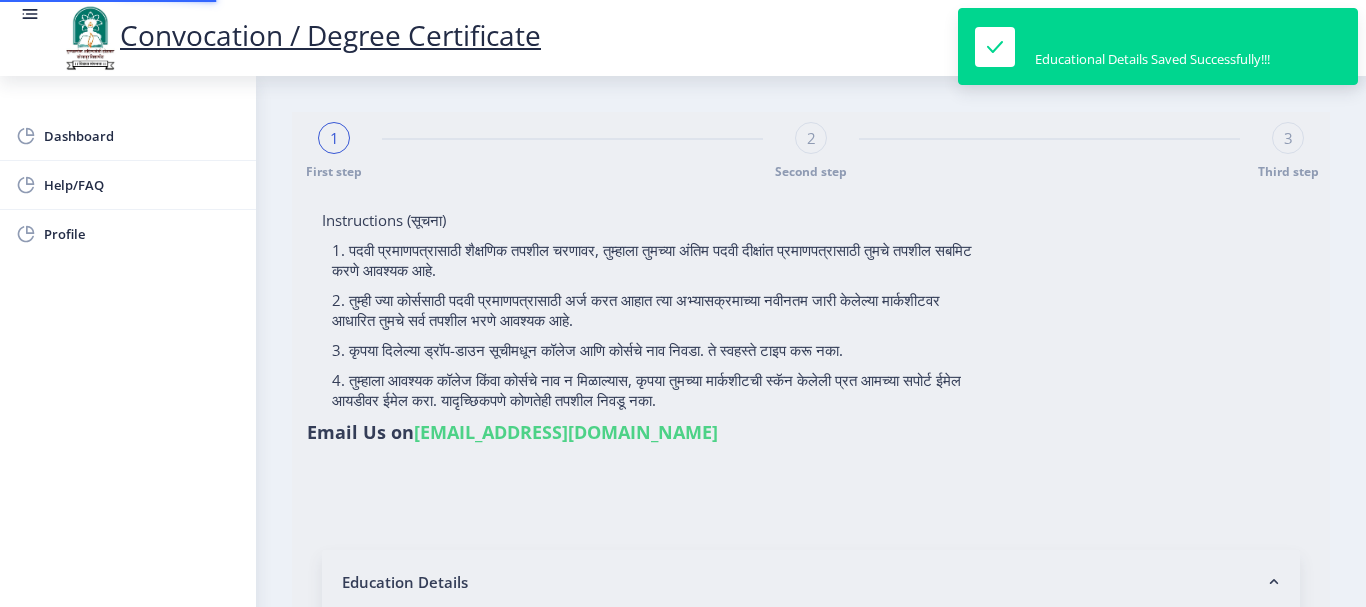 type on "PRAVIN DEVIDAS PATIL" 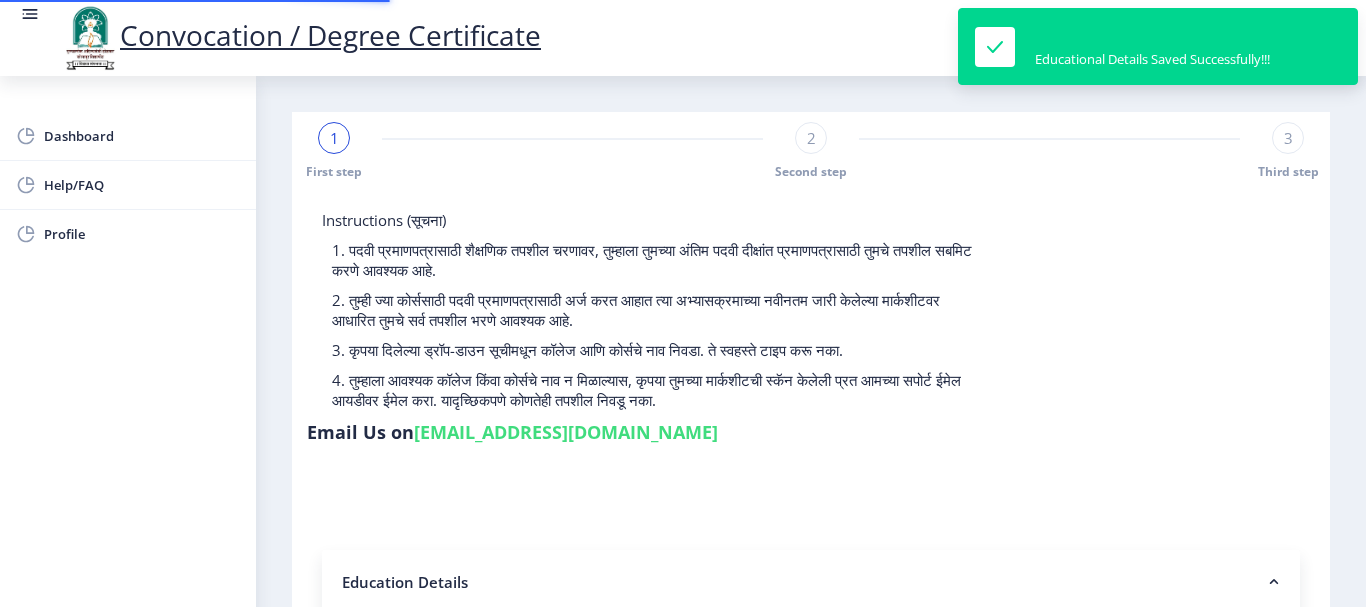 type on "0700011018" 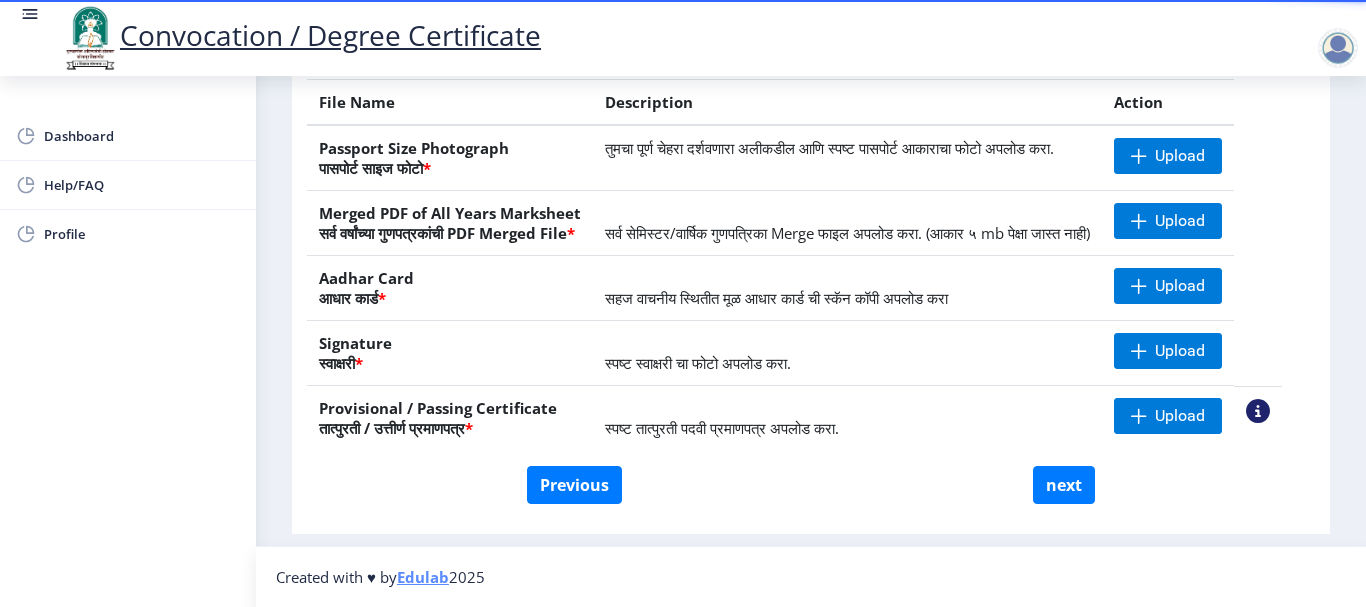 scroll, scrollTop: 403, scrollLeft: 0, axis: vertical 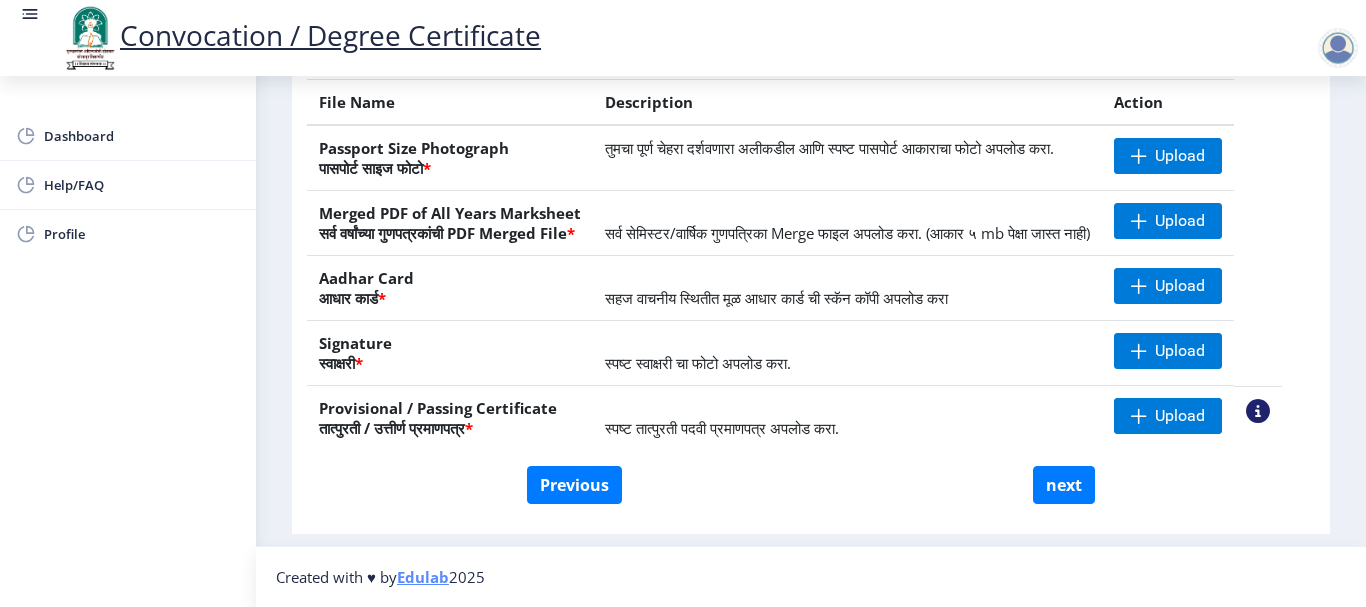 click on "Instructions (सूचना) 1. कृपया लक्षात घ्या की तुम्हाला मूळ दस्तऐवजांच्या स्कॅन केलेल्या प्रती योग्य स्वरूपात आणि सरळ स्थितीत अपलोड कराव्या लागतील.  2. प्रत्येक दस्तऐवज स्वतंत्रपणे एक एक करून अपलोड करा आणि कृपया लक्षात ठेवा कि फाइलचा आकार 5MB (35mm X 45mm) पेक्षा जास्त नसावा. (दस्तऐवज एकाच फाईलमध्ये विलीन करू नका.)  Need Help? Email Us on   su.sfc@studentscenter.in  Upload Documents (दस्तऐवज अपलोड करा)  File Name Description Action Passport Size Photograph  पासपोर्ट साइज फोटो  * Upload * Upload * Upload *" 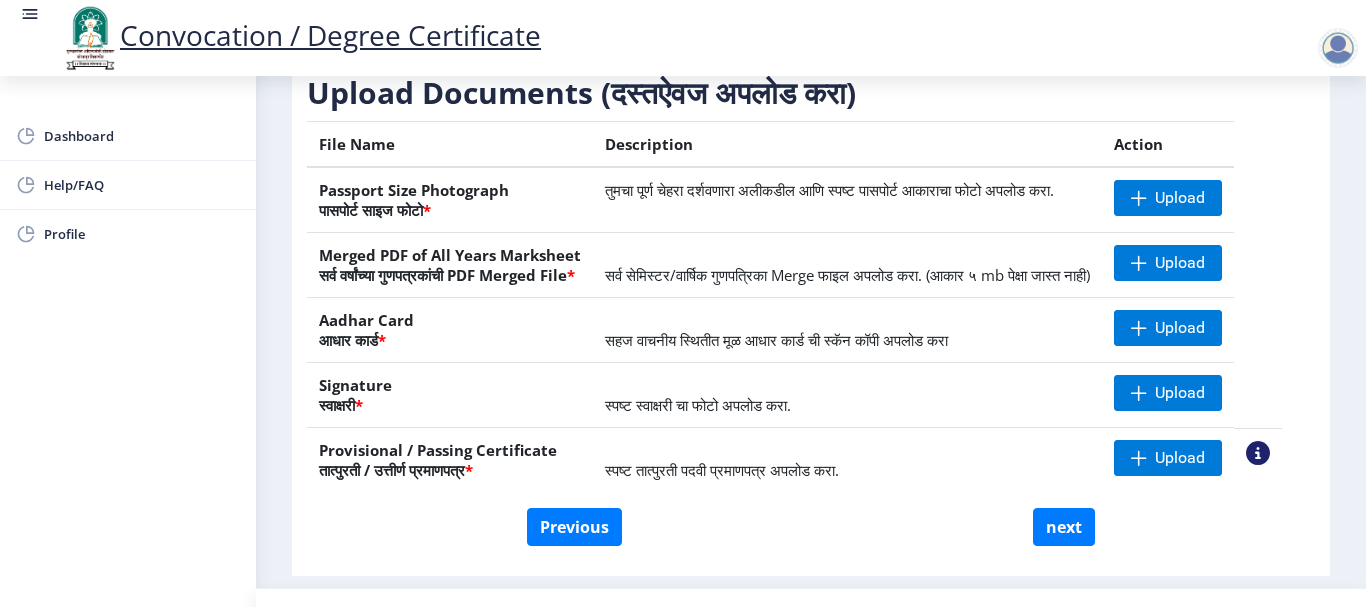 scroll, scrollTop: 323, scrollLeft: 0, axis: vertical 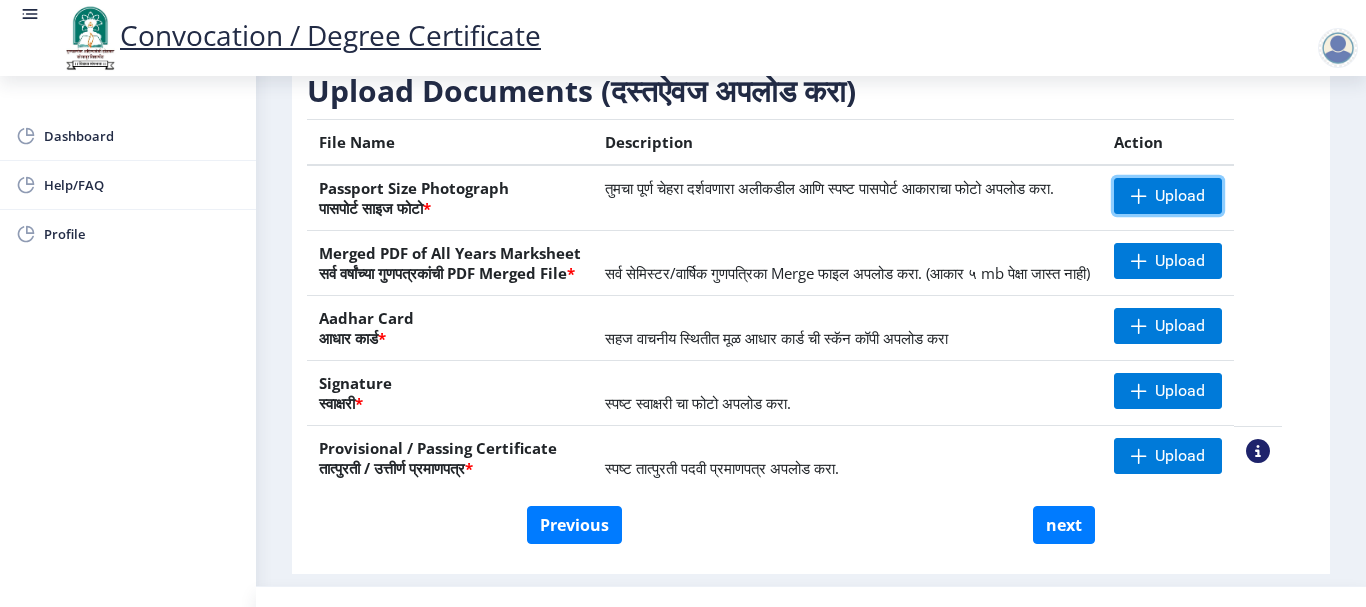 click on "Passport Size Photograph  पासपोर्ट साइज फोटो  * तुमचा पूर्ण चेहरा दर्शवणारा अलीकडील आणि स्पष्ट पासपोर्ट आकाराचा फोटो अपलोड करा.  Upload Merged PDF of All Years Marksheet   सर्व वर्षांच्या गुणपत्रकांची PDF Merged File * सर्व सेमिस्टर/वार्षिक गुणपत्रिका Merge फाइल अपलोड करा. (आकार ५ mb पेक्षा जास्त नाही)  Upload Aadhar Card  आधार कार्ड  * सहज वाचनीय स्थितीत मूळ आधार कार्ड ची स्कॅन कॉपी अपलोड करा  Upload Signature  स्वाक्षरी  * स्पष्ट स्वाक्षरी चा फोटो अपलोड करा. Upload * Upload View Sample PDC" 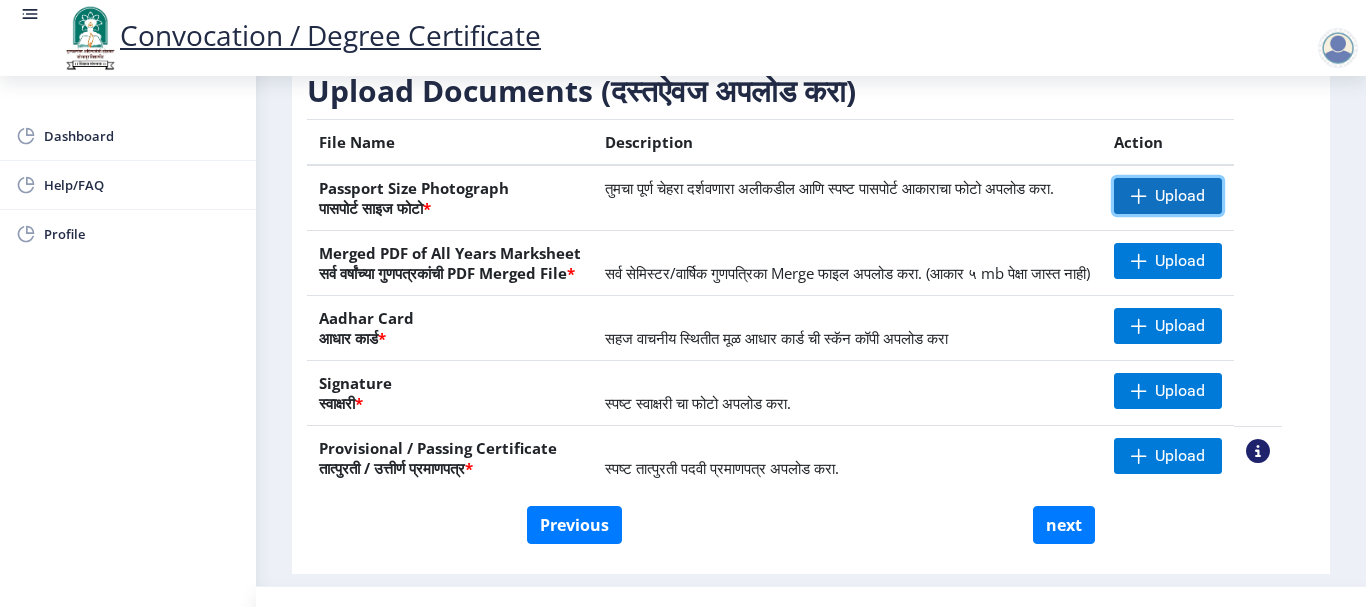 click on "Upload" 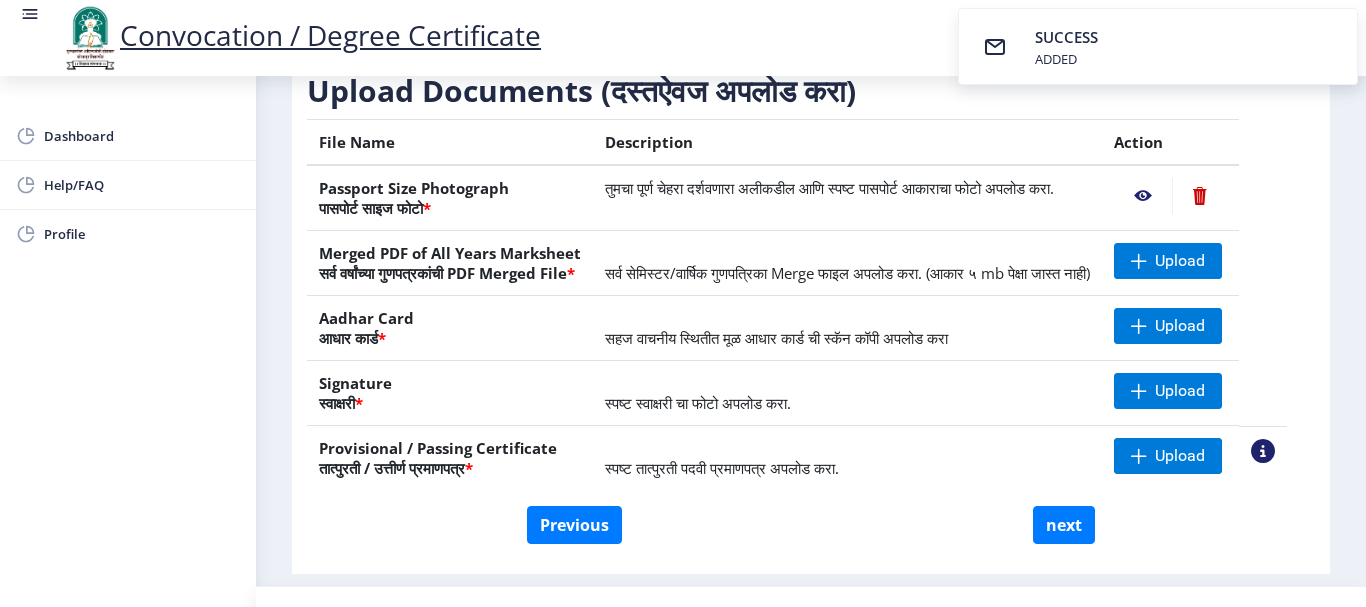 scroll, scrollTop: 403, scrollLeft: 0, axis: vertical 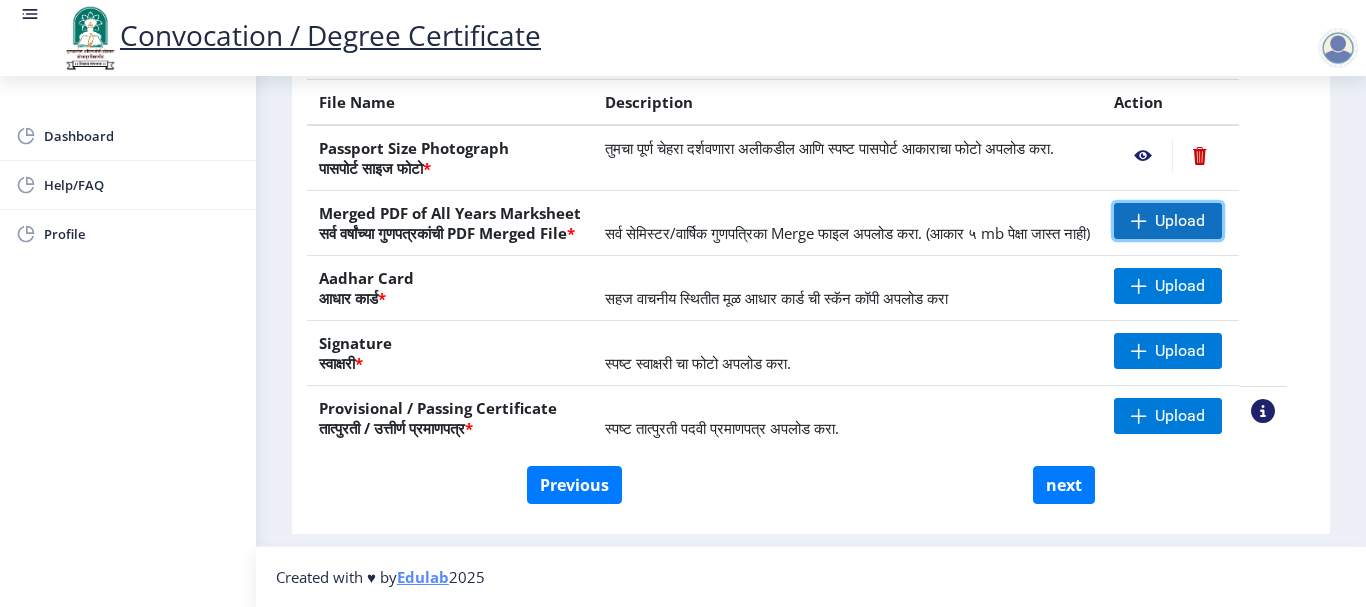 click on "Upload" 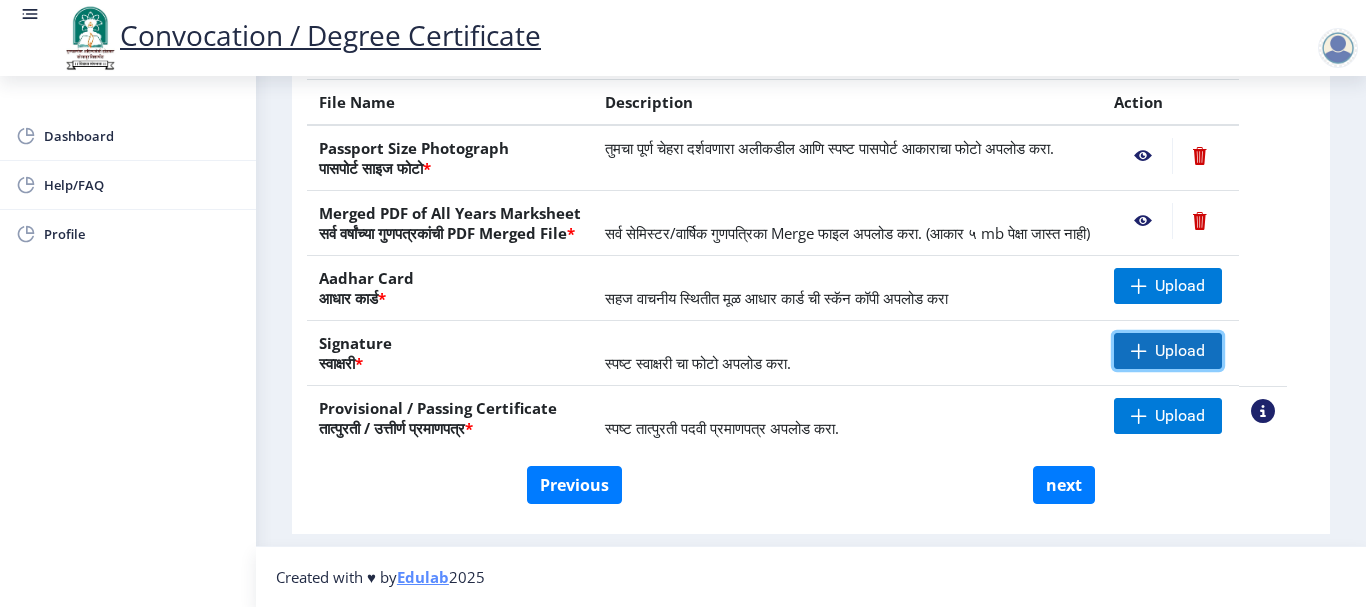 click on "Upload" 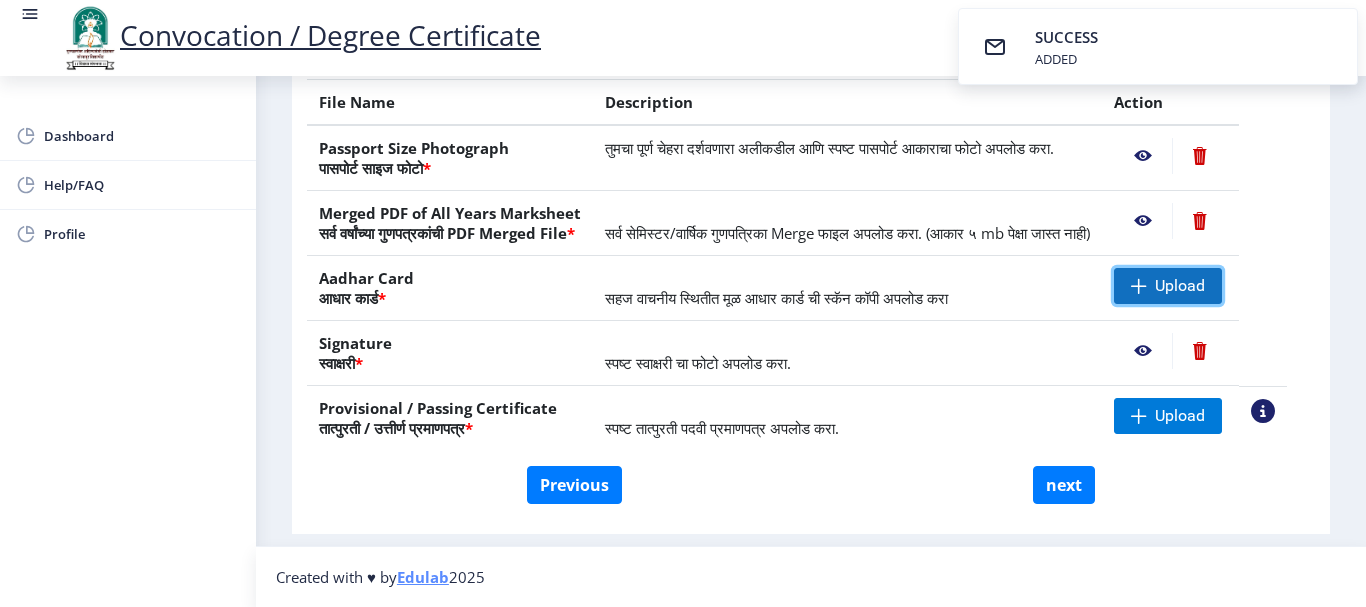 click on "Upload" 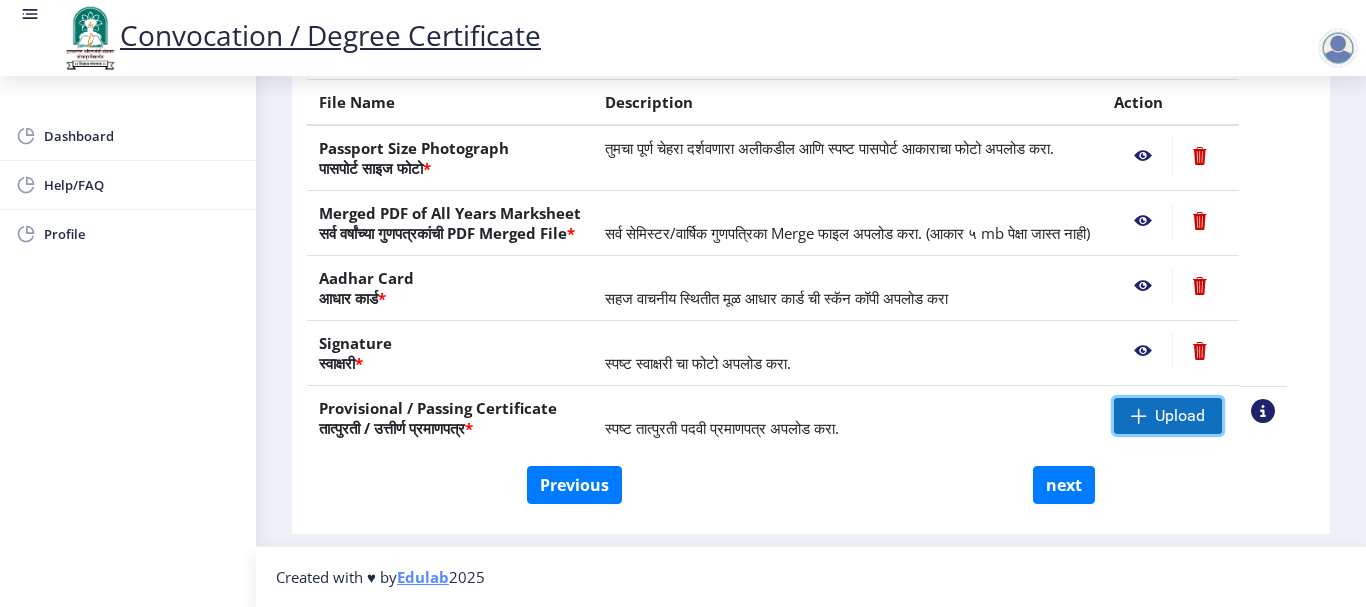click on "Upload" 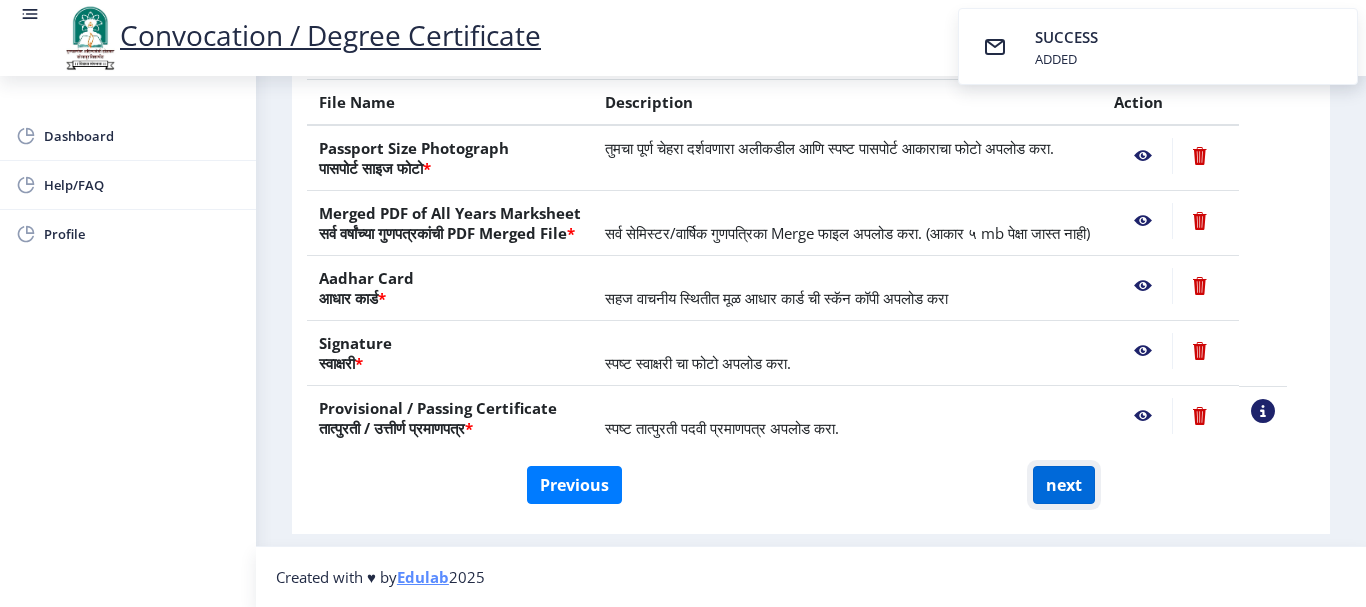 click on "next" 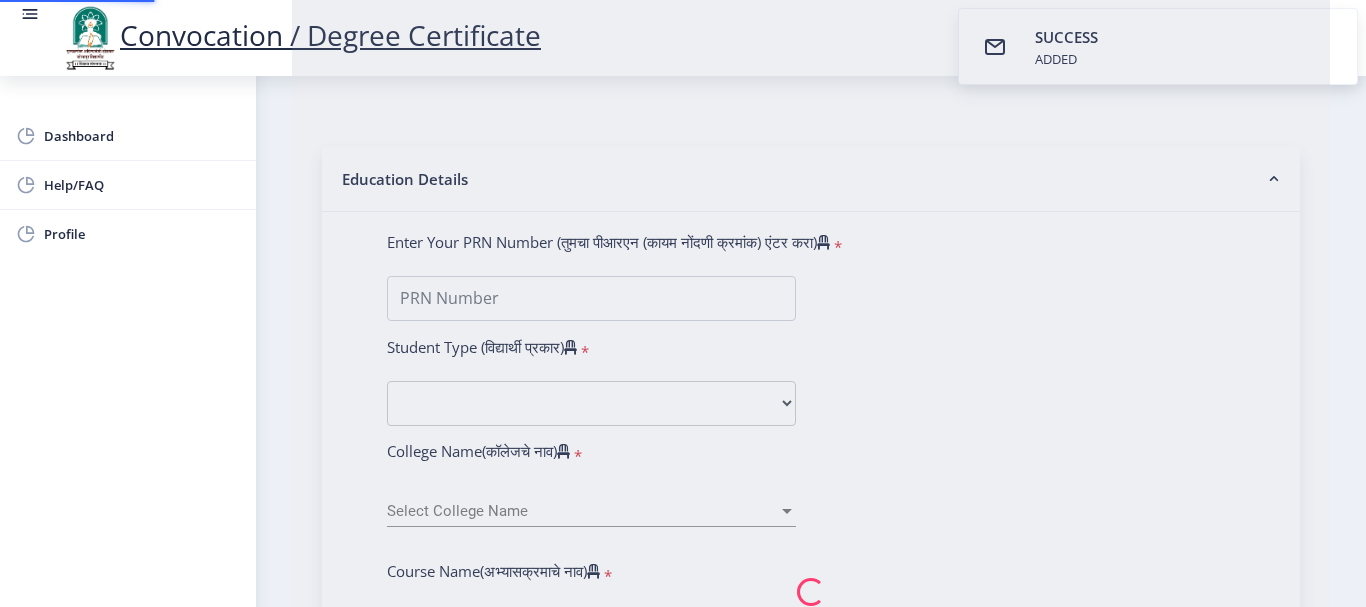 scroll, scrollTop: 0, scrollLeft: 0, axis: both 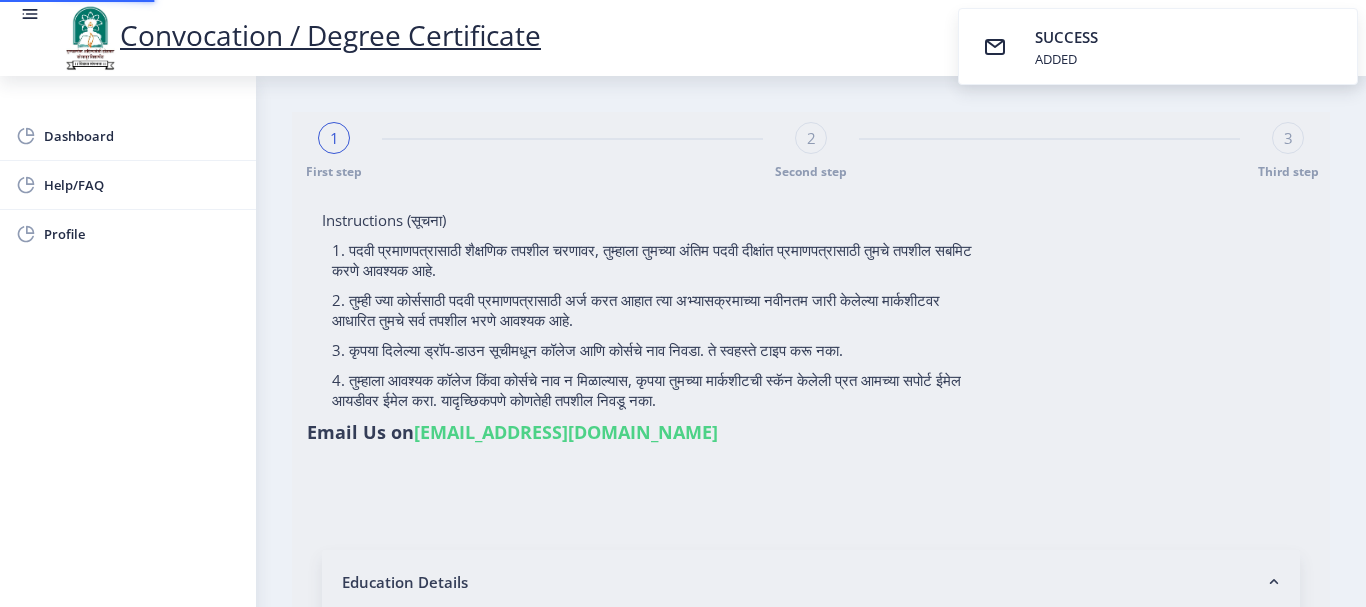select 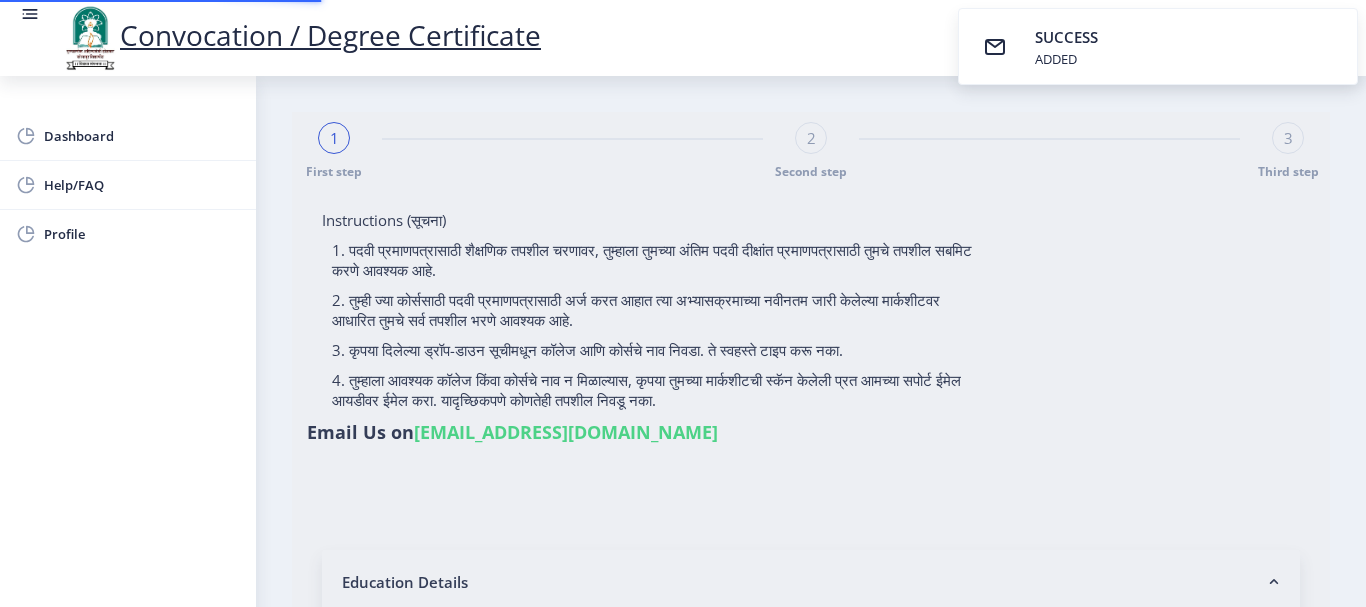type on "PRAVIN DEVIDAS PATIL" 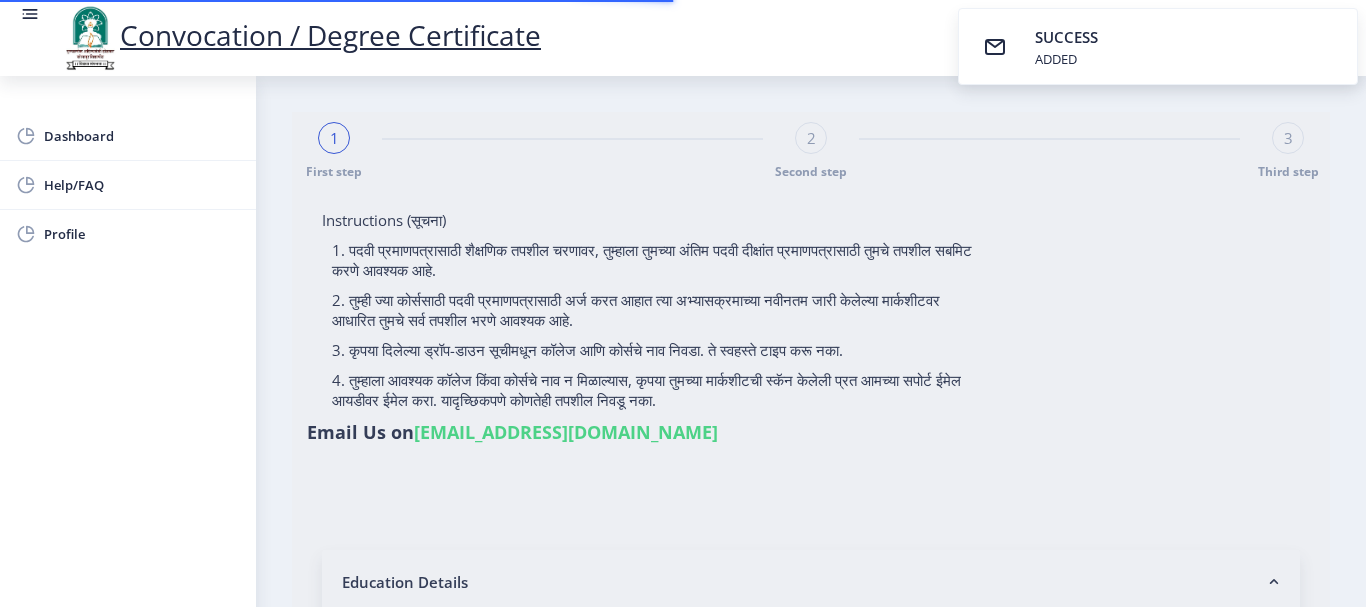 type on "0700011018" 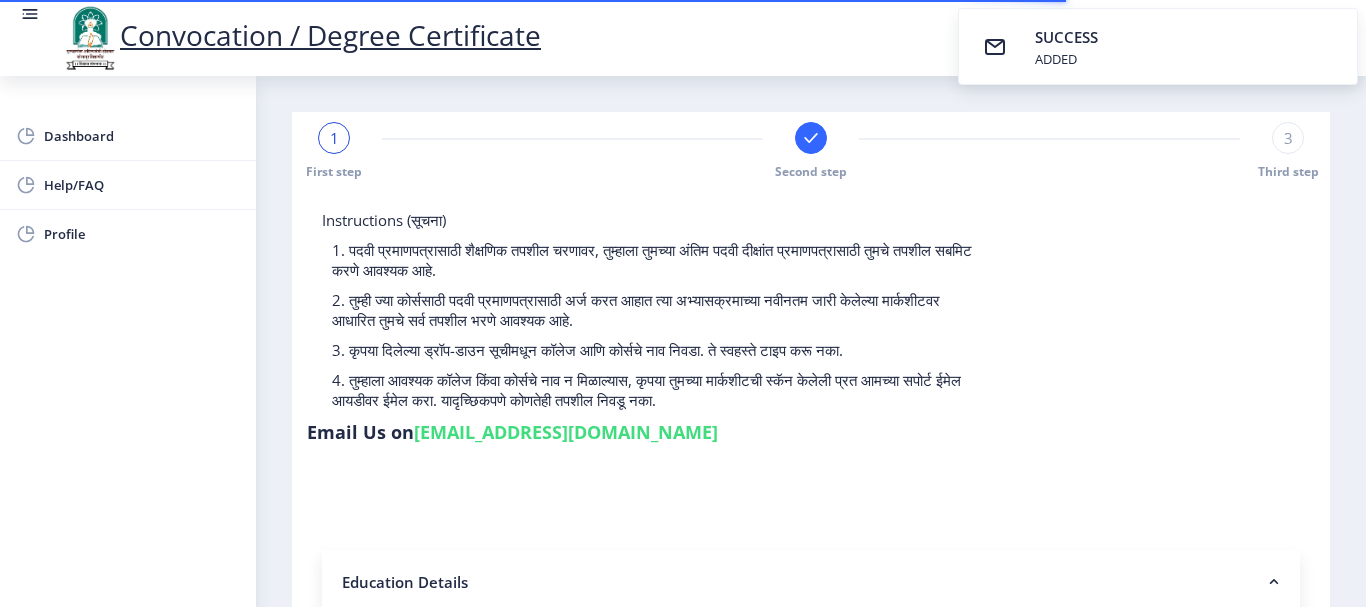 select 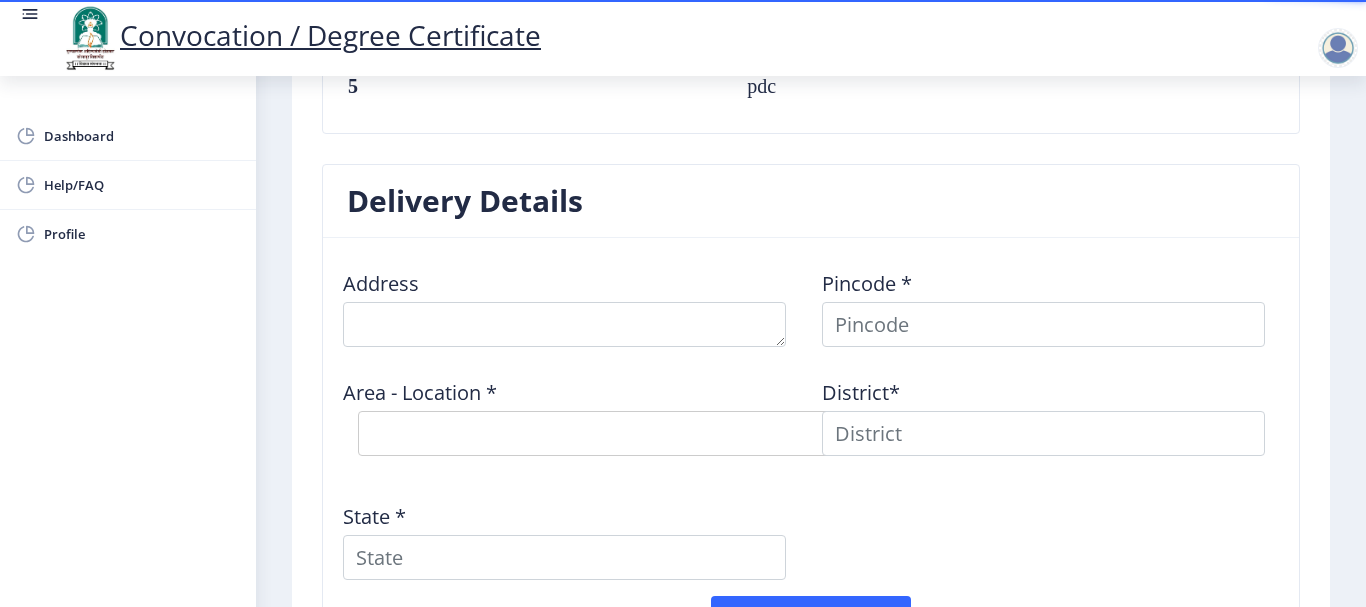 scroll, scrollTop: 1500, scrollLeft: 0, axis: vertical 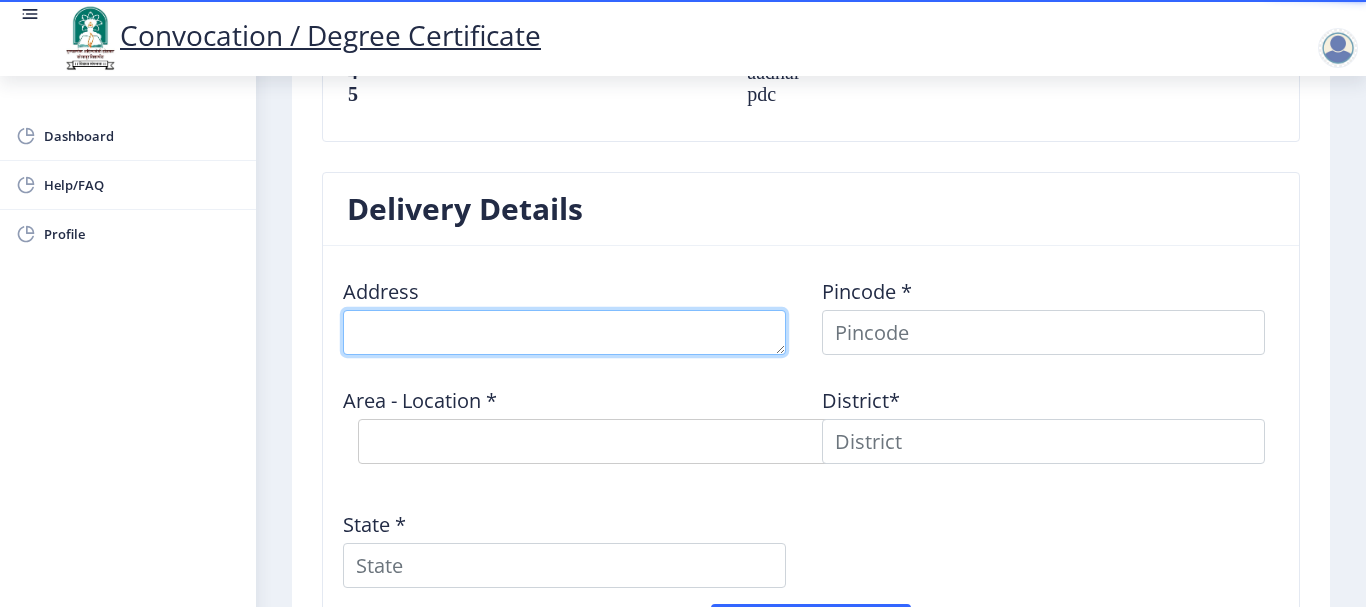 click at bounding box center [564, 332] 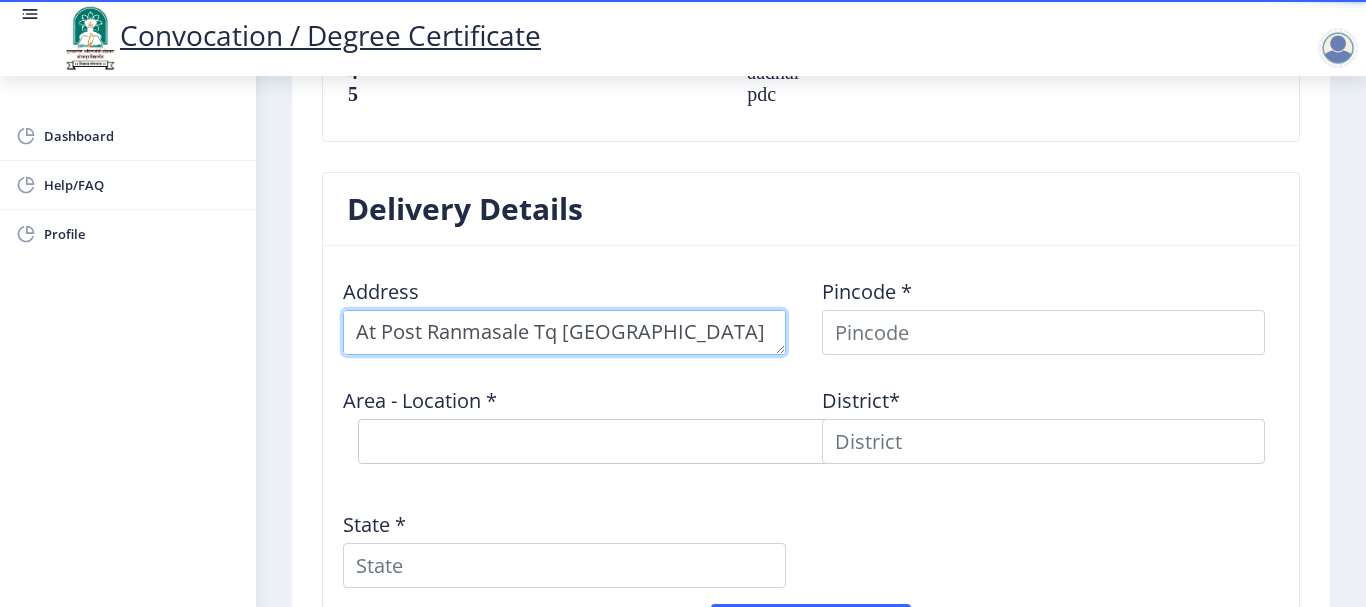 scroll, scrollTop: 21, scrollLeft: 0, axis: vertical 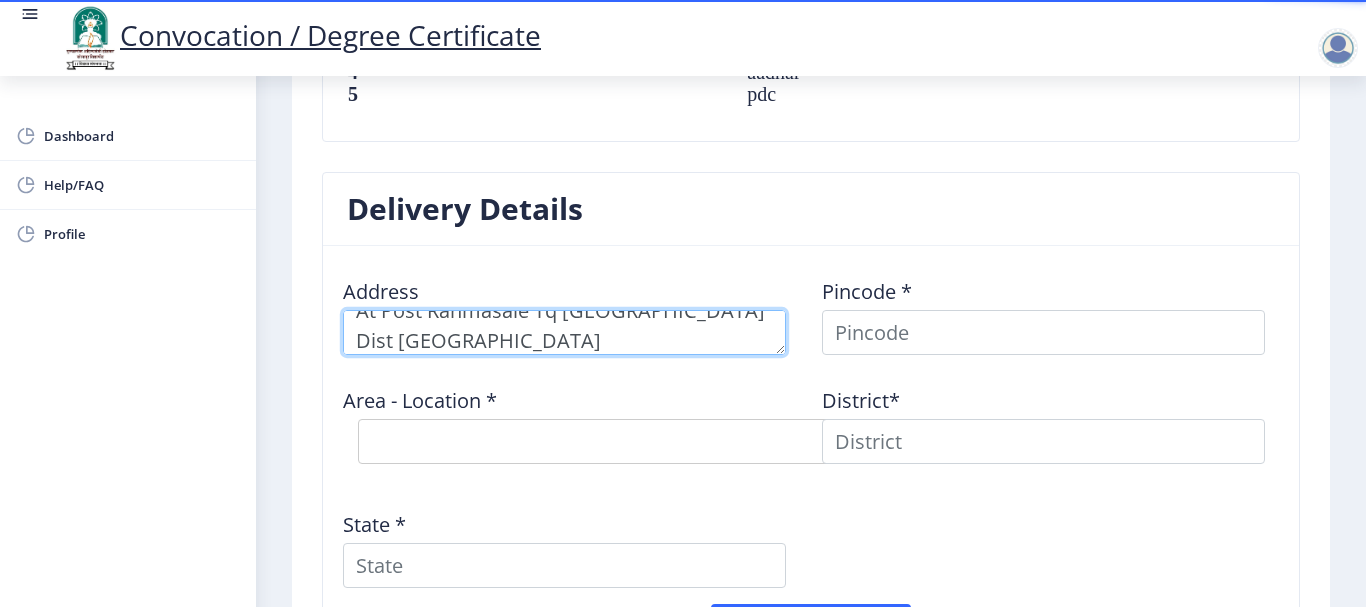 type on "At Post Ranmasale Tq North Solapur Dist Solapur" 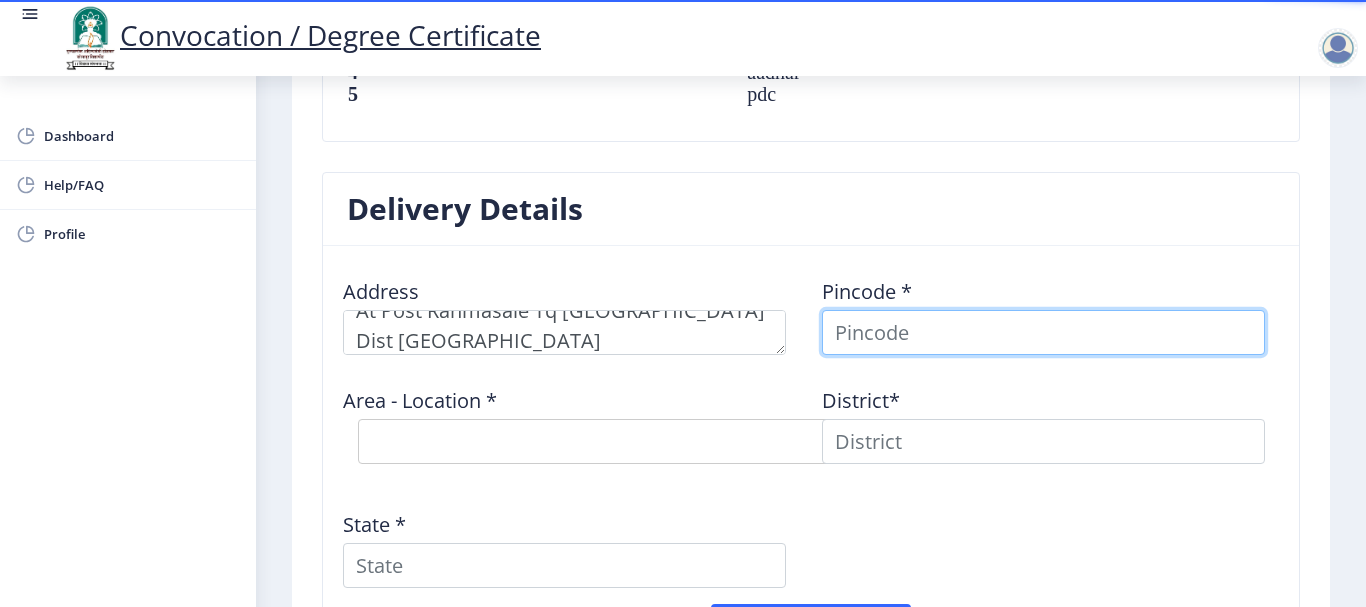 click at bounding box center (1043, 332) 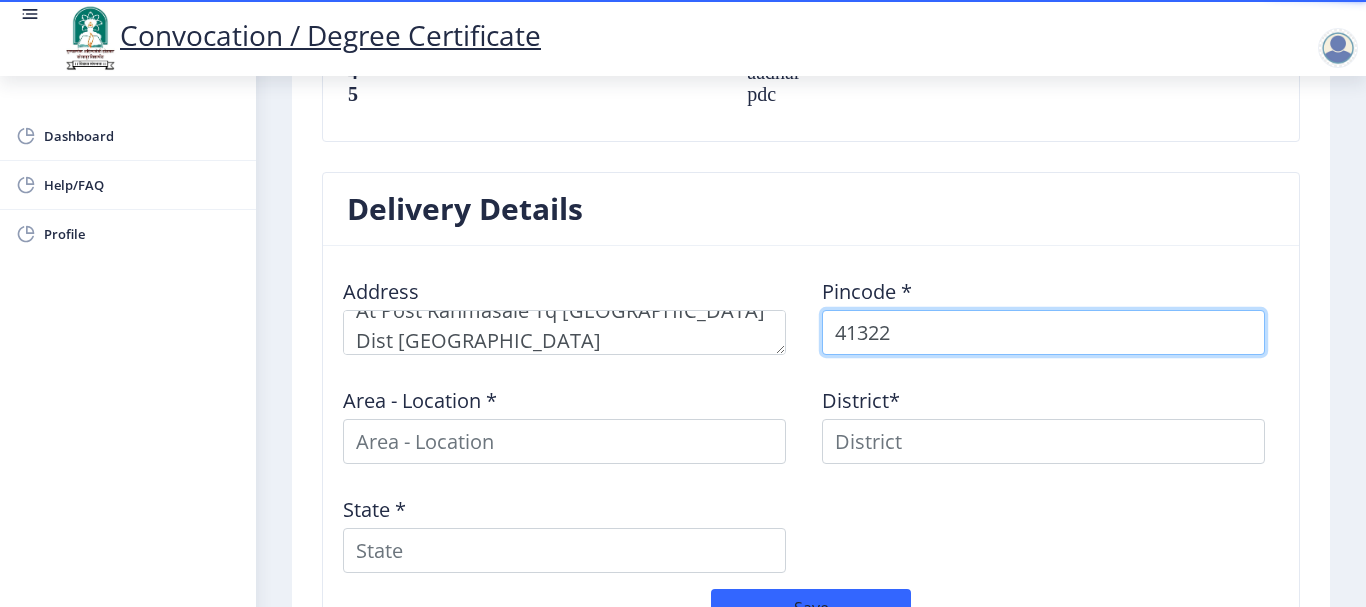 type on "413222" 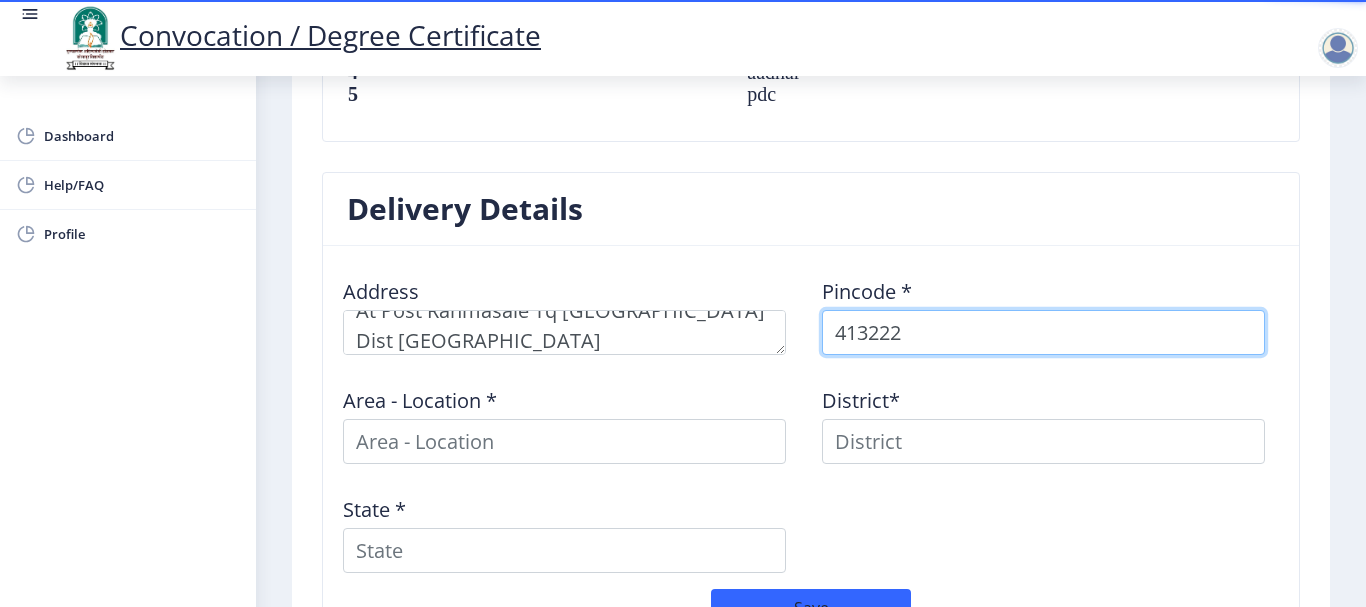 select 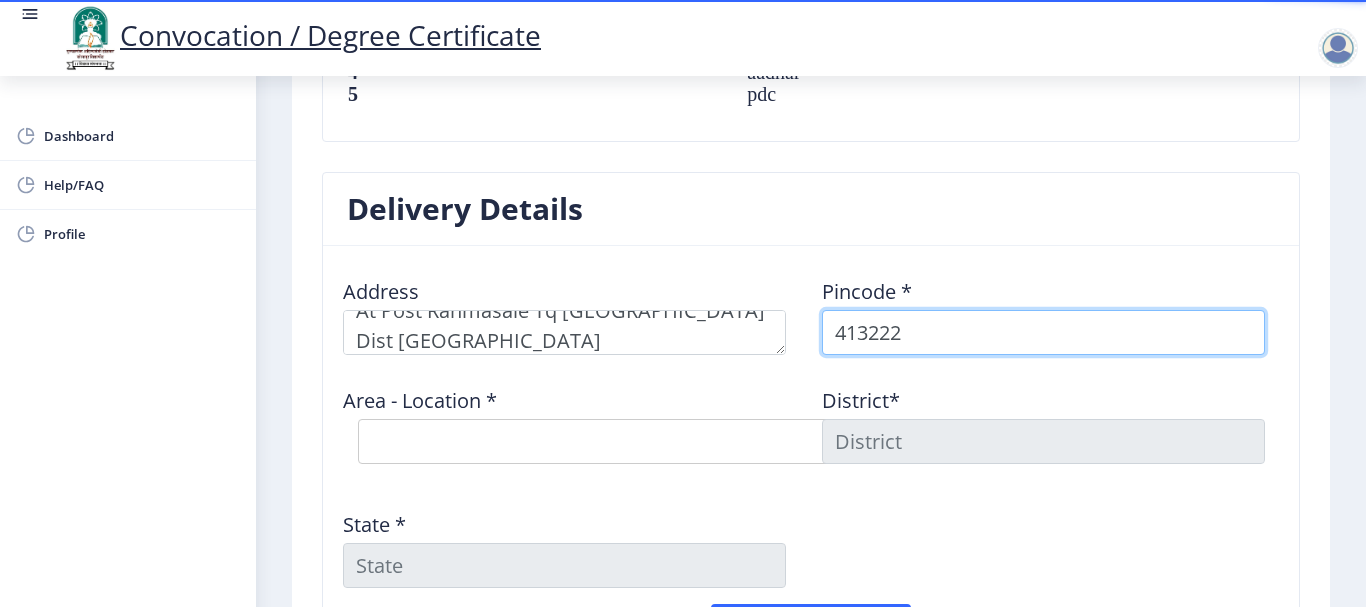 type on "413222" 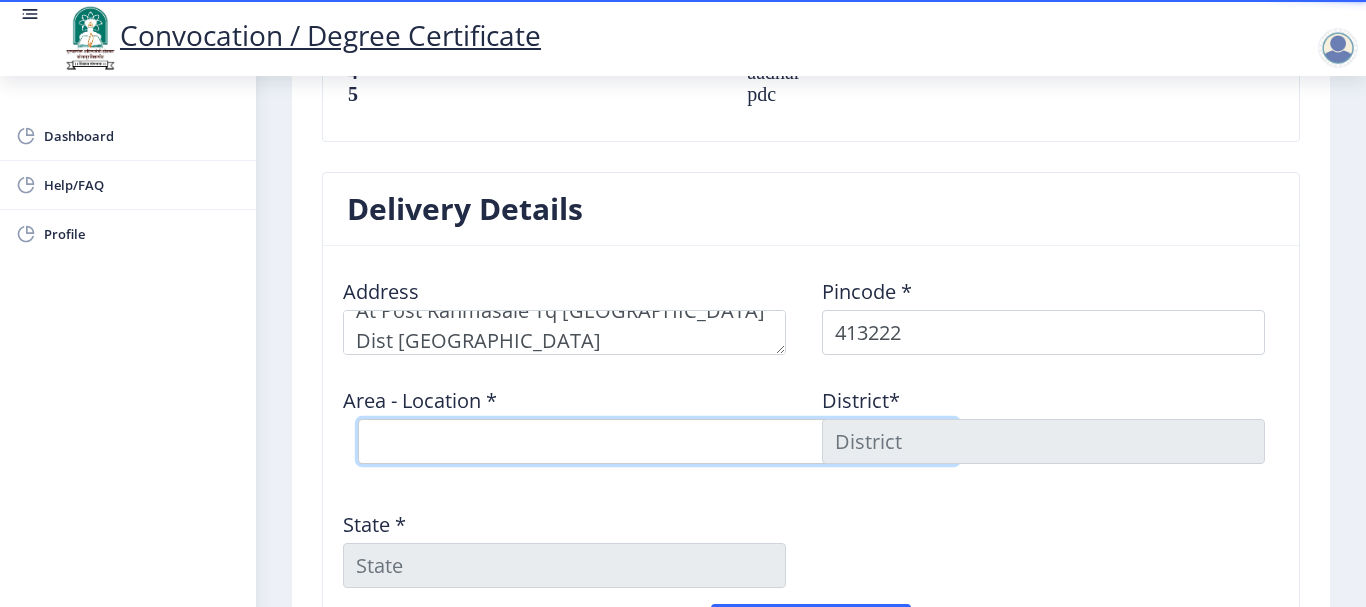 click on "Select Area Location Akolekati B.O Darfalbibi B.O Darfalgavadi B.O Kalman B.O Karamba B.O Kauthali B.O Khuneshwar B.O Masale Chaudhari B.O Nanaj S.O (Solapur) Padsali B.O Ranmasale B.O Shelgaon B.O Vadala B.O Valuj B.O" at bounding box center [658, 441] 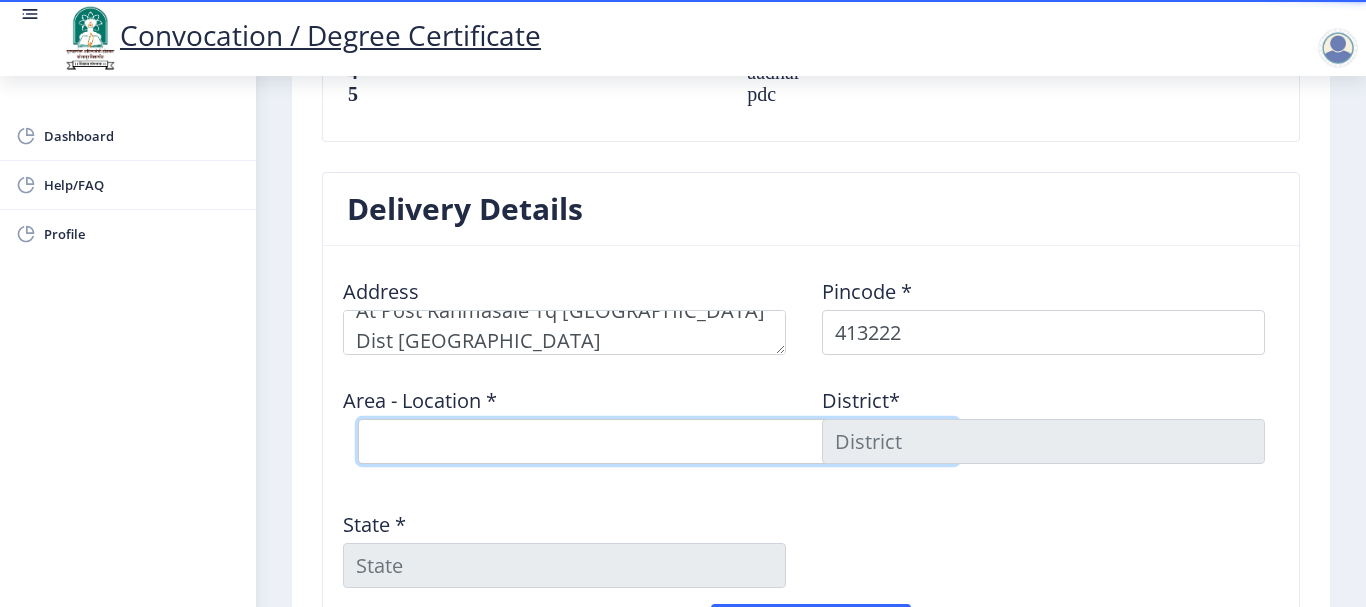 select on "11: Object" 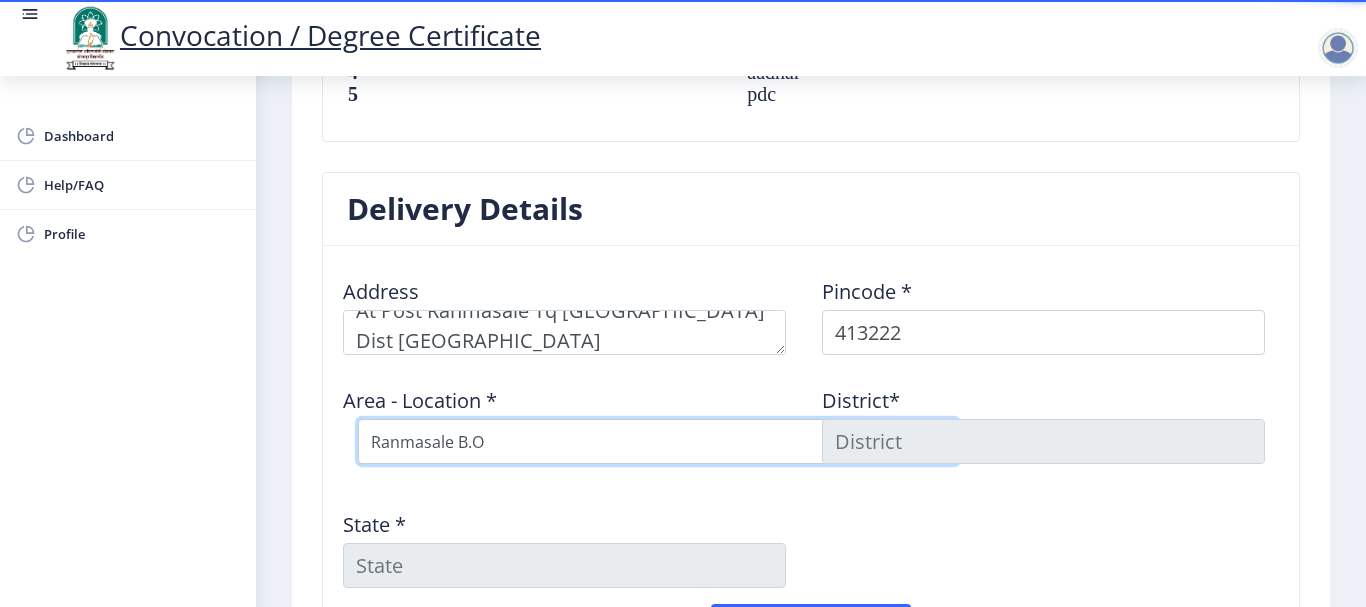 click on "Select Area Location Akolekati B.O Darfalbibi B.O Darfalgavadi B.O Kalman B.O Karamba B.O Kauthali B.O Khuneshwar B.O Masale Chaudhari B.O Nanaj S.O (Solapur) Padsali B.O Ranmasale B.O Shelgaon B.O Vadala B.O Valuj B.O" at bounding box center (658, 441) 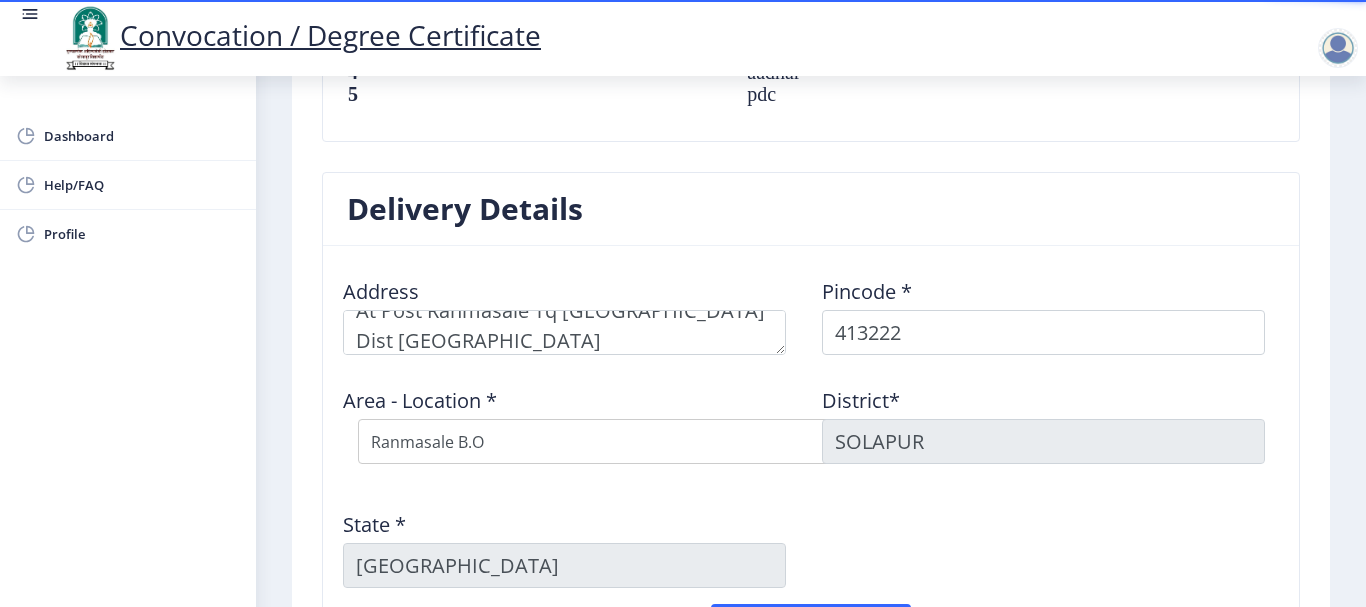 click on "Address    Pincode *  413222 Area - Location *  Select Area Location Akolekati B.O Darfalbibi B.O Darfalgavadi B.O Kalman B.O Karamba B.O Kauthali B.O Khuneshwar B.O Masale Chaudhari B.O Nanaj S.O (Solapur) Padsali B.O Ranmasale B.O Shelgaon B.O Vadala B.O Valuj B.O District*  SOLAPUR State *  Maharashtra" 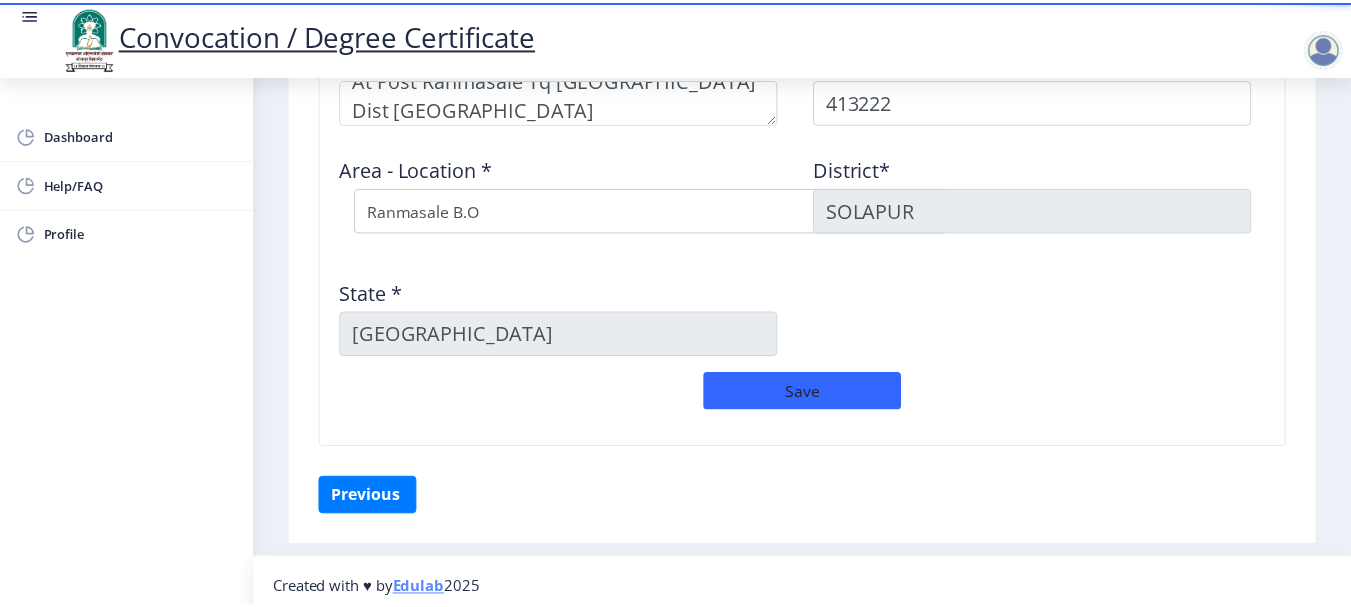 scroll, scrollTop: 1743, scrollLeft: 0, axis: vertical 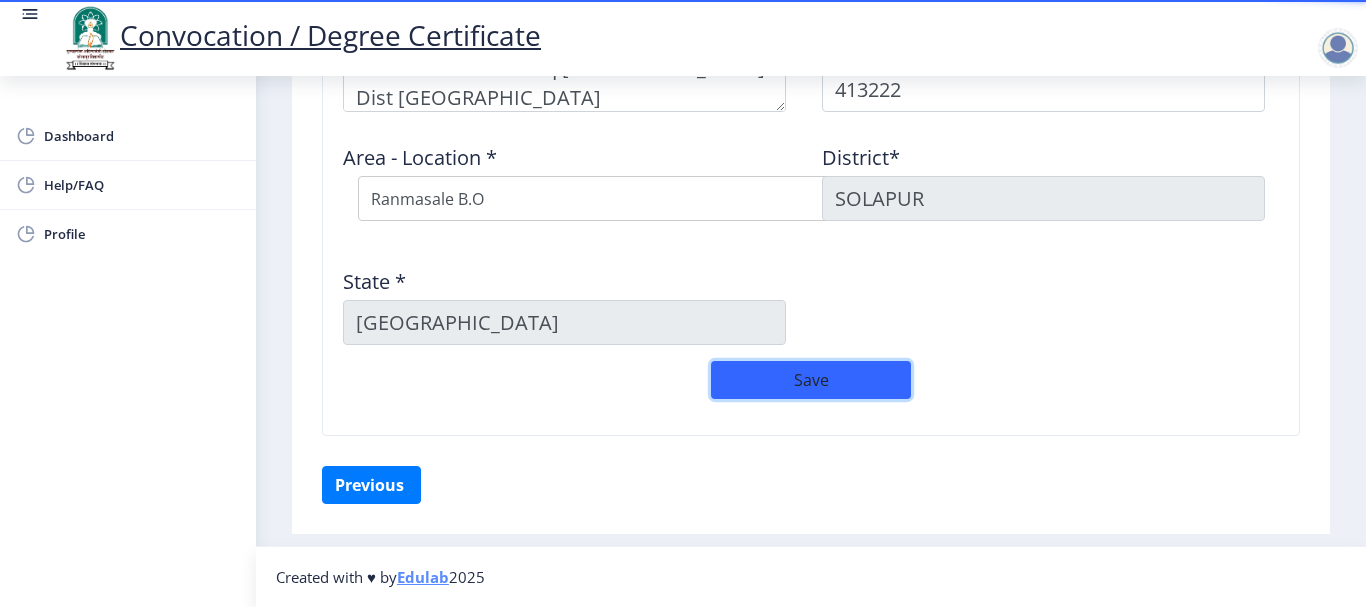 click on "Save" 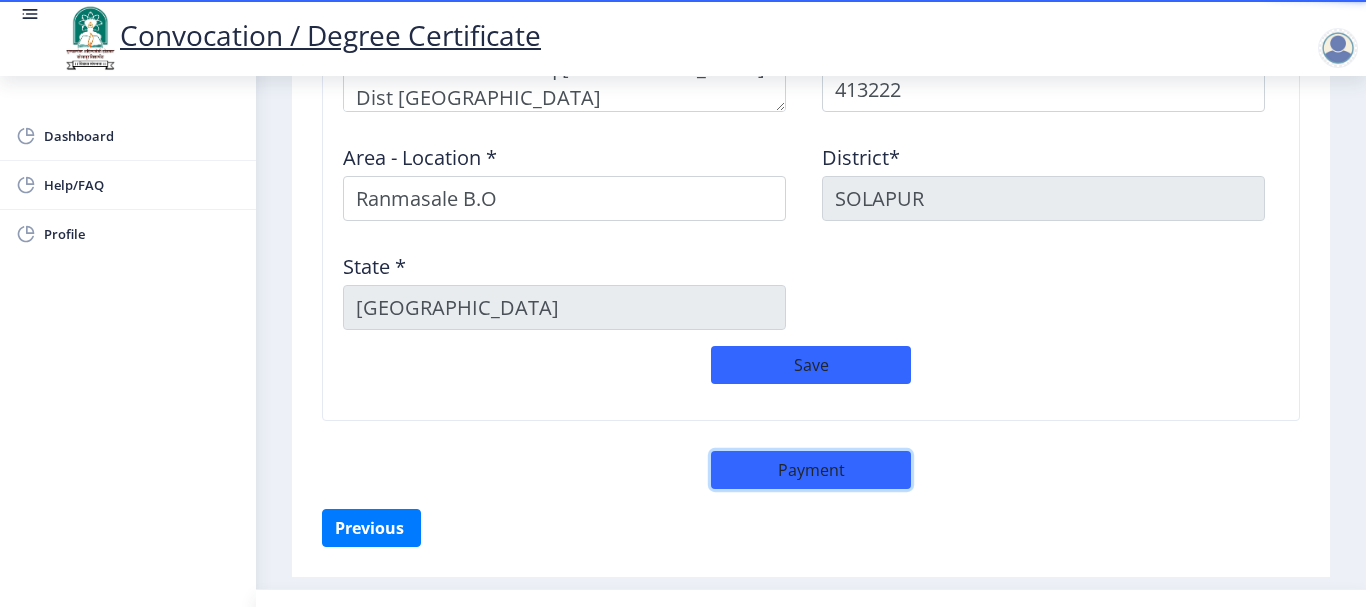 click on "Payment" 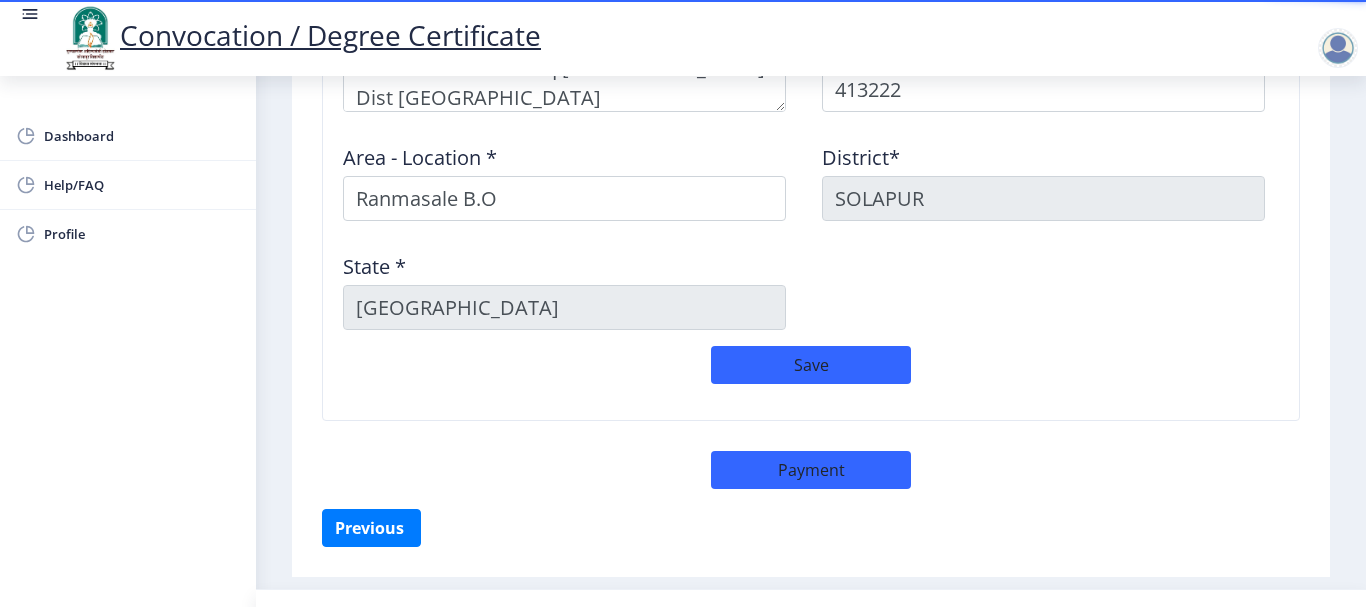 select on "sealed" 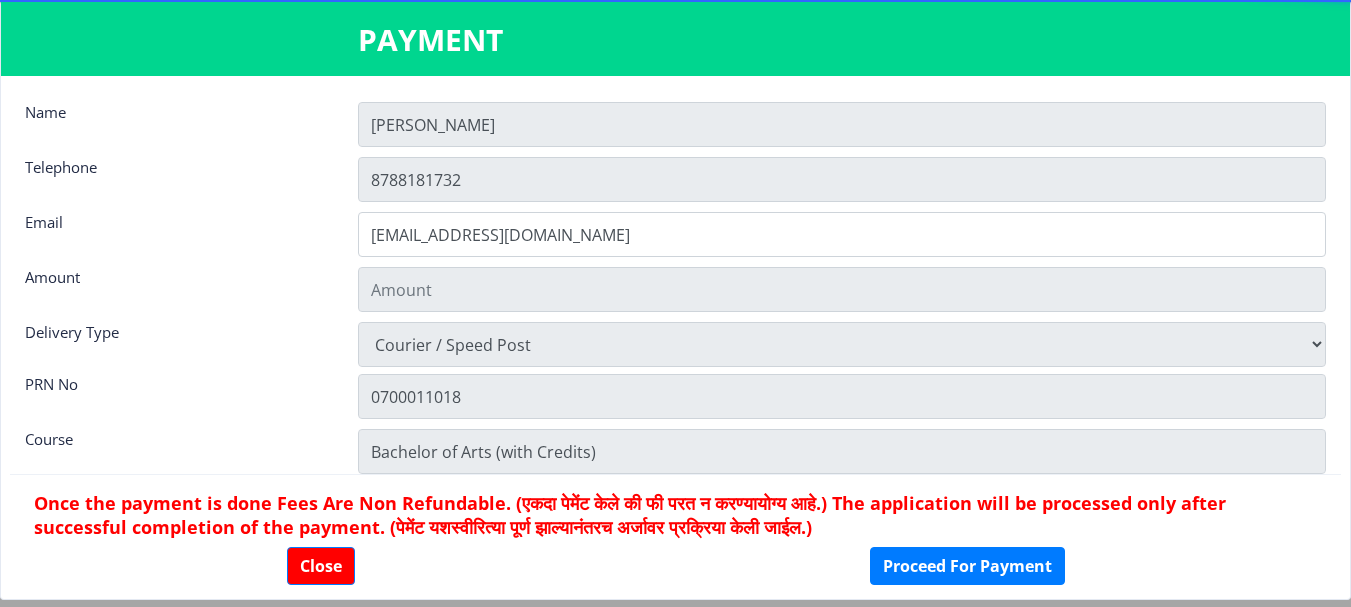 type on "900" 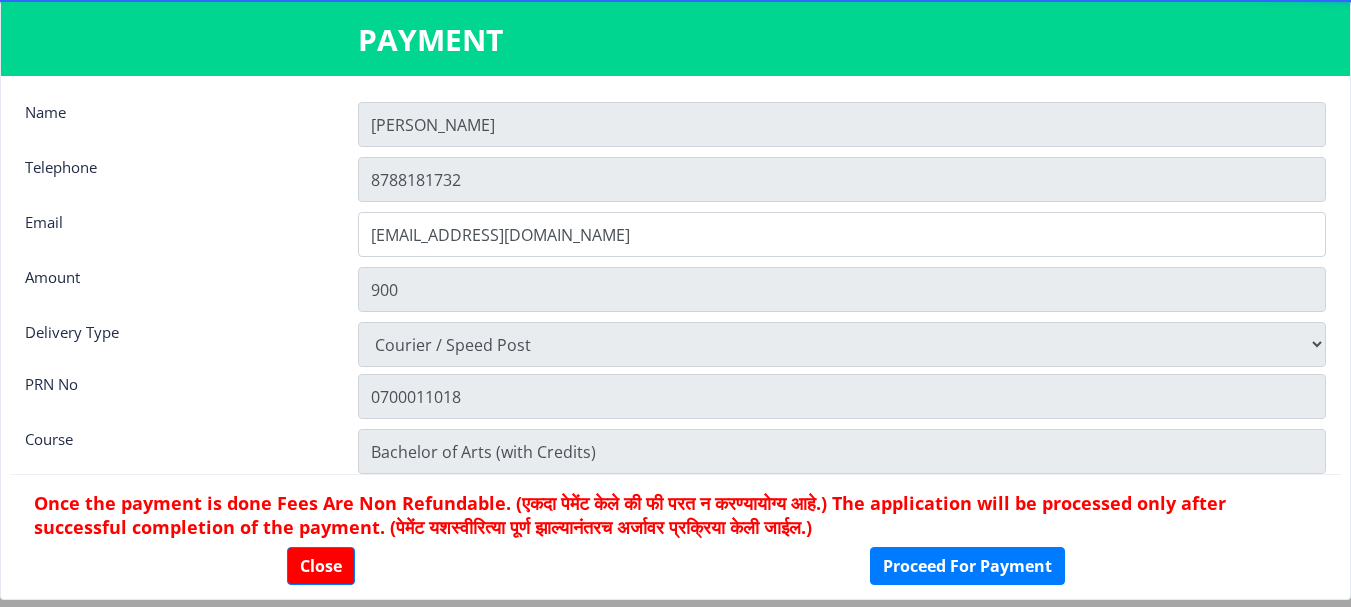 click on "Amount" 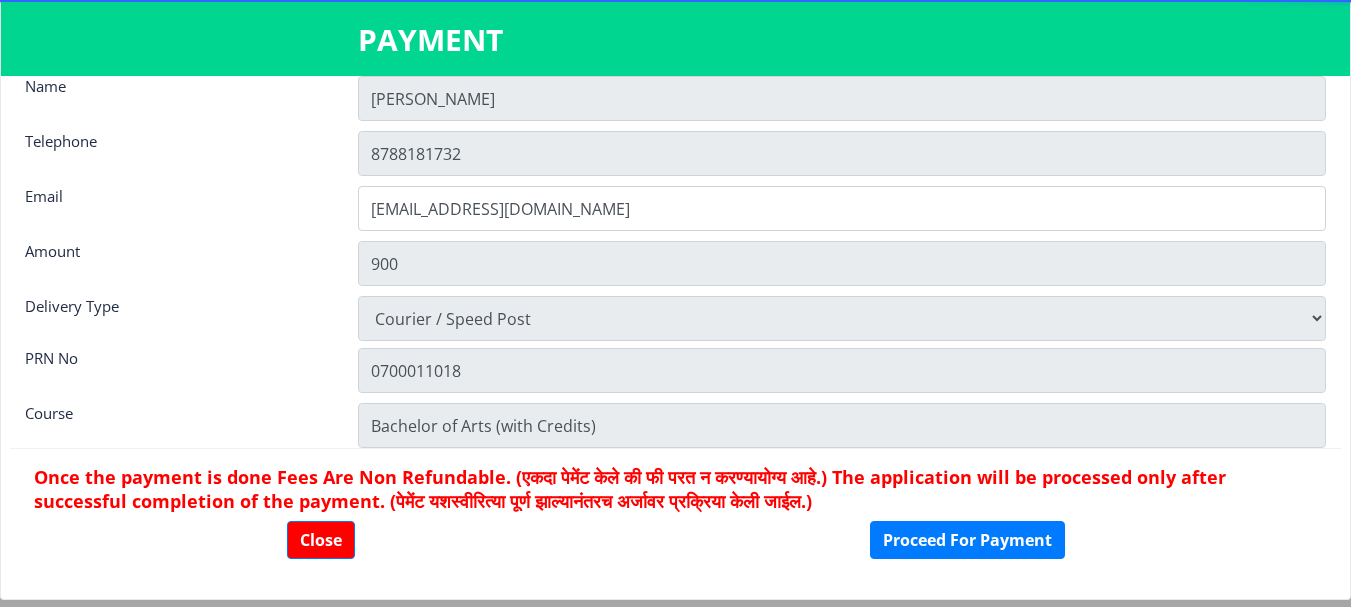 scroll, scrollTop: 28, scrollLeft: 0, axis: vertical 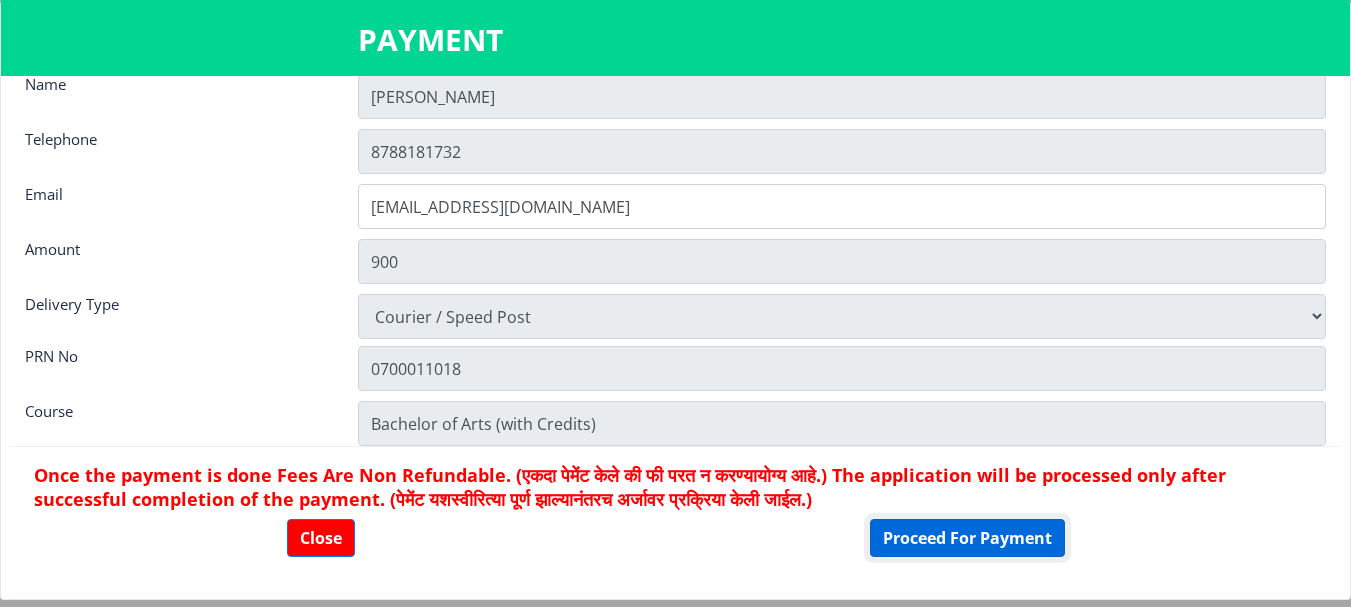 click on "Proceed For Payment" 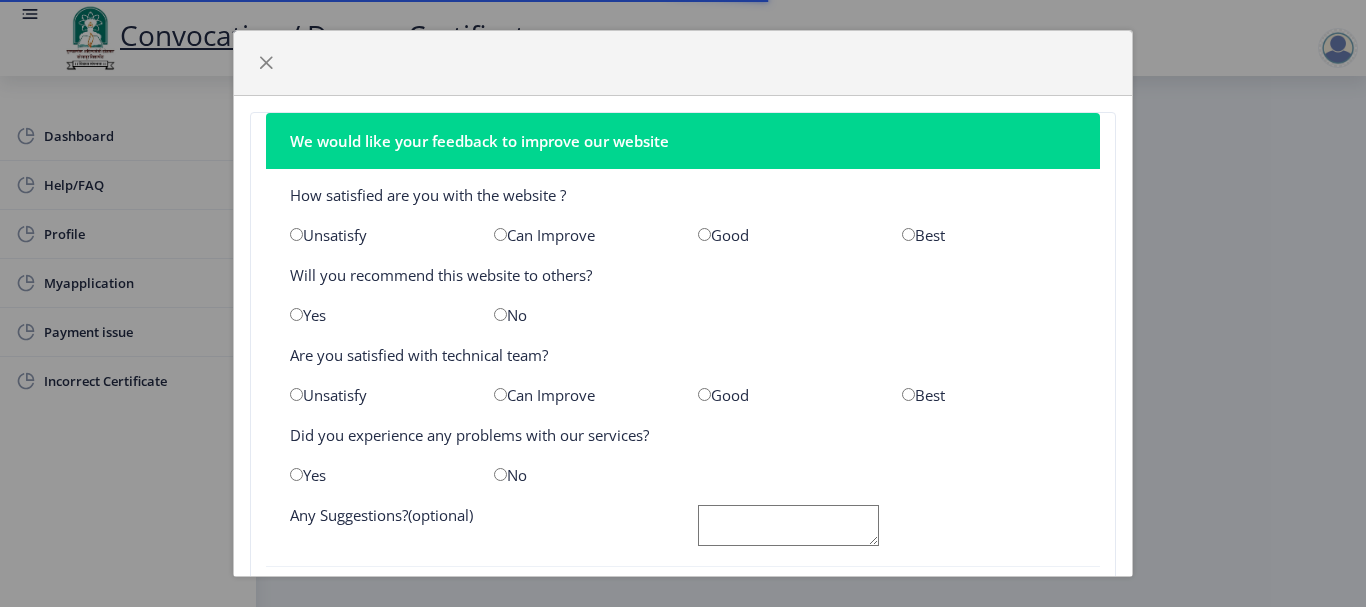 scroll, scrollTop: 0, scrollLeft: 0, axis: both 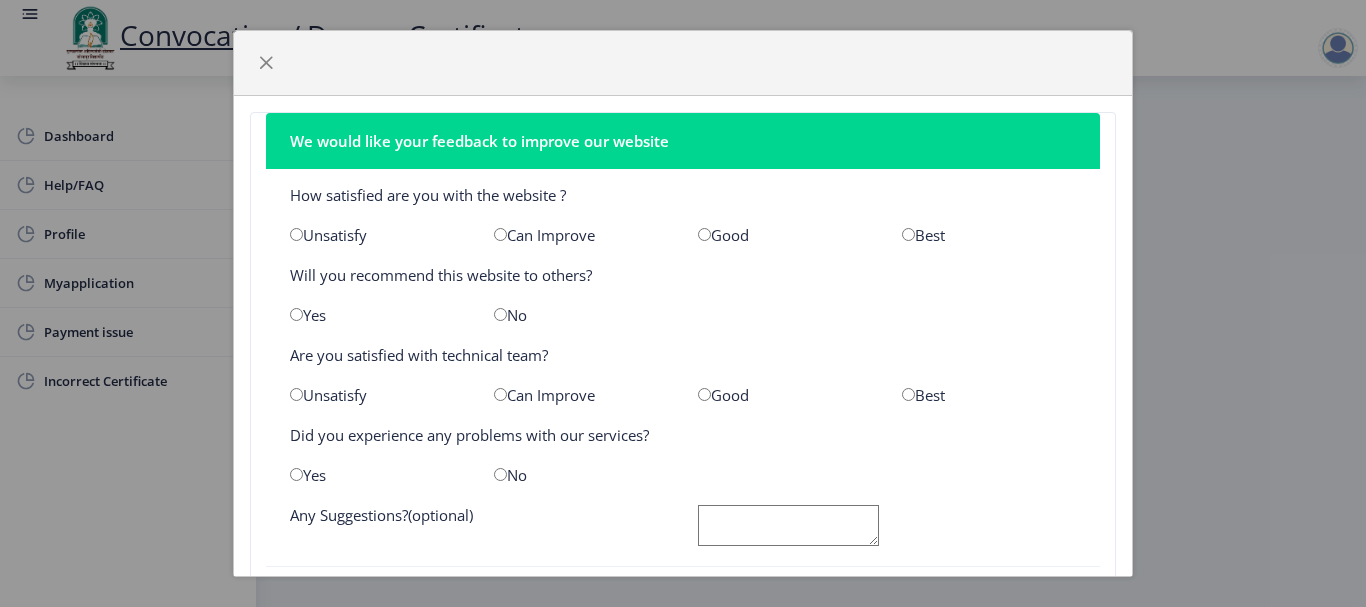 click at bounding box center [704, 234] 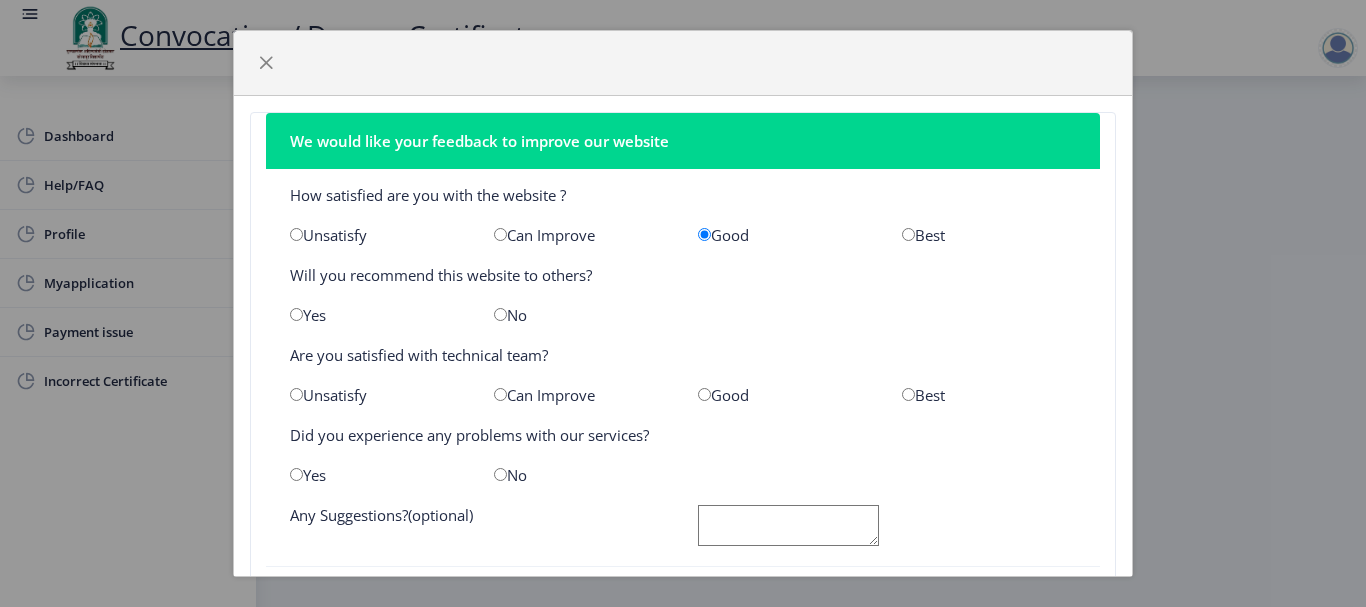 click at bounding box center (296, 314) 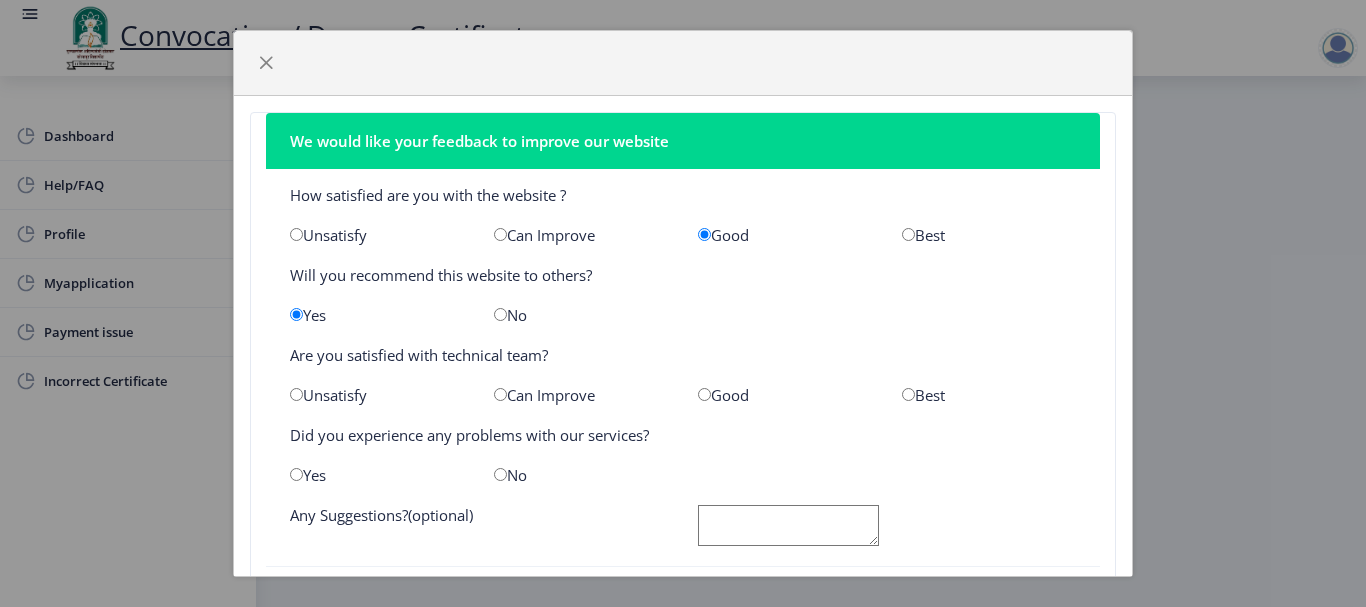 click at bounding box center [704, 394] 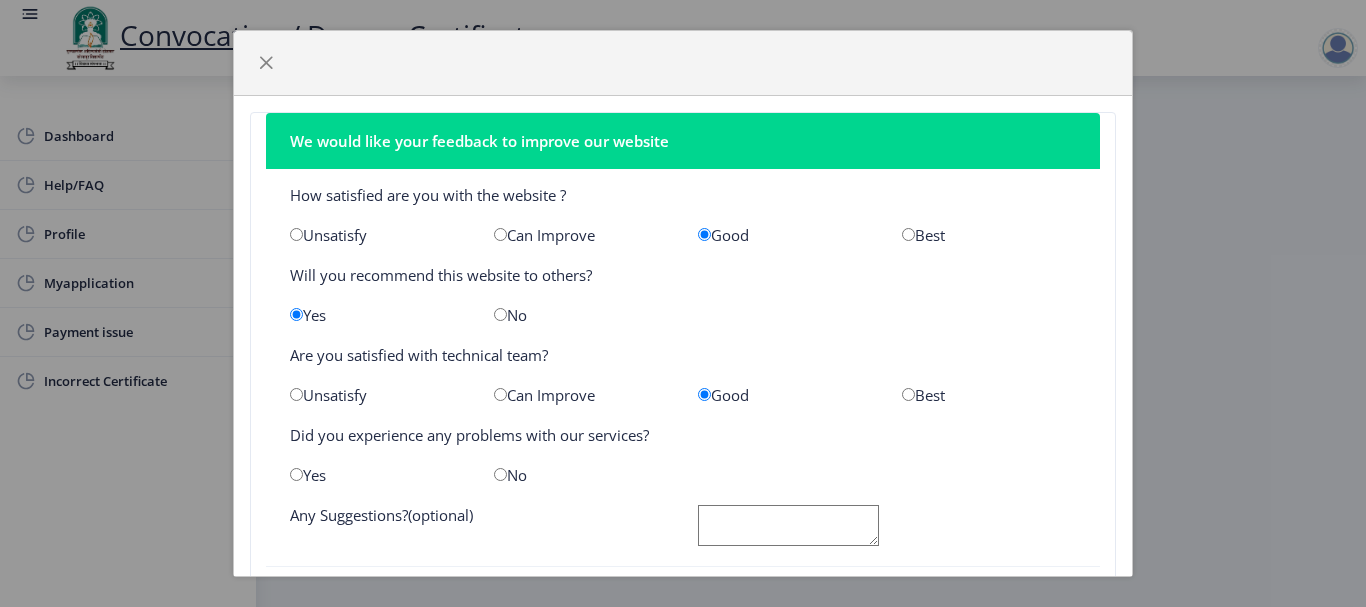 click at bounding box center [296, 474] 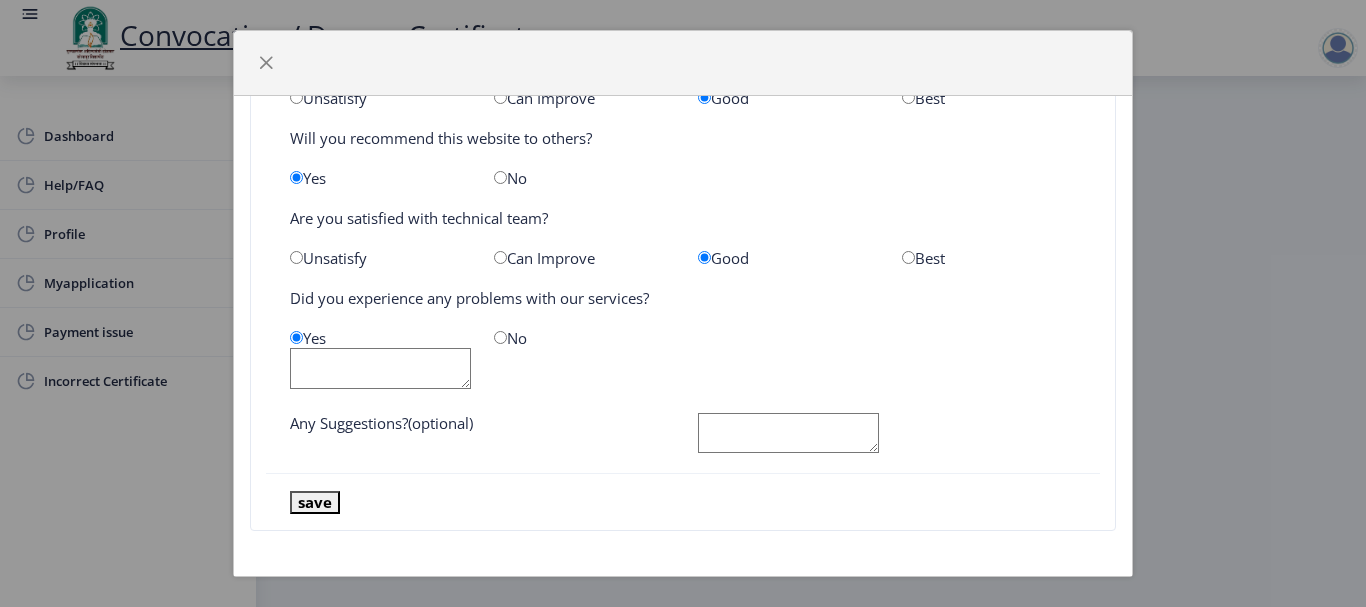 scroll, scrollTop: 138, scrollLeft: 0, axis: vertical 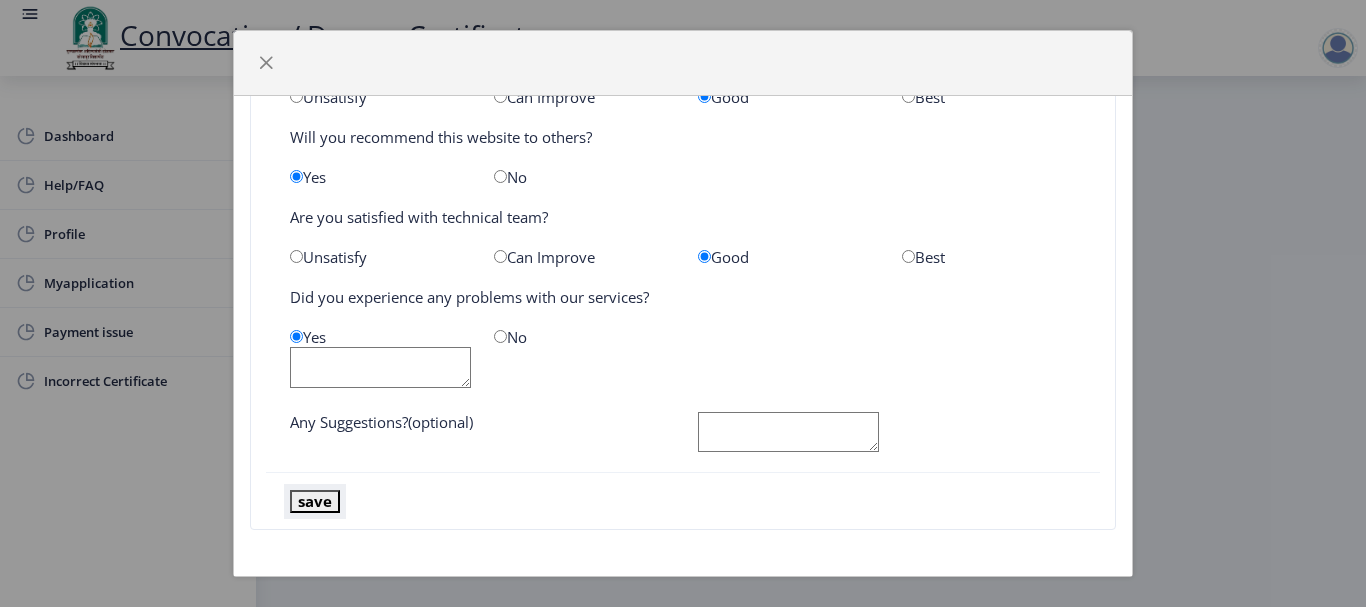 click on "save" 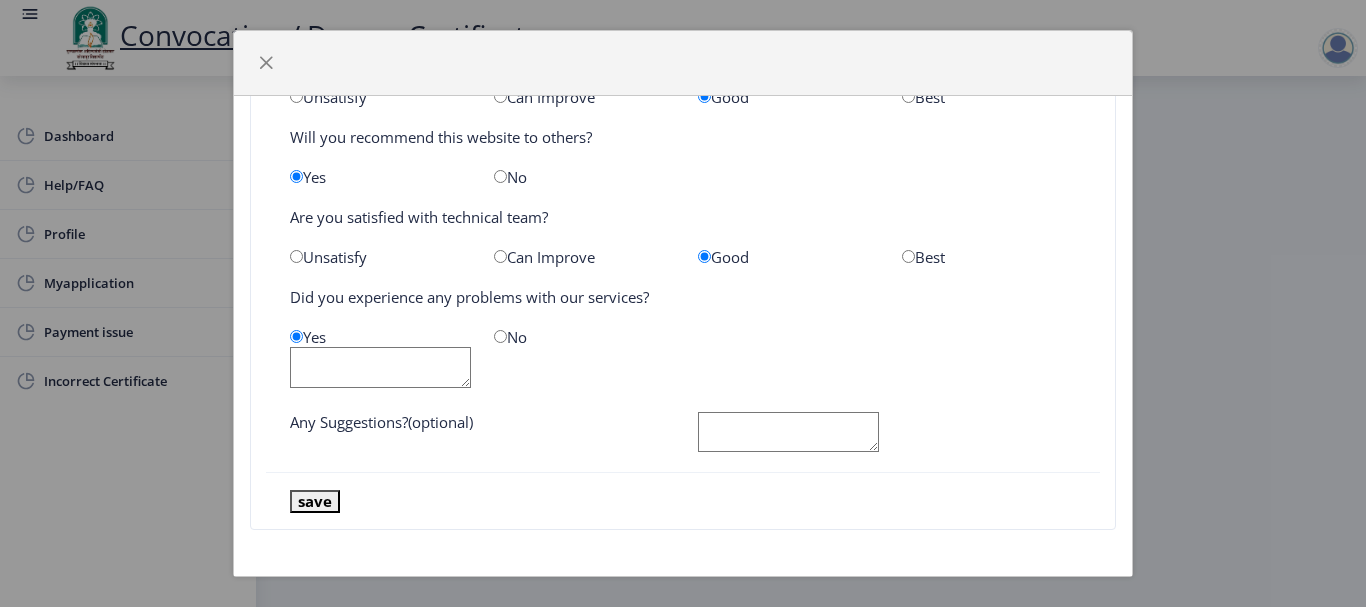 click at bounding box center [500, 336] 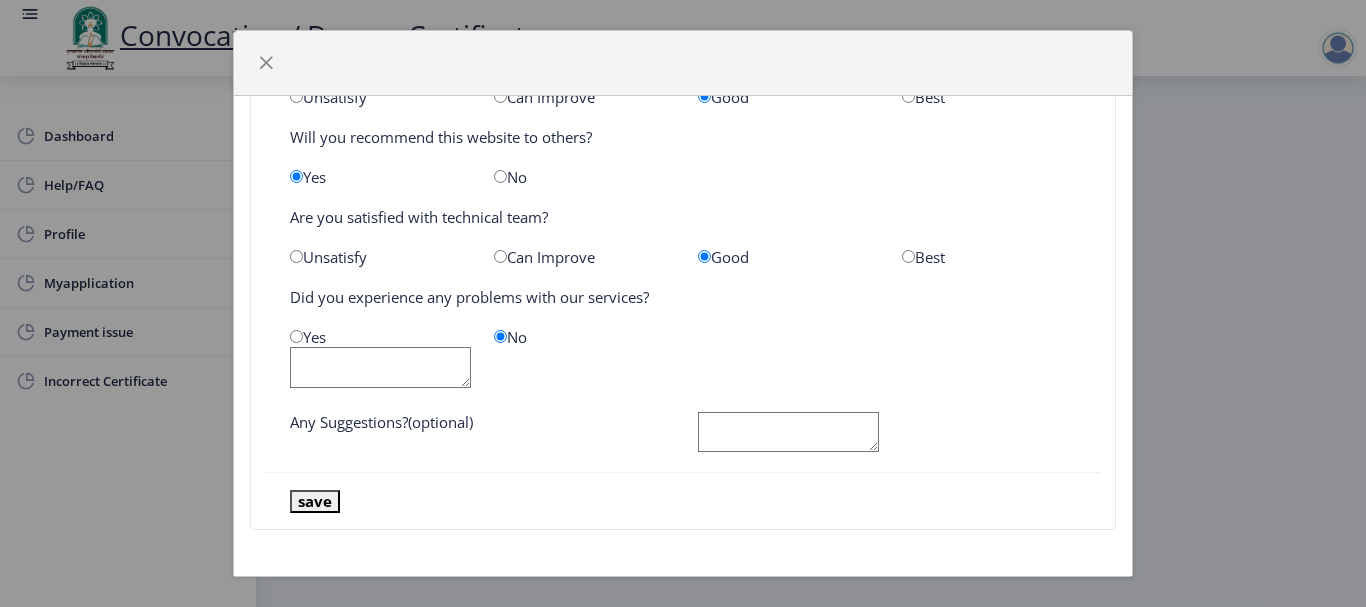 scroll, scrollTop: 94, scrollLeft: 0, axis: vertical 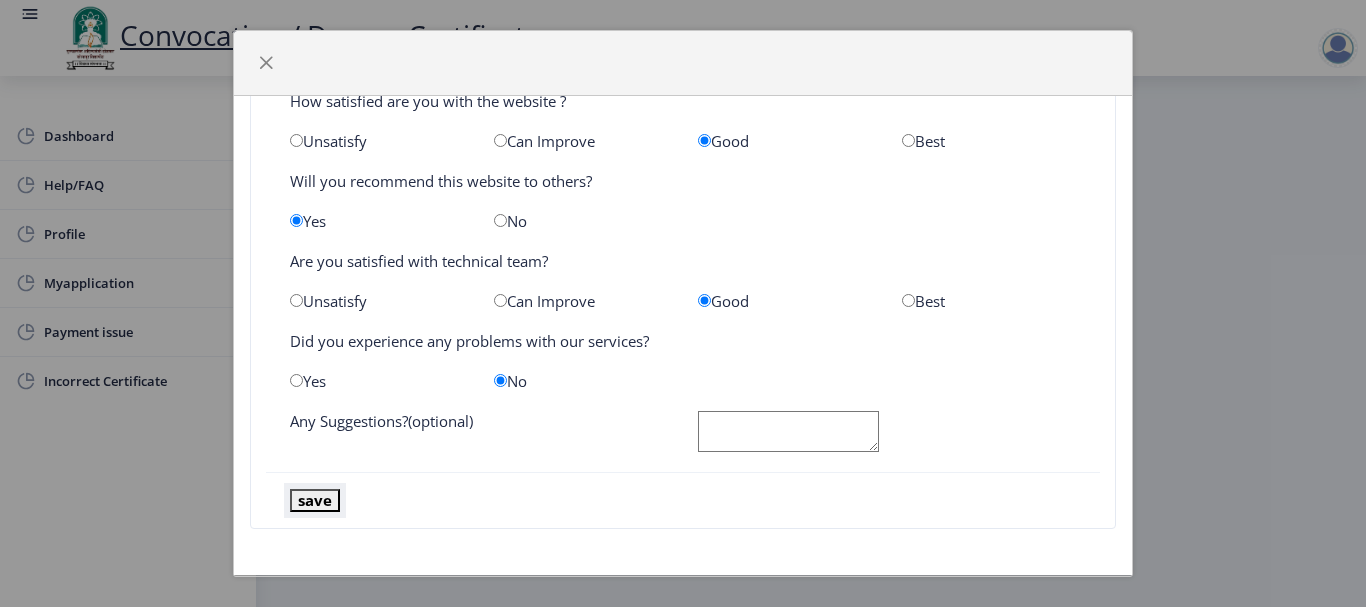 click on "save" 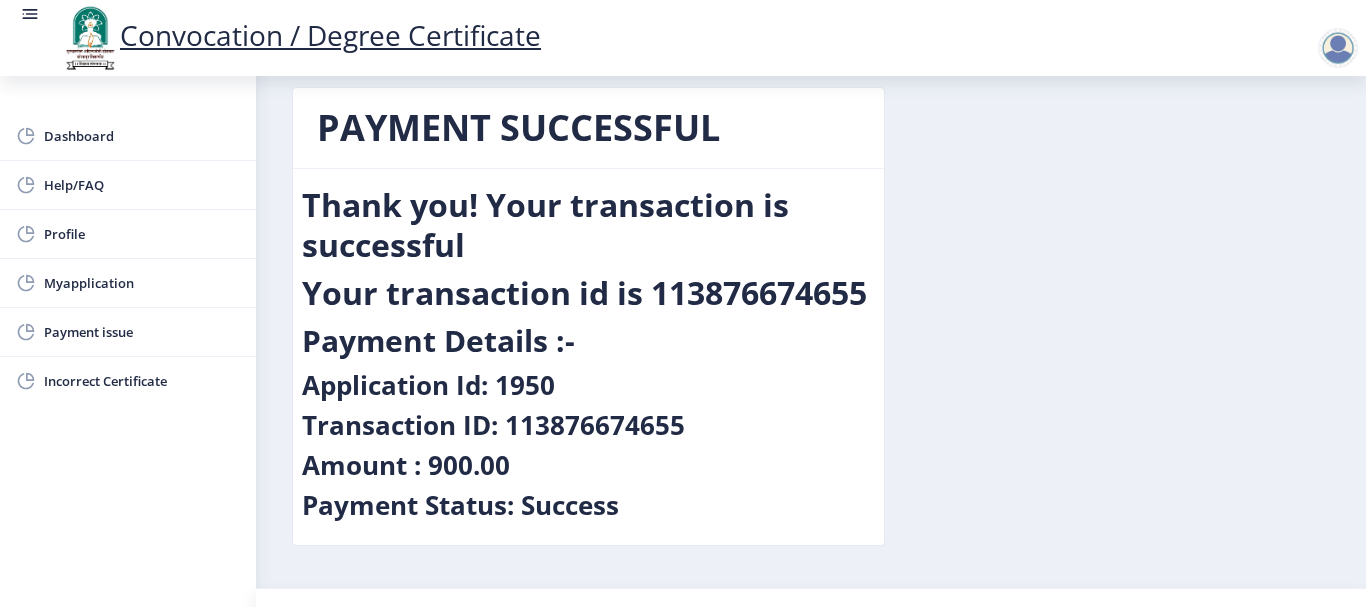 scroll, scrollTop: 67, scrollLeft: 0, axis: vertical 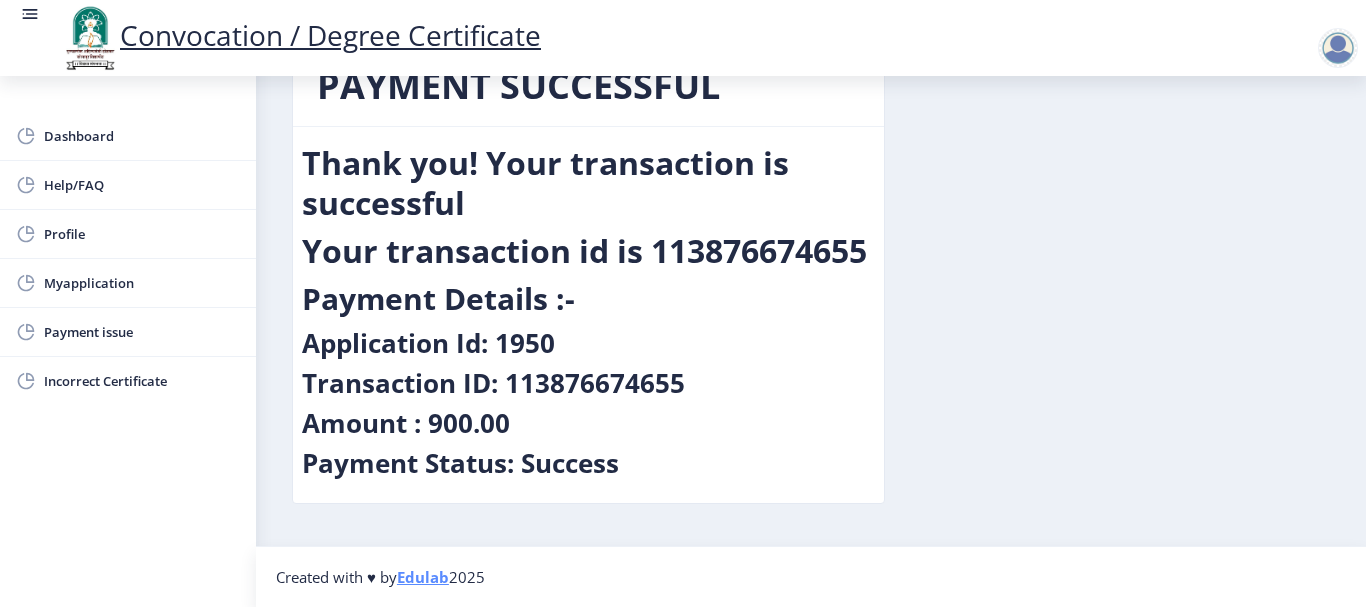 click 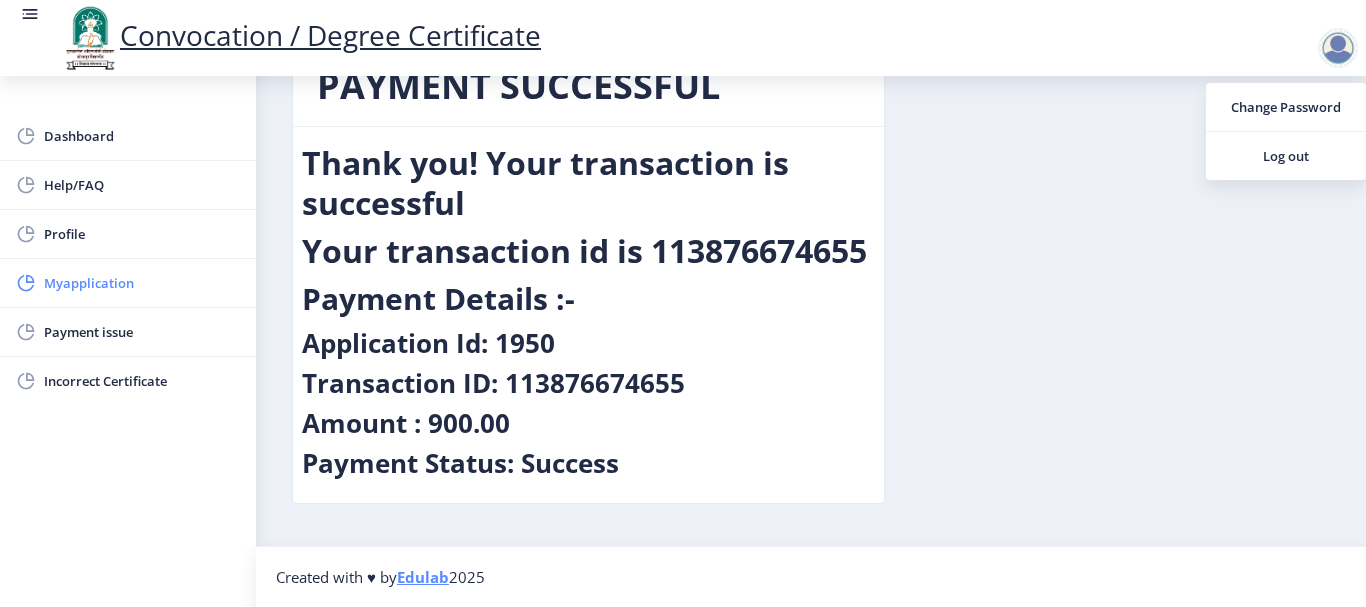 click on "Myapplication" 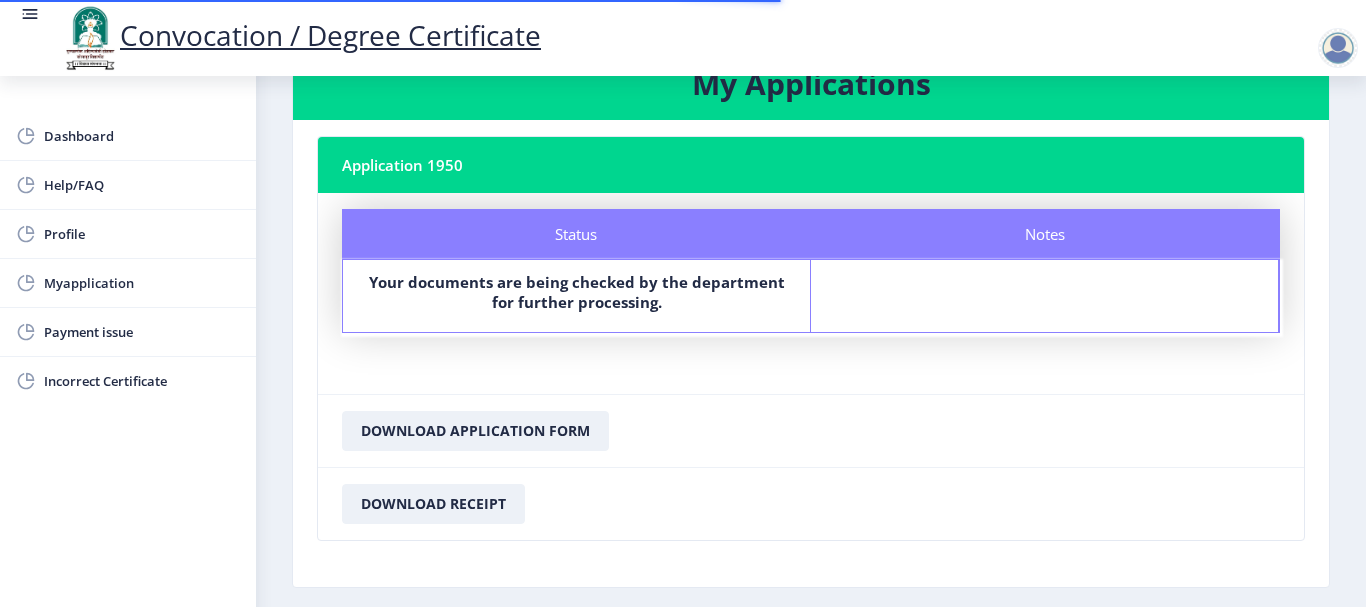 scroll, scrollTop: 149, scrollLeft: 0, axis: vertical 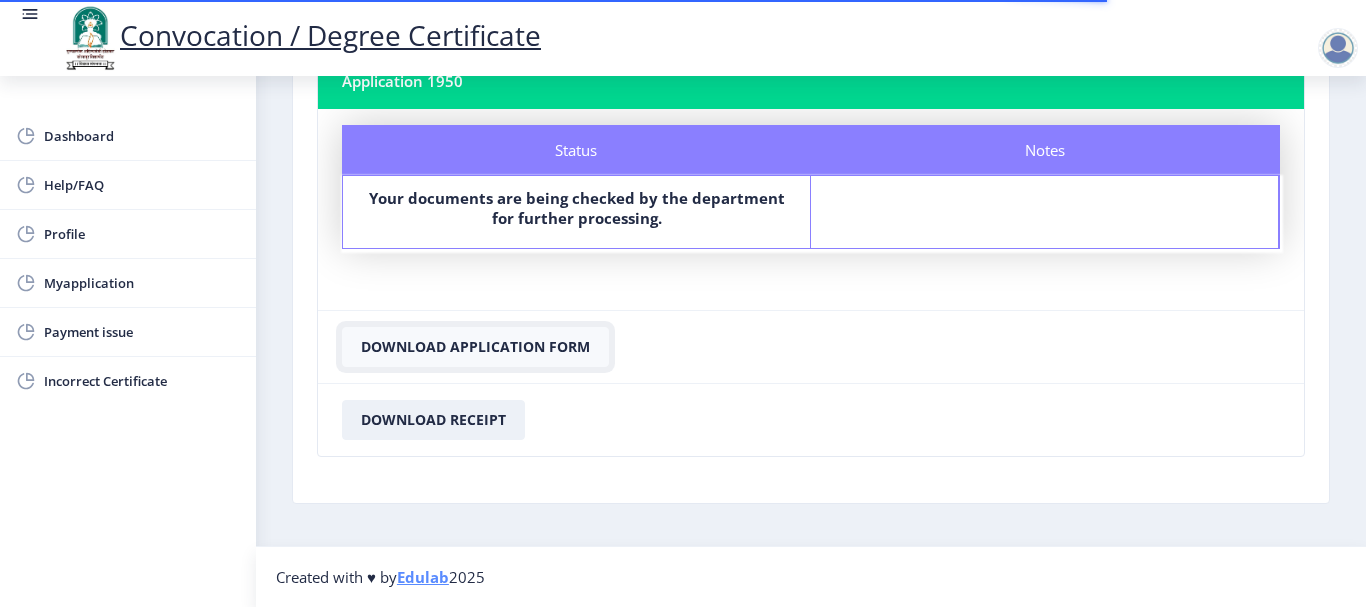 click on "Download Application Form" 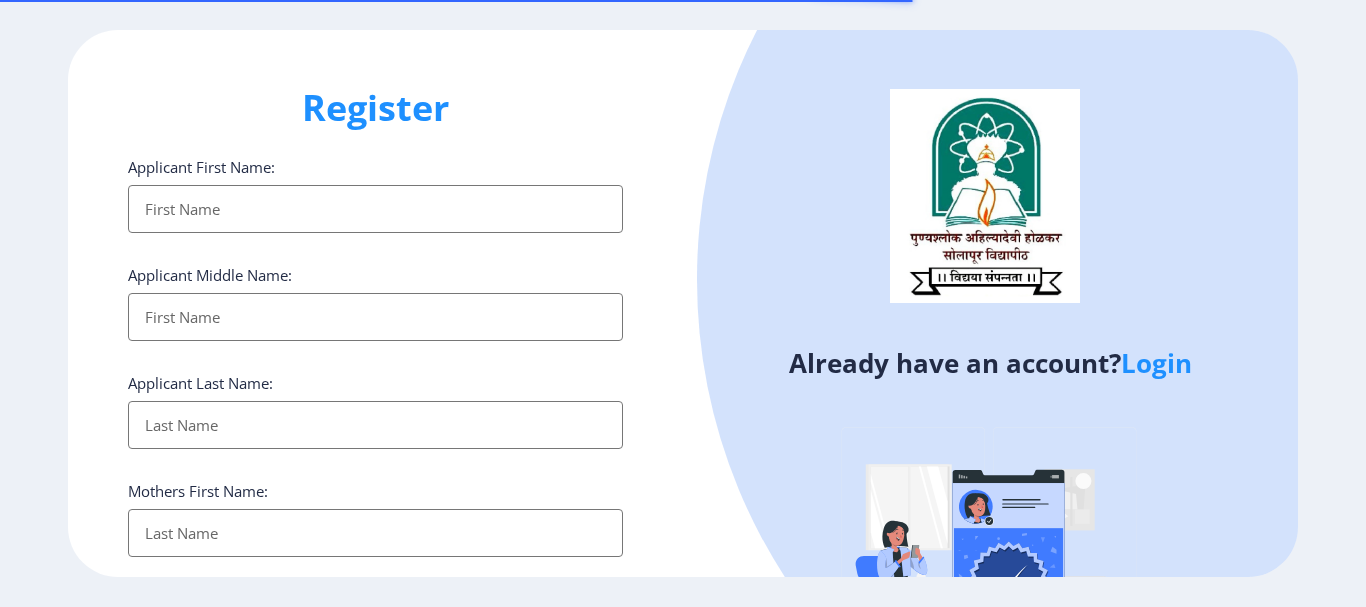 select 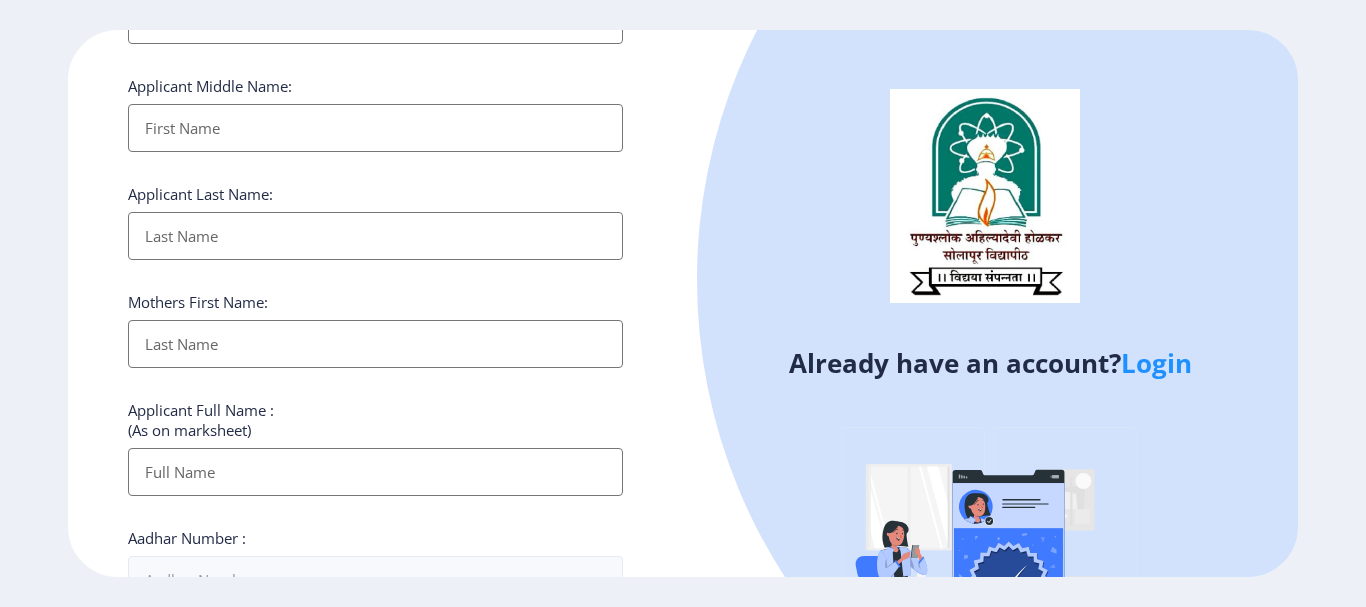 scroll, scrollTop: 0, scrollLeft: 0, axis: both 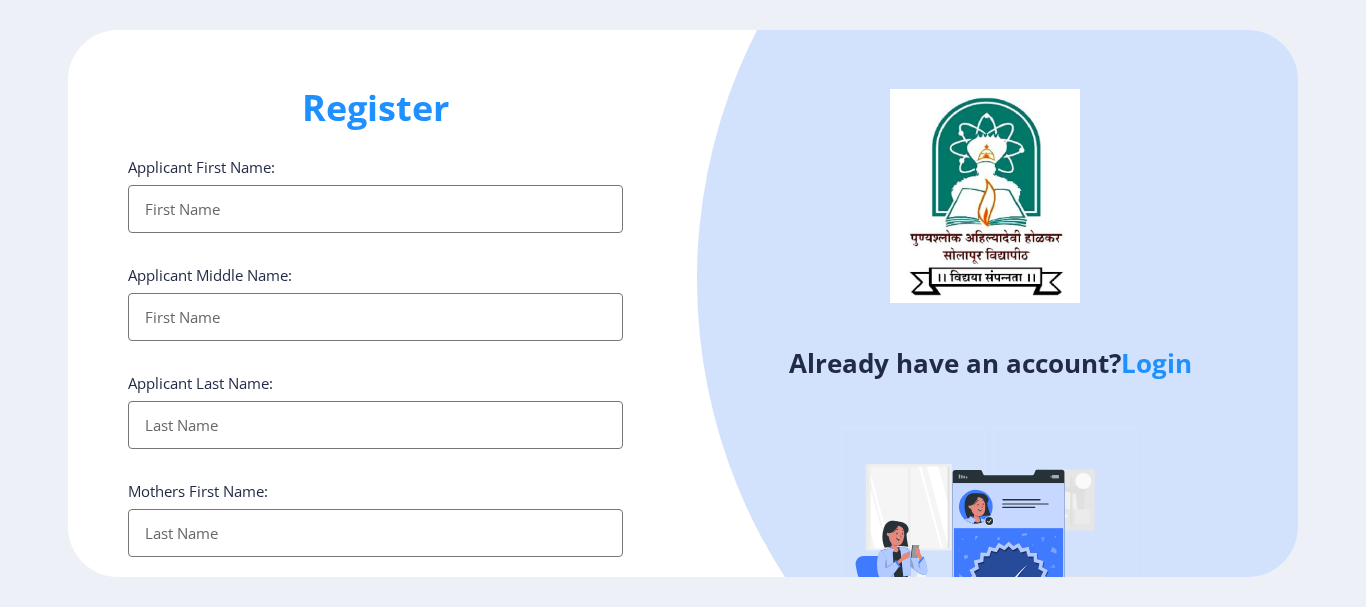 click on "Login" 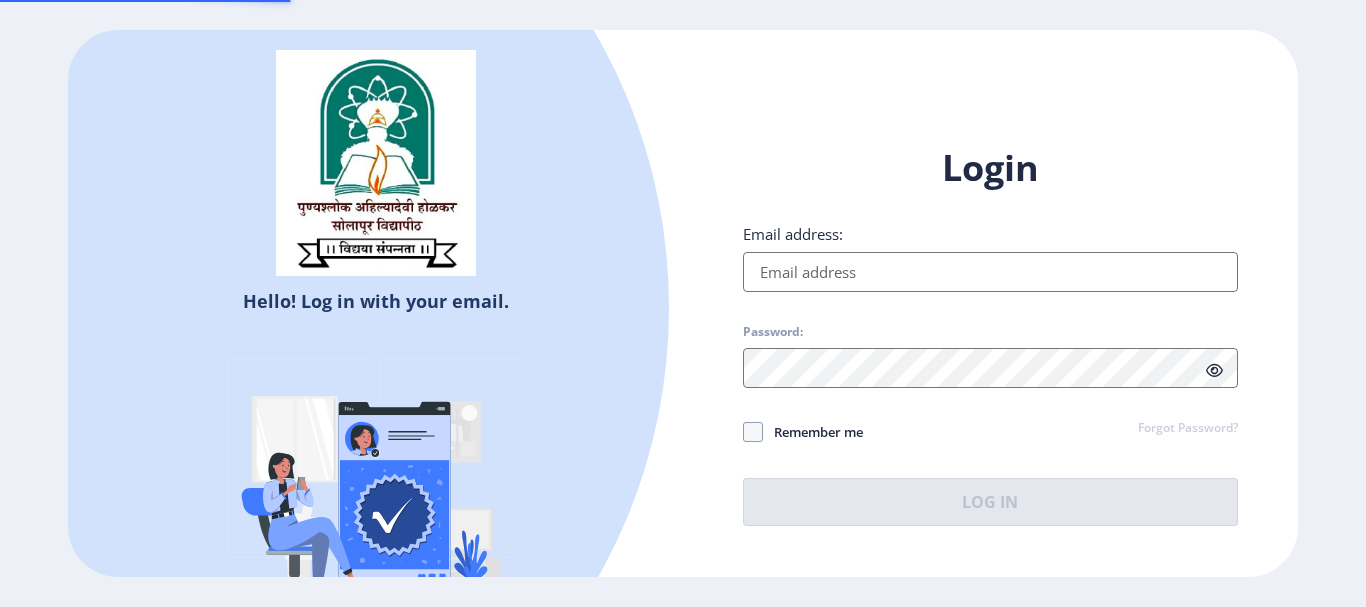 type on "[EMAIL_ADDRESS][DOMAIN_NAME]" 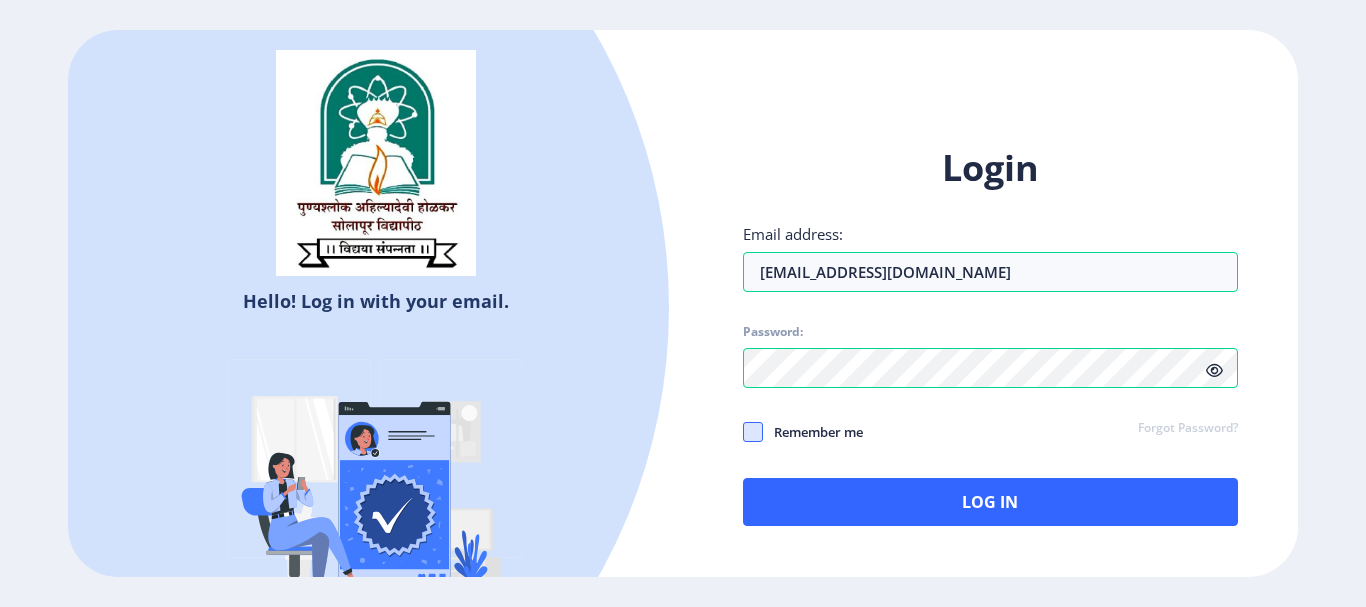 click 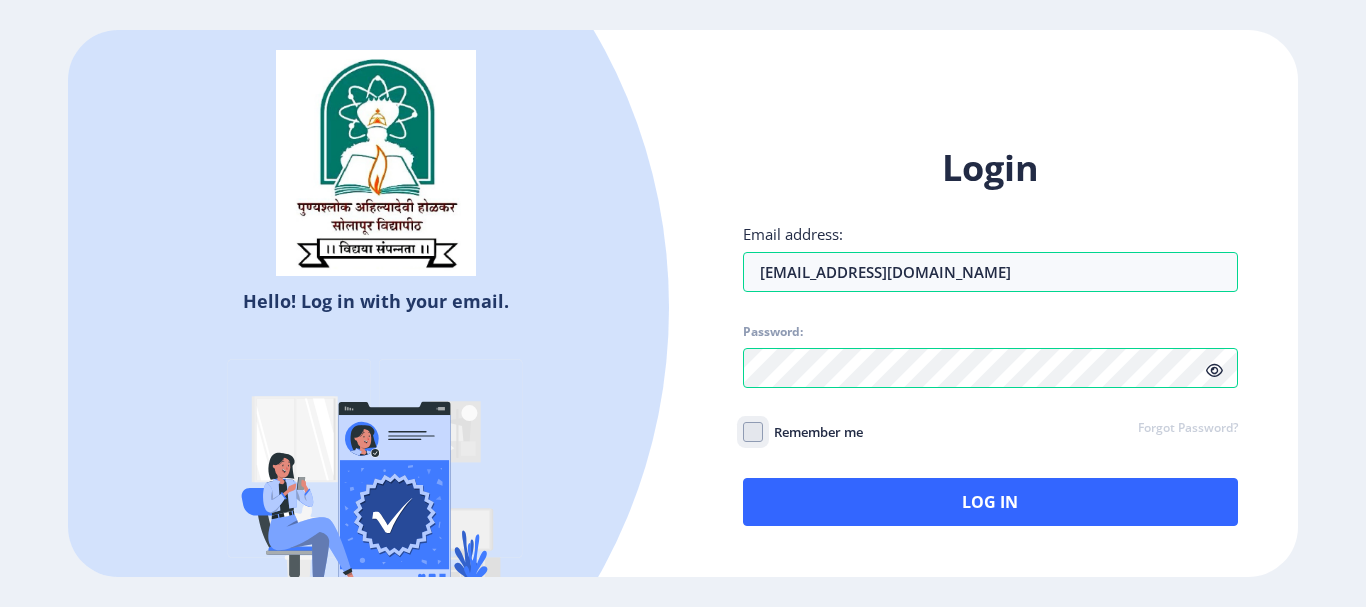 click on "Remember me" 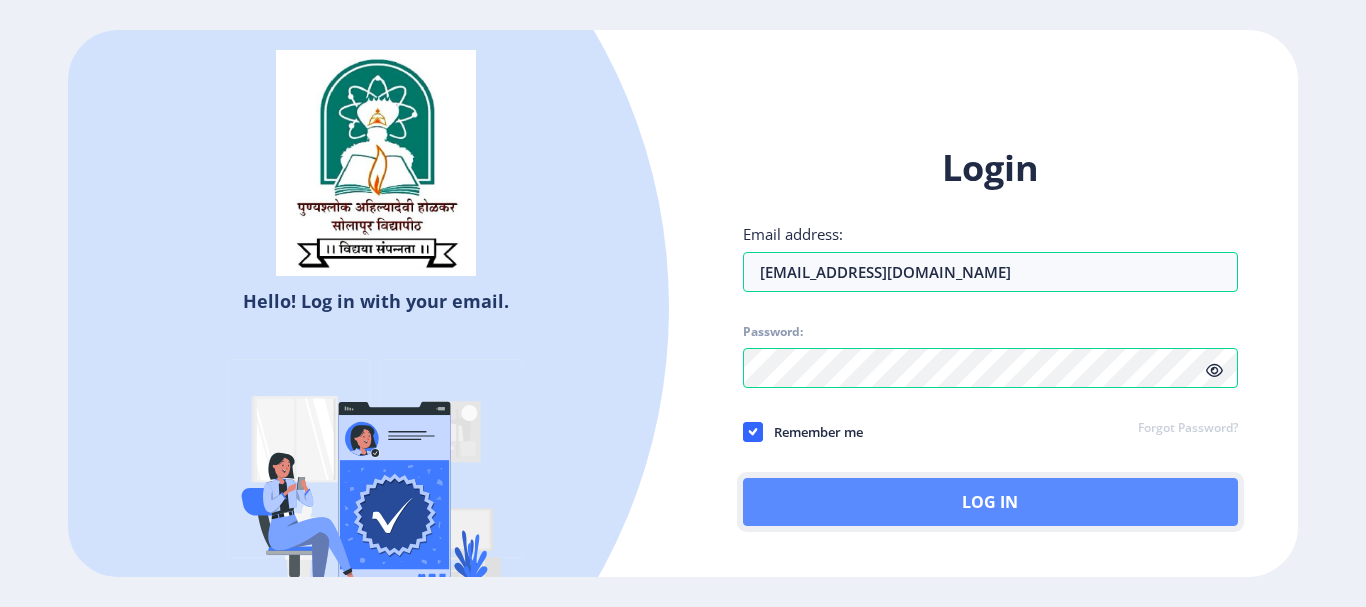 click on "Log In" 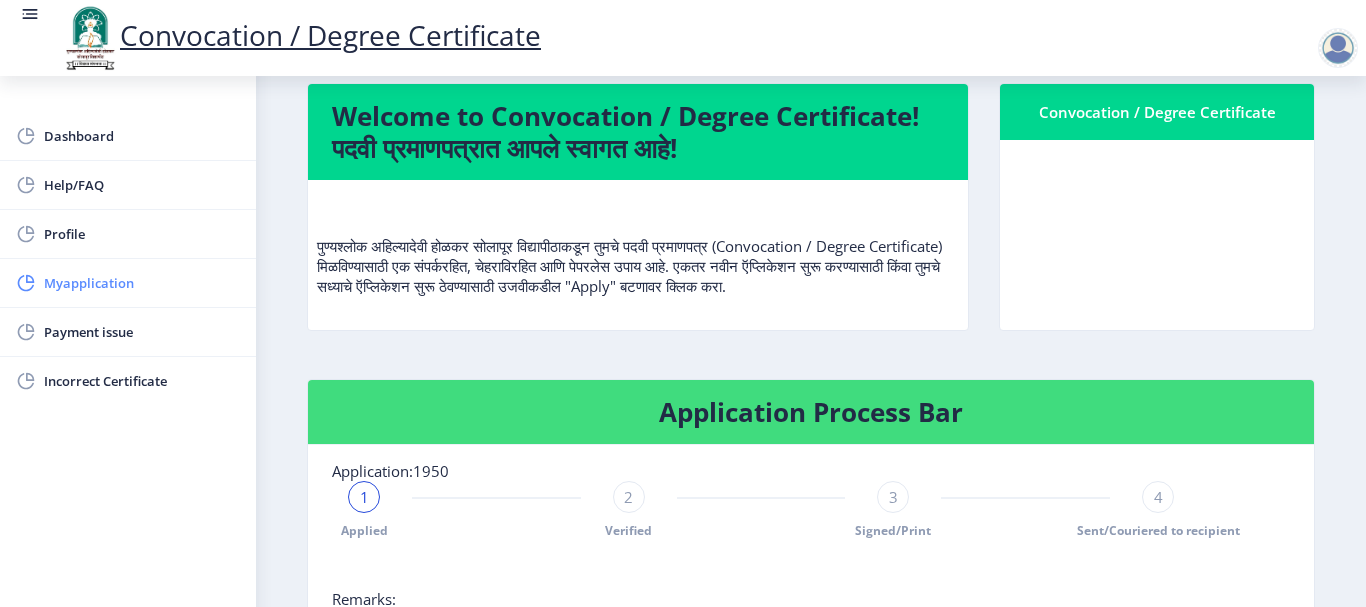 scroll, scrollTop: 0, scrollLeft: 0, axis: both 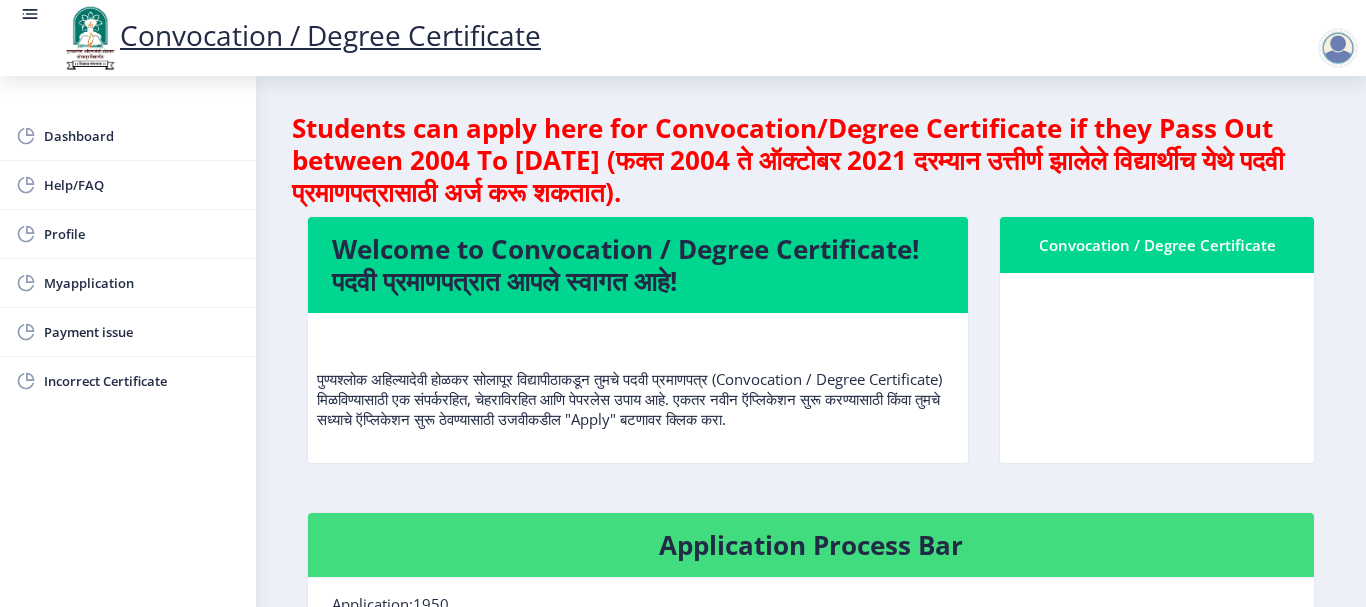 click on "Convocation / Degree Certificate" 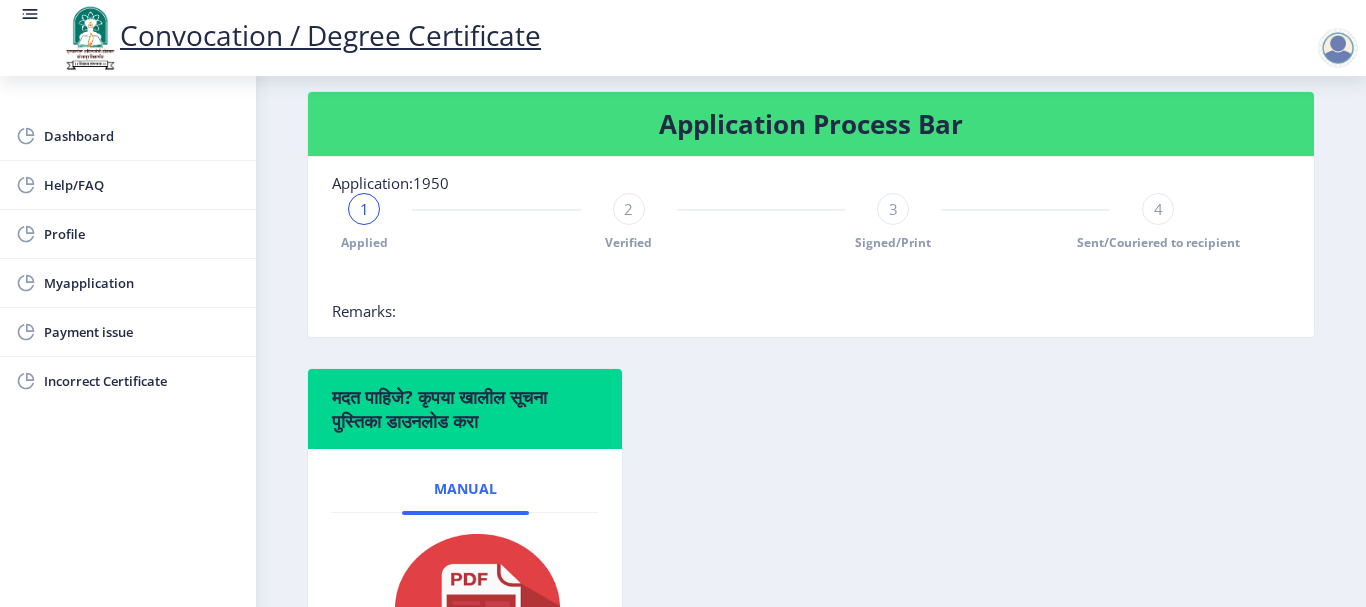 scroll, scrollTop: 400, scrollLeft: 0, axis: vertical 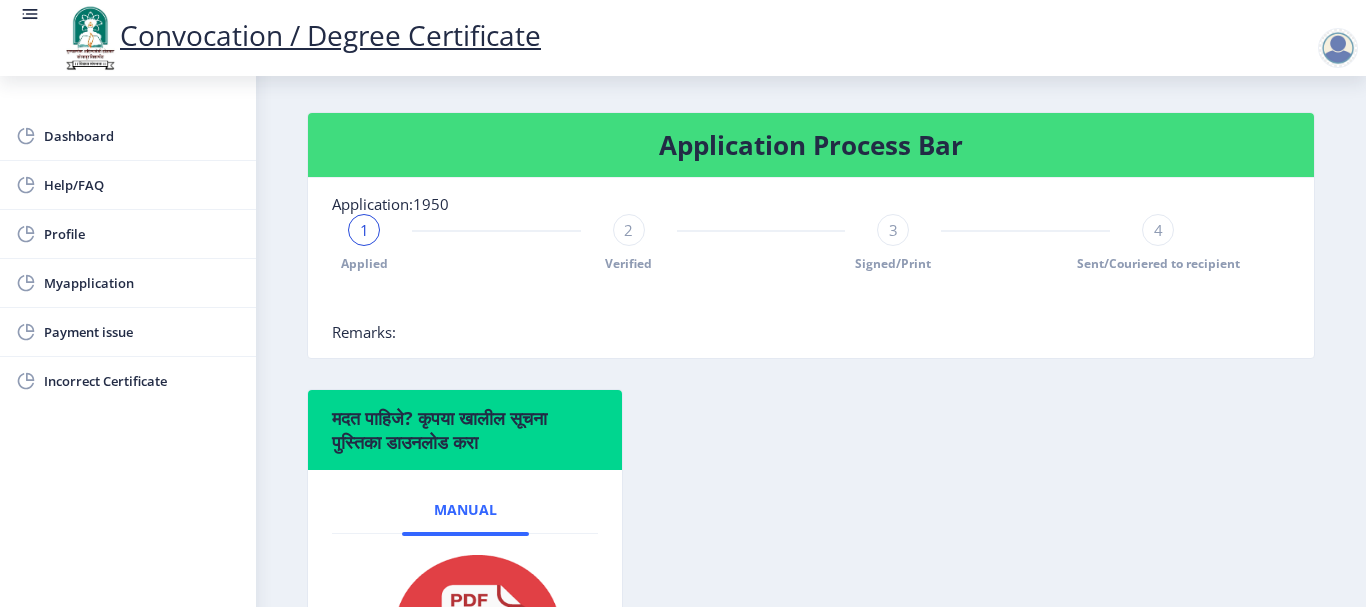 click on "1" 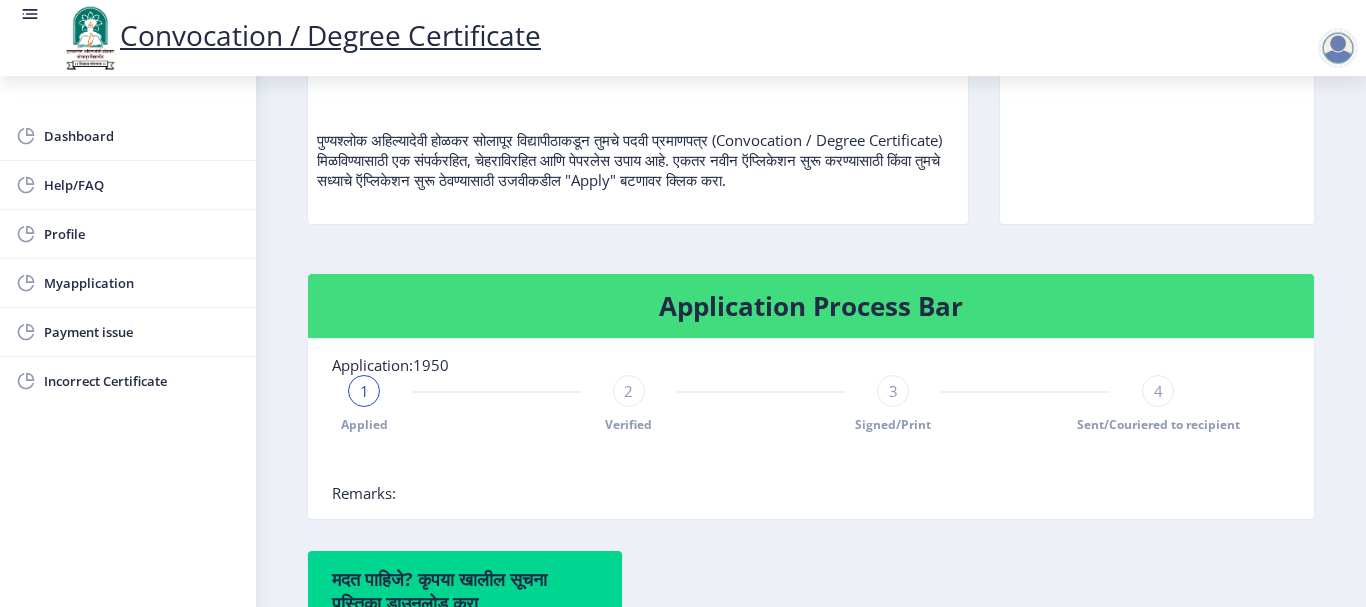 scroll, scrollTop: 0, scrollLeft: 0, axis: both 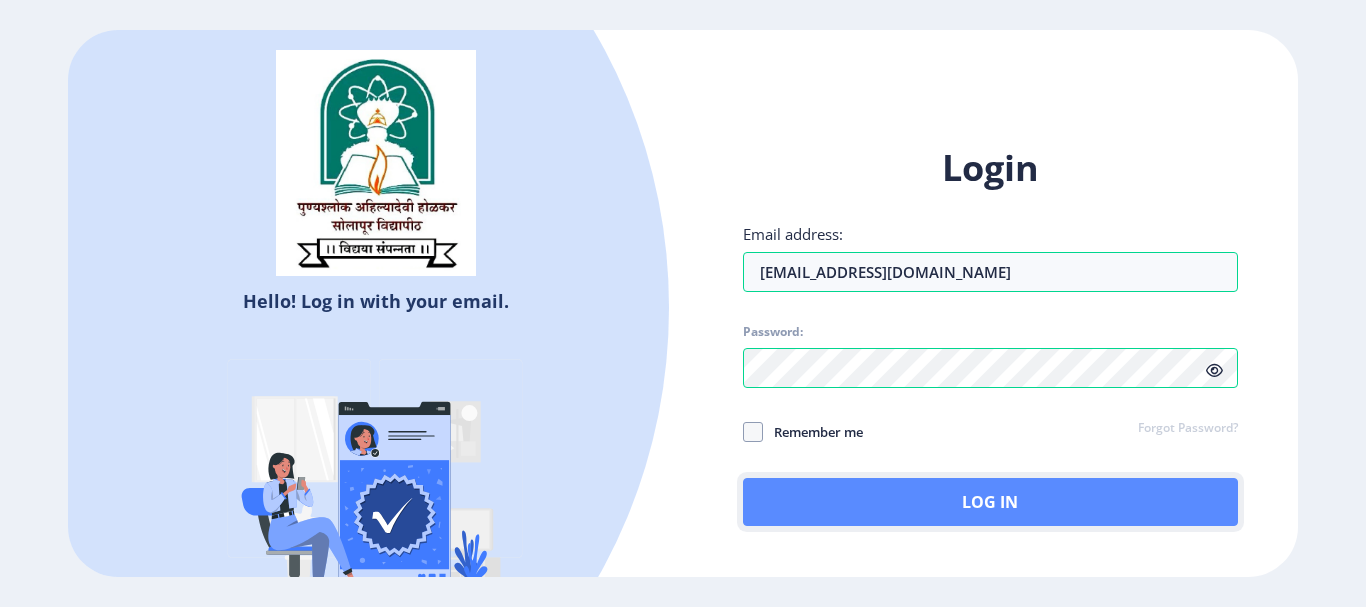 click on "Log In" 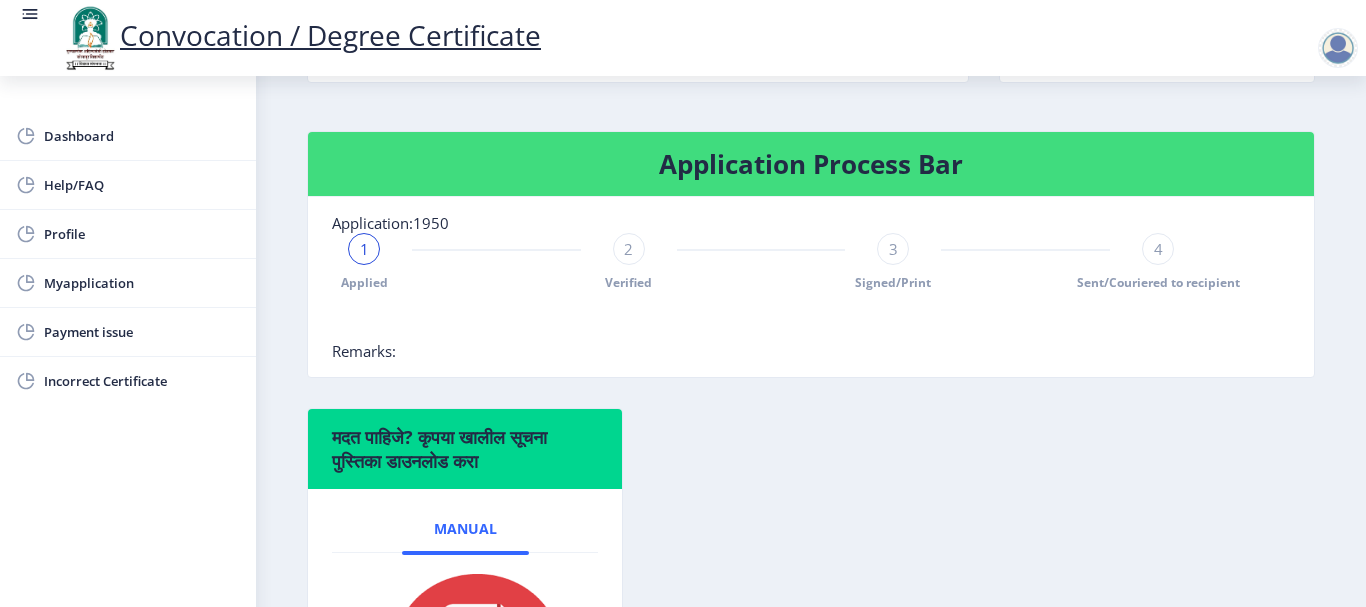 scroll, scrollTop: 300, scrollLeft: 0, axis: vertical 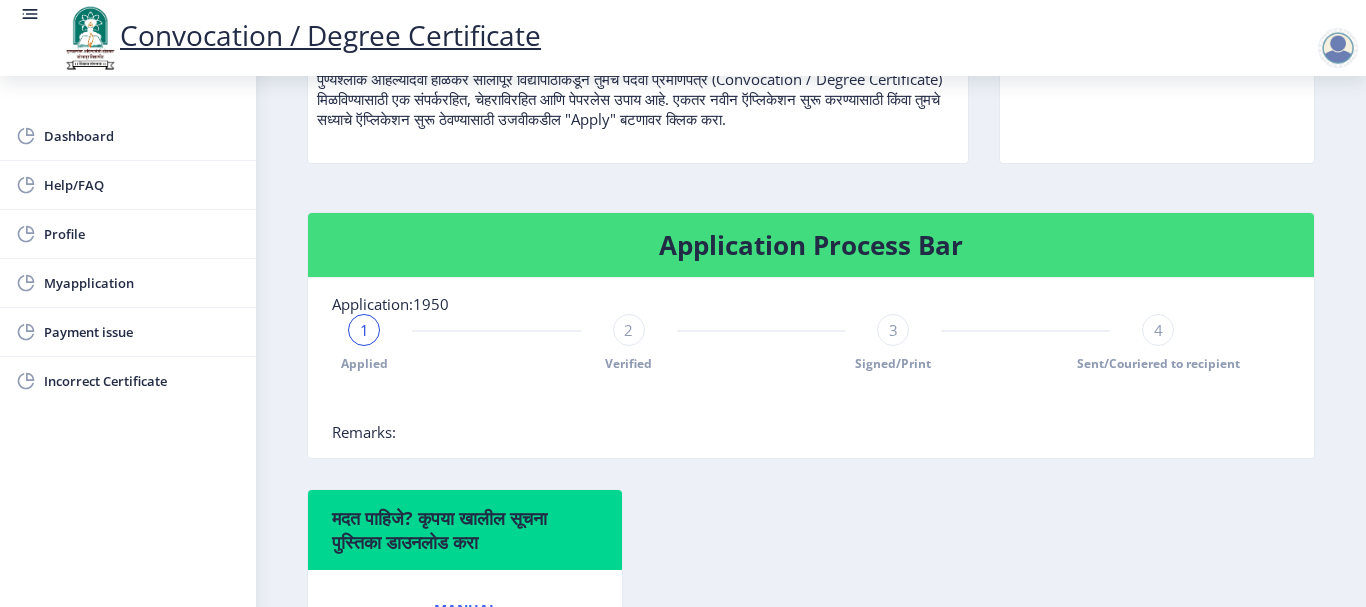 click on "2" 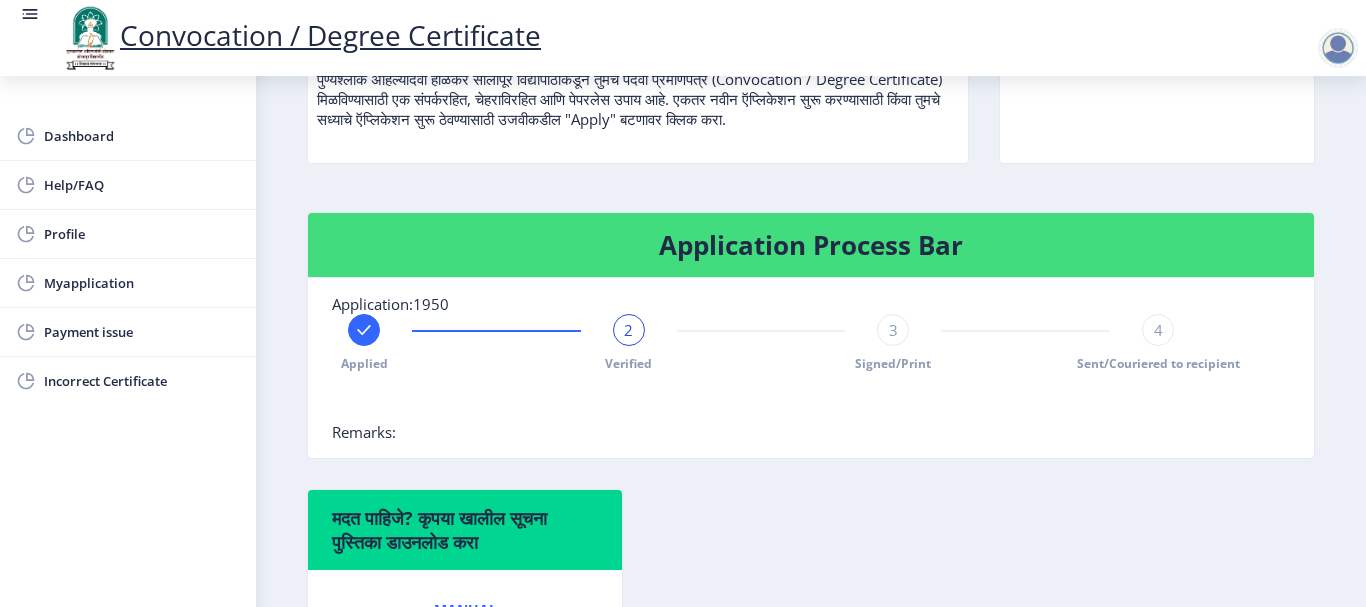 click on "Applied 2 Verified 3 Signed/Print 4 Sent/Couriered to recipient" 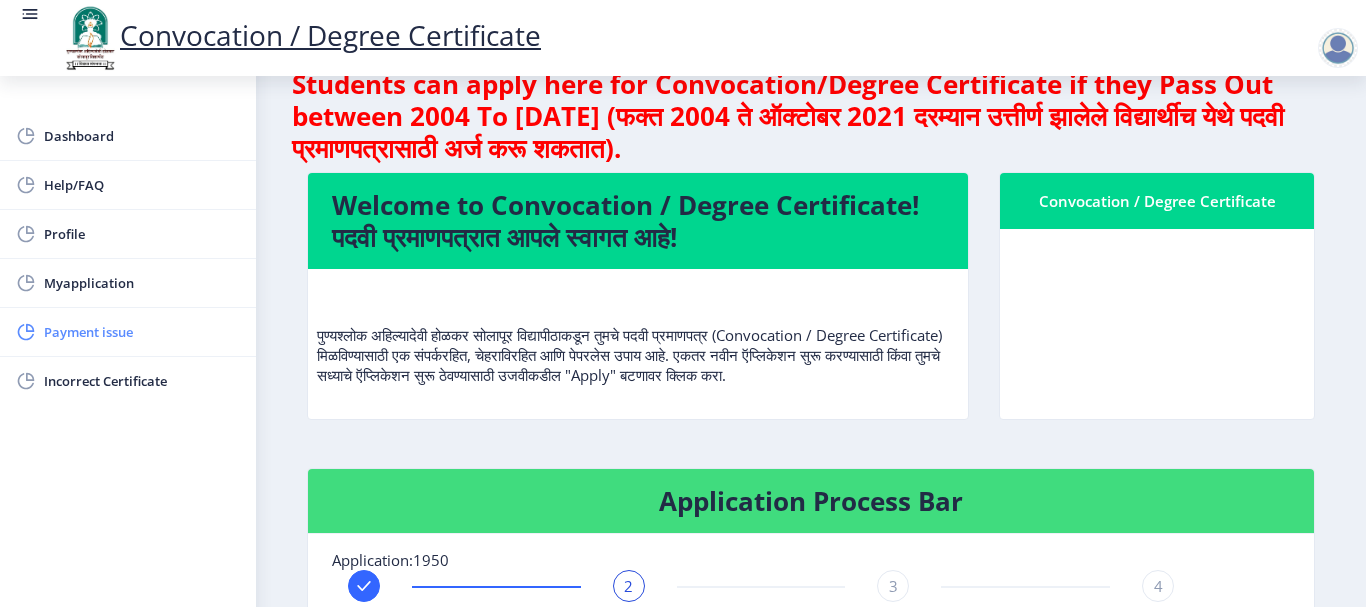 scroll, scrollTop: 0, scrollLeft: 0, axis: both 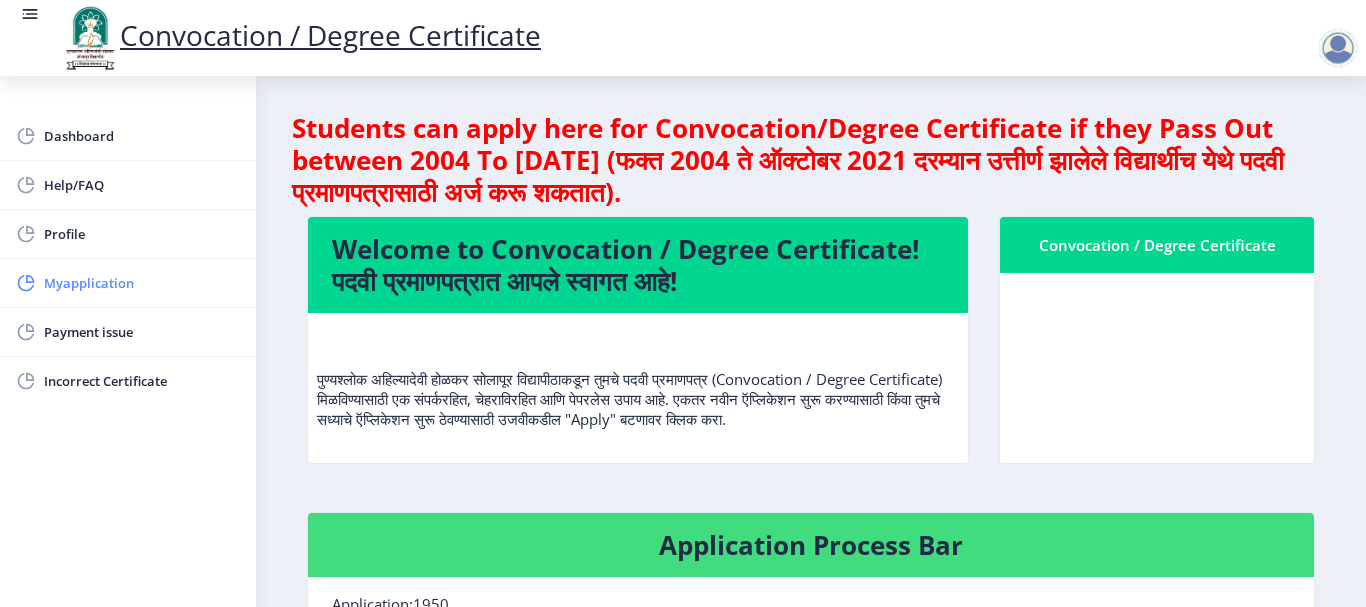 click on "Myapplication" 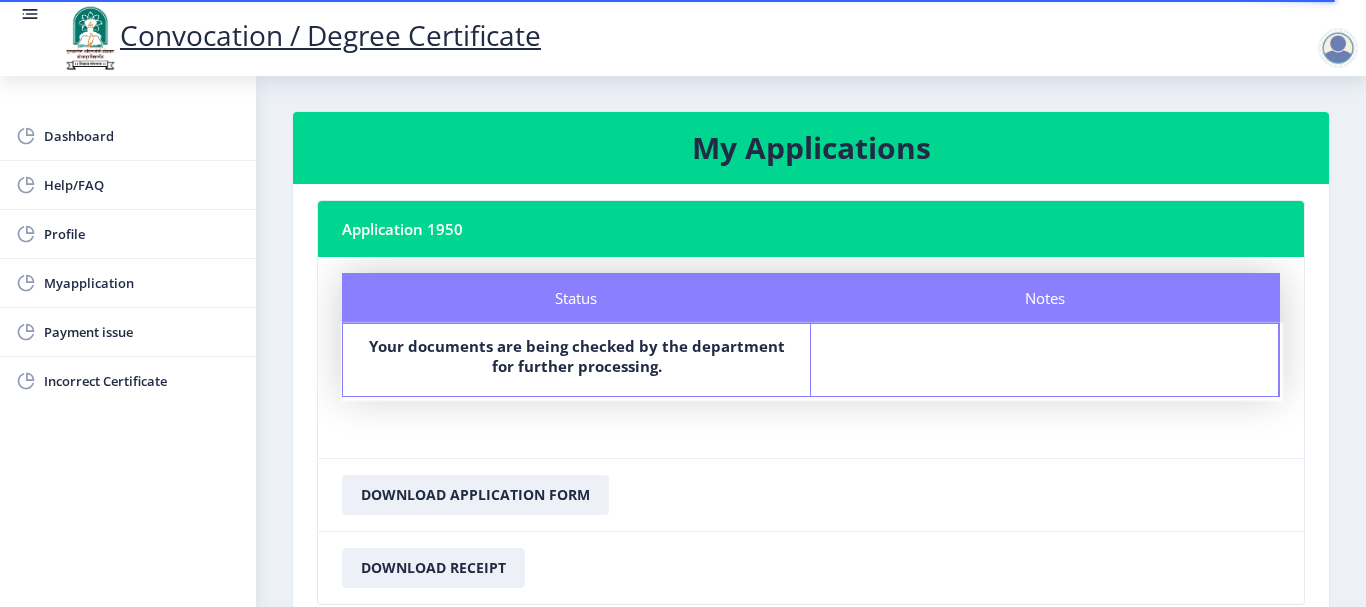 scroll, scrollTop: 0, scrollLeft: 0, axis: both 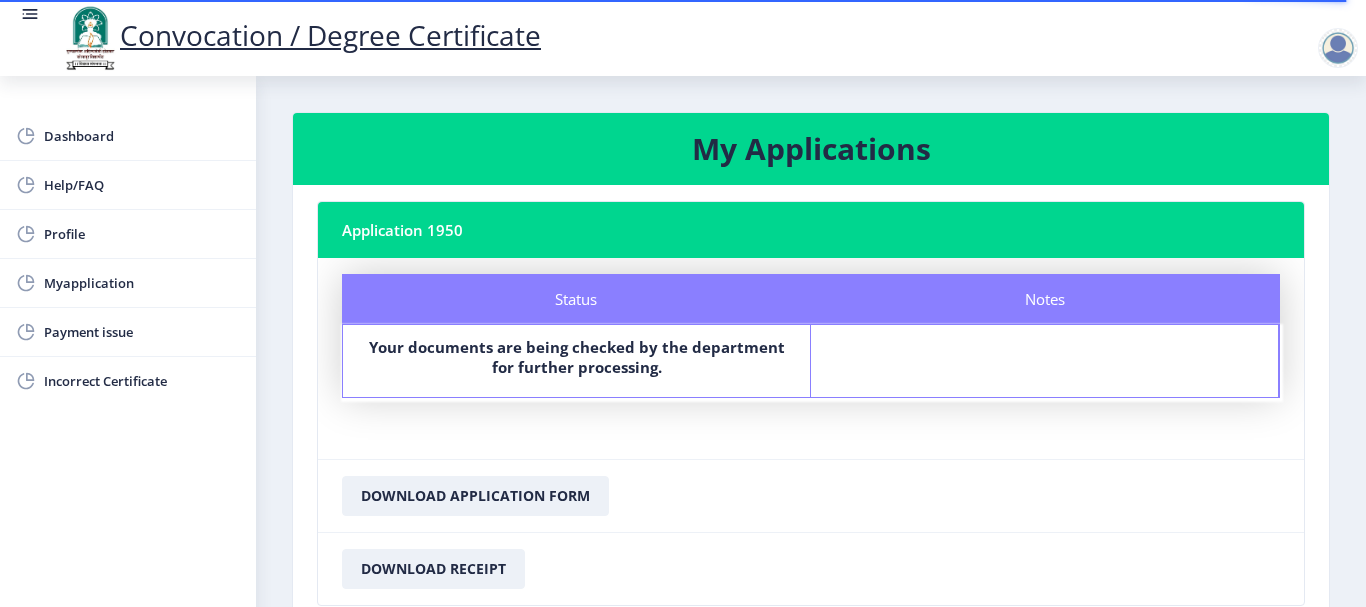 click on "Application 1950" 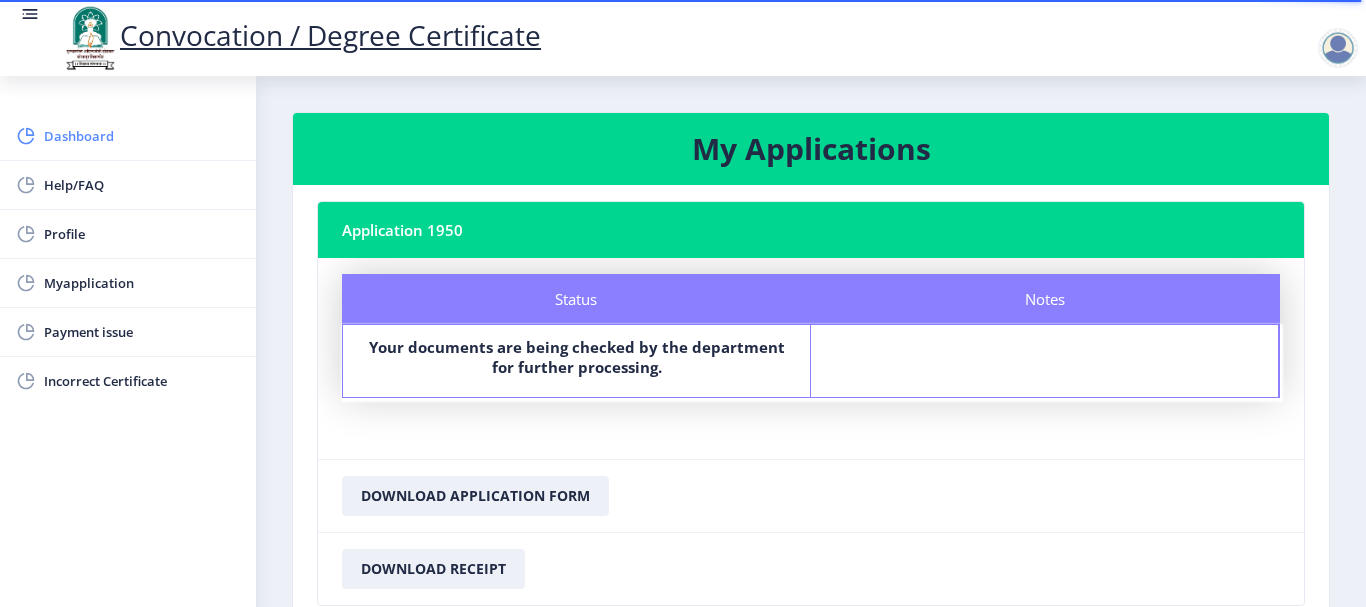 click on "Dashboard" 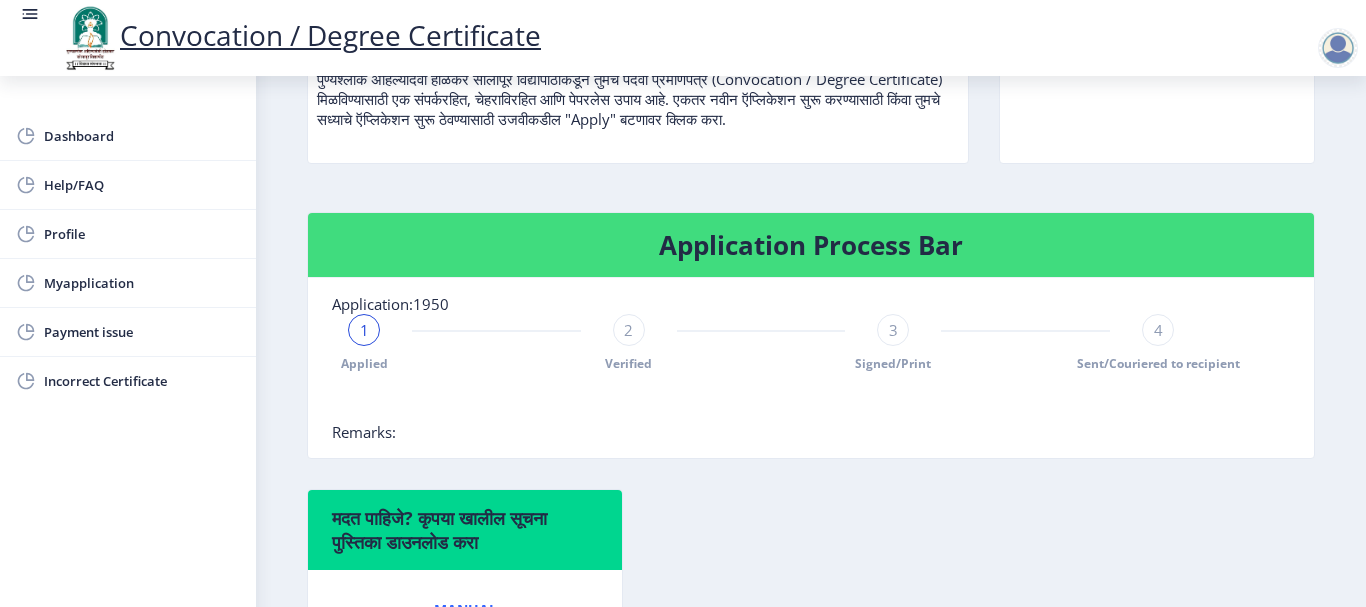 scroll, scrollTop: 0, scrollLeft: 0, axis: both 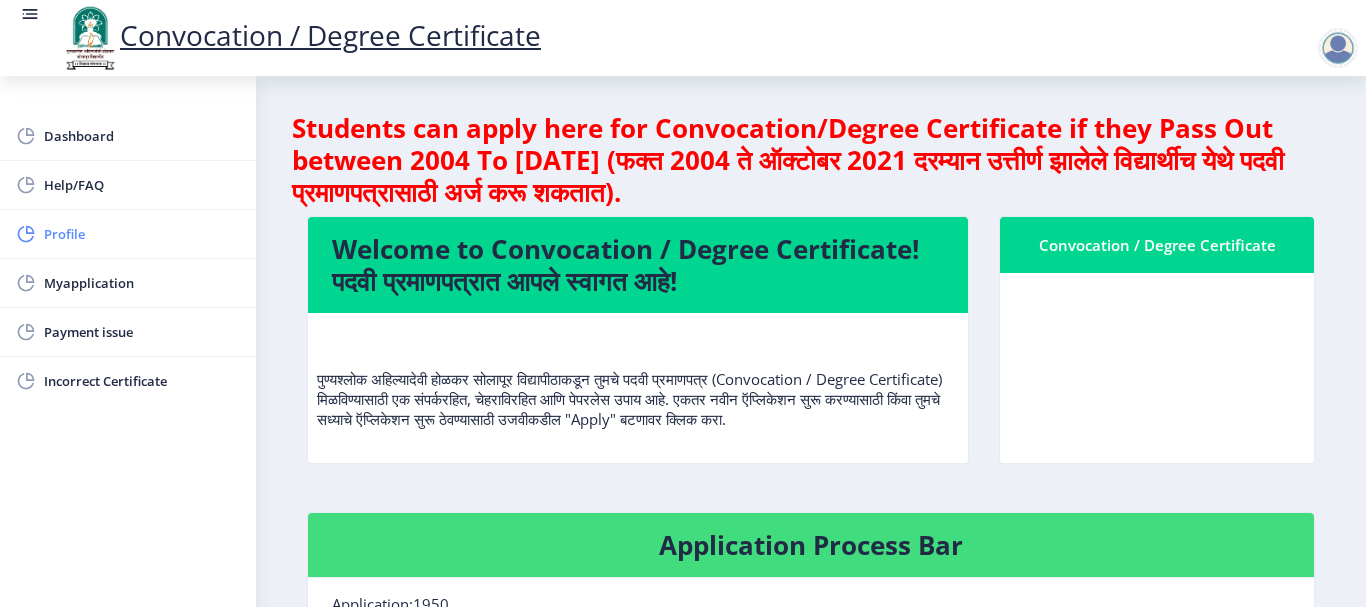 click on "Profile" 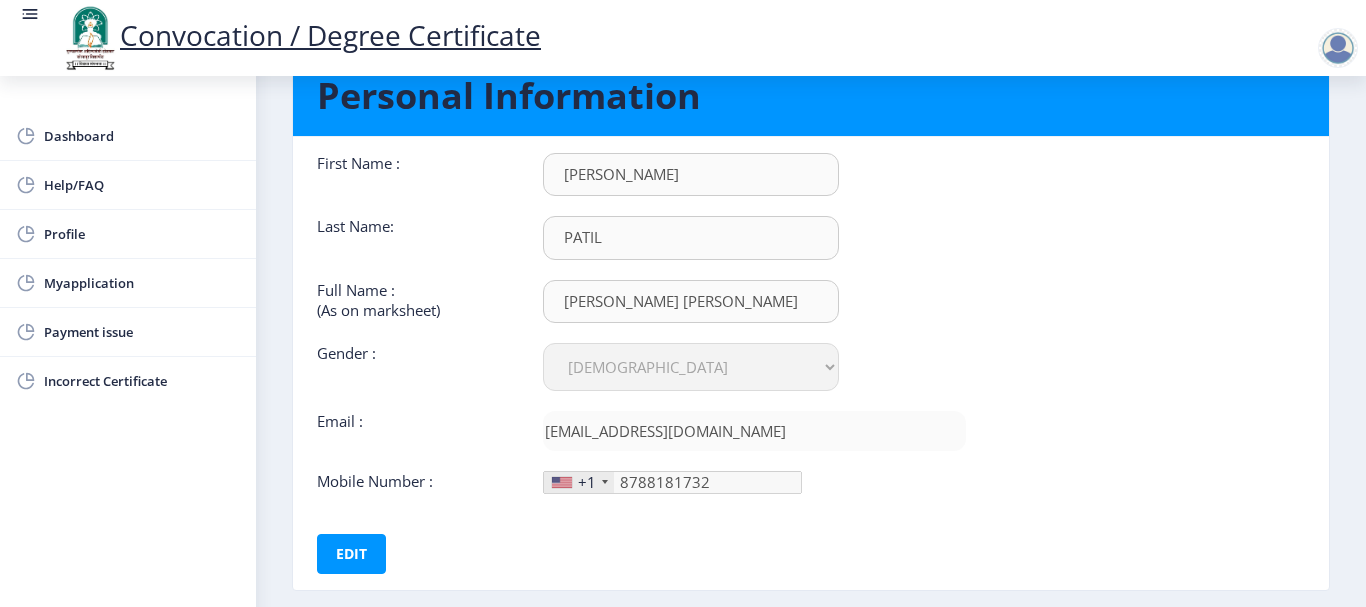 scroll, scrollTop: 0, scrollLeft: 0, axis: both 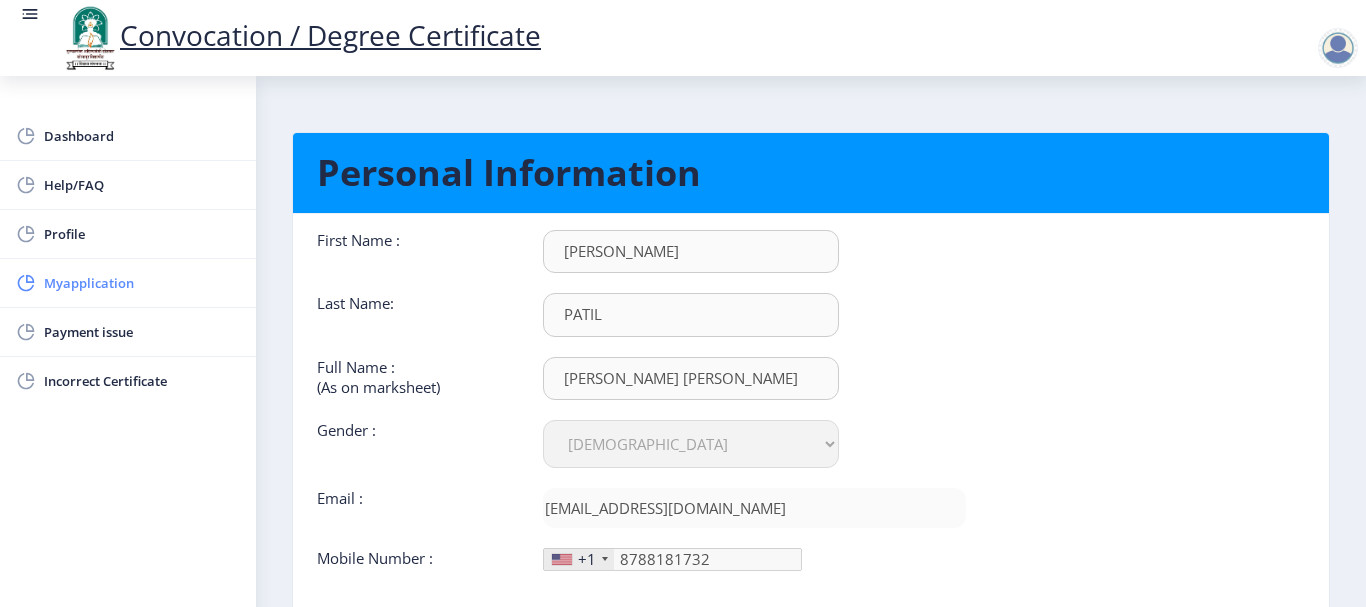 click on "Myapplication" 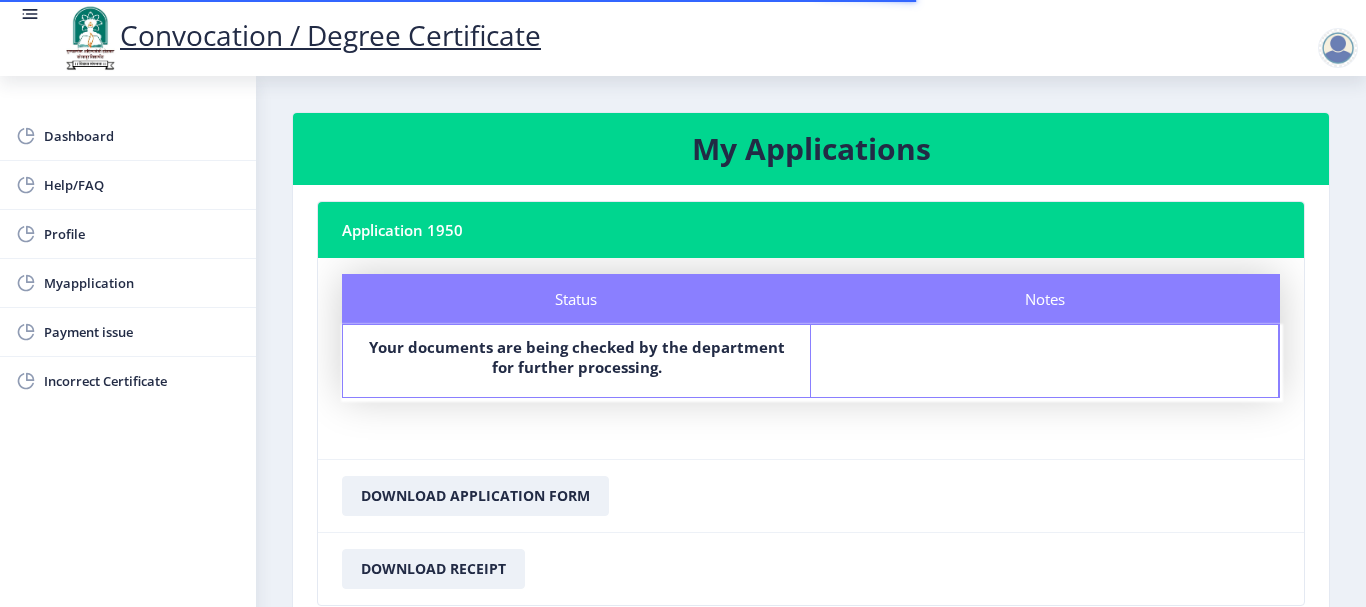 scroll, scrollTop: 149, scrollLeft: 0, axis: vertical 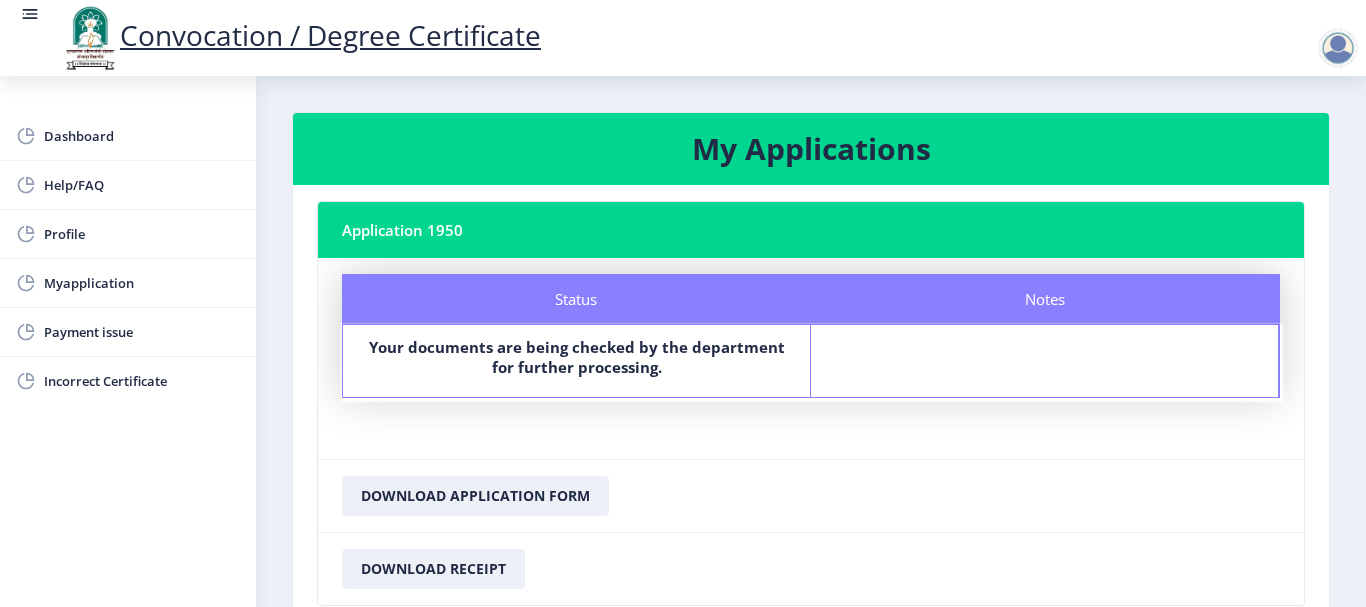 click on "Application 1950" 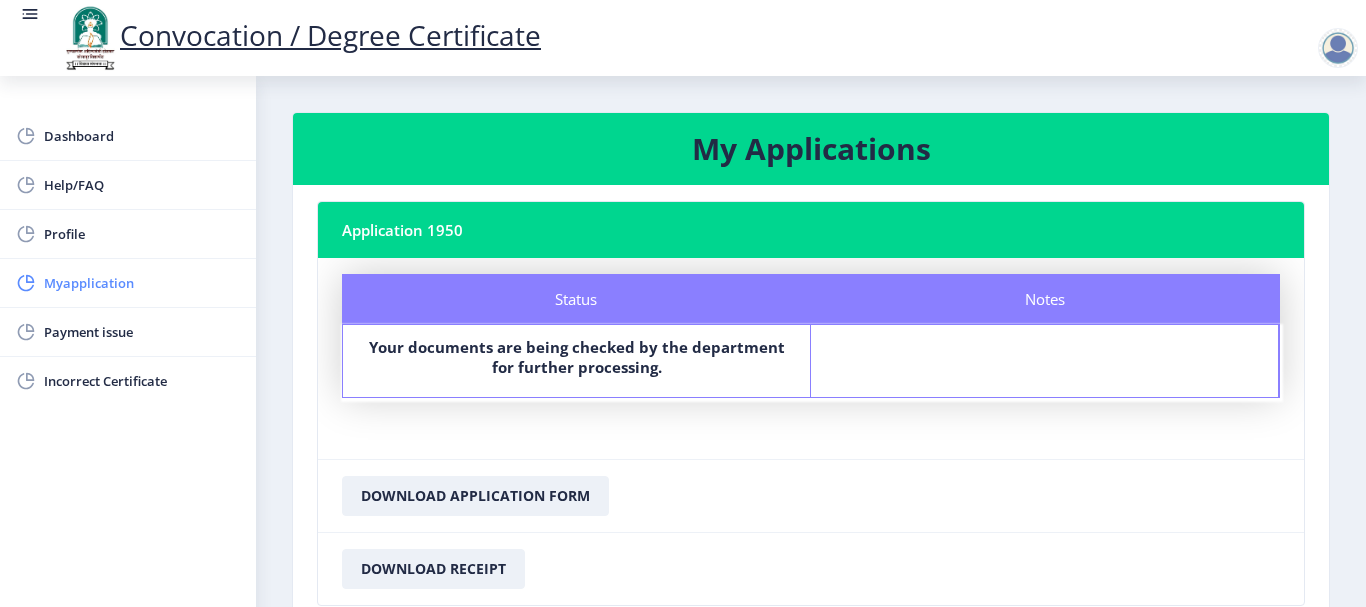 click on "Myapplication" 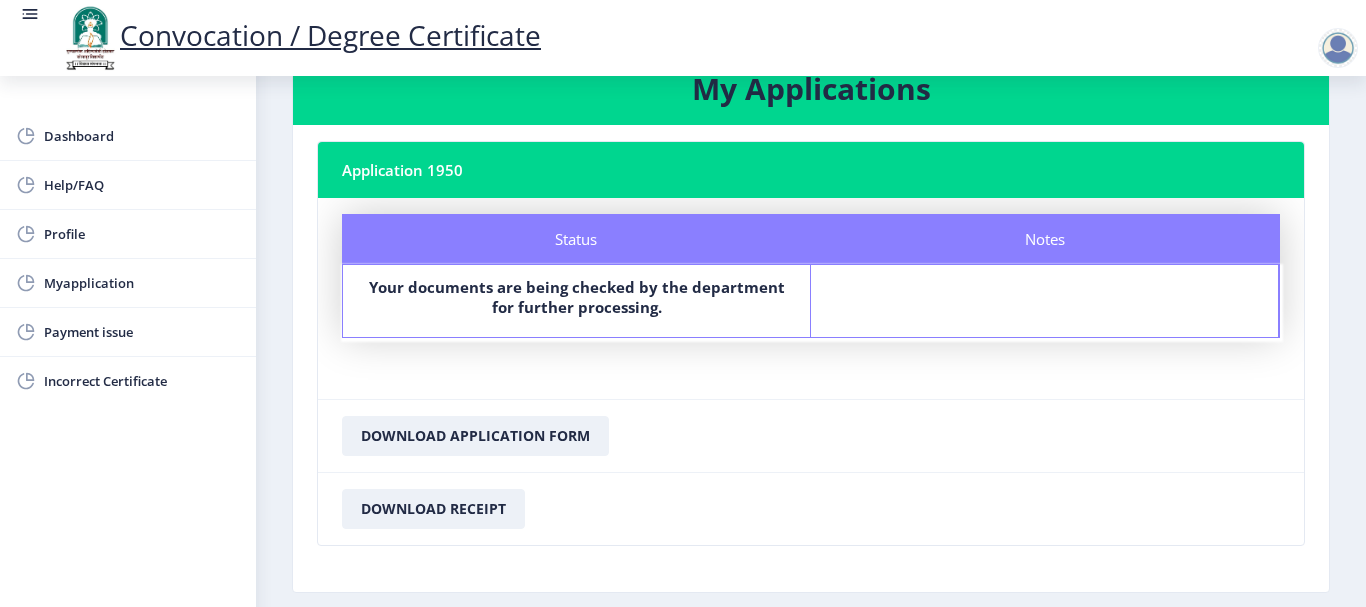 scroll, scrollTop: 0, scrollLeft: 0, axis: both 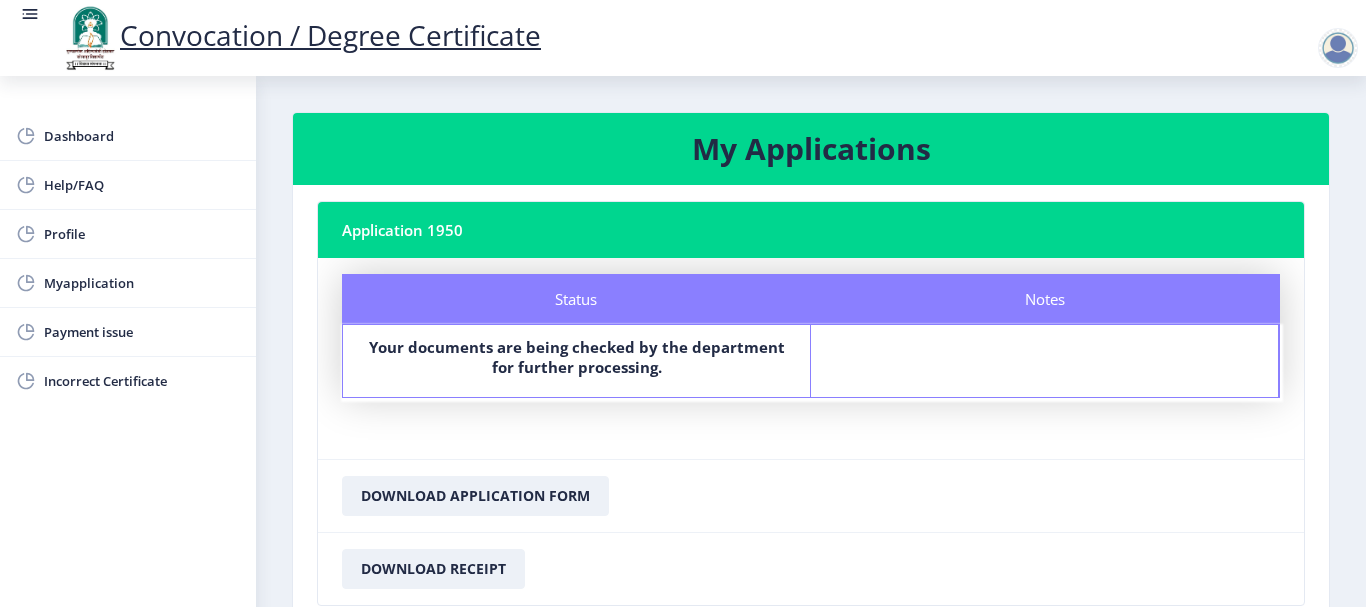 click on "My Applications" 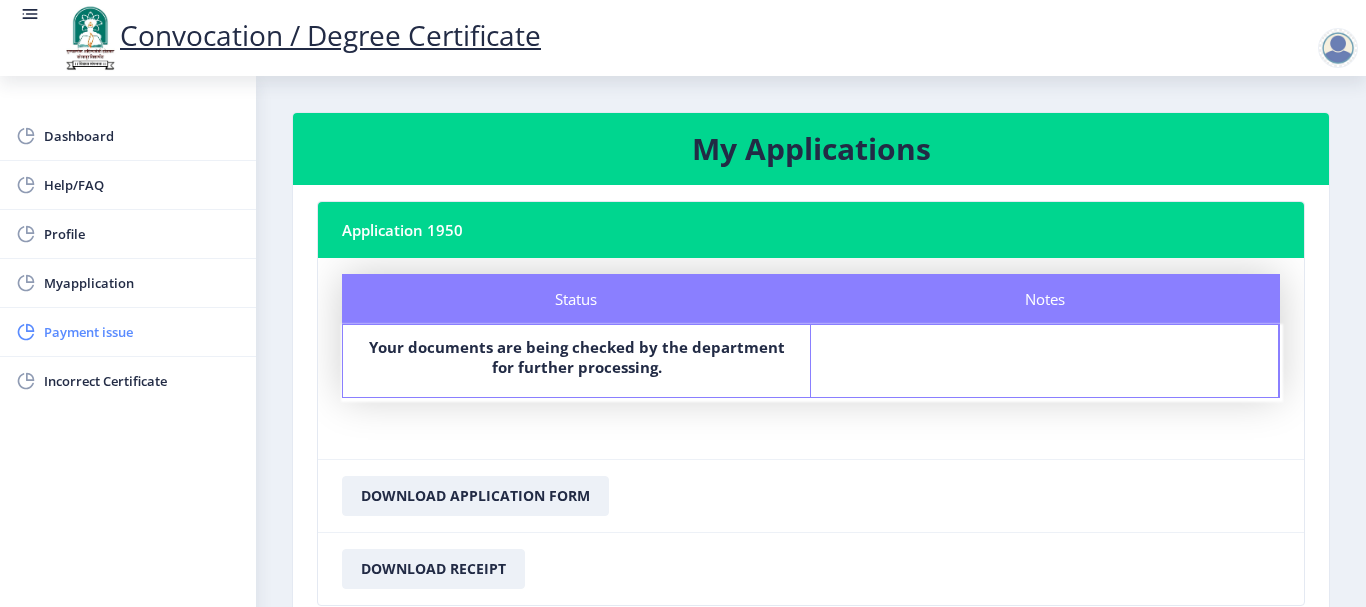 click on "Payment issue" 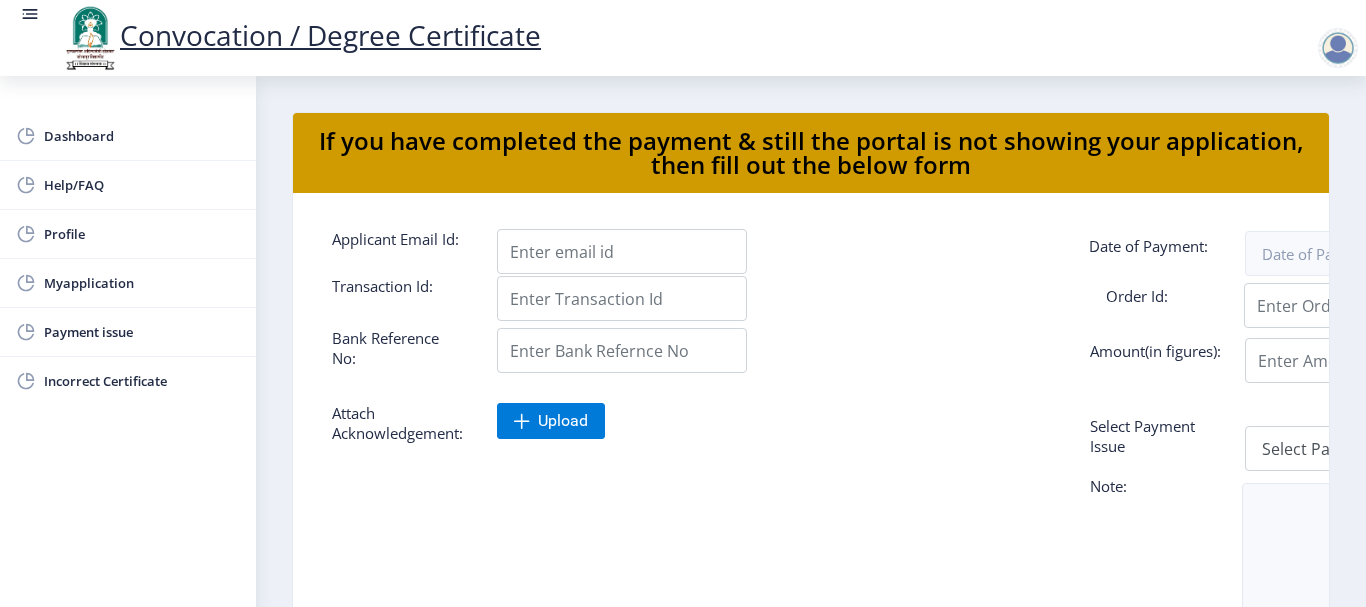 scroll, scrollTop: 176, scrollLeft: 0, axis: vertical 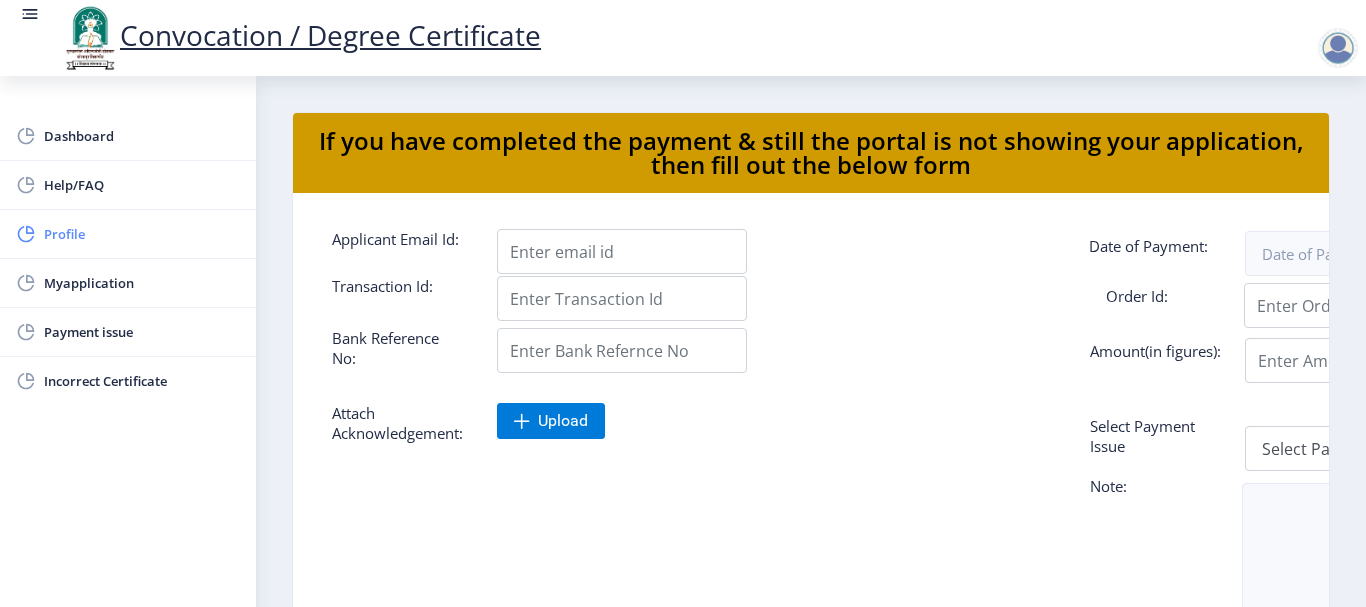 click on "Profile" 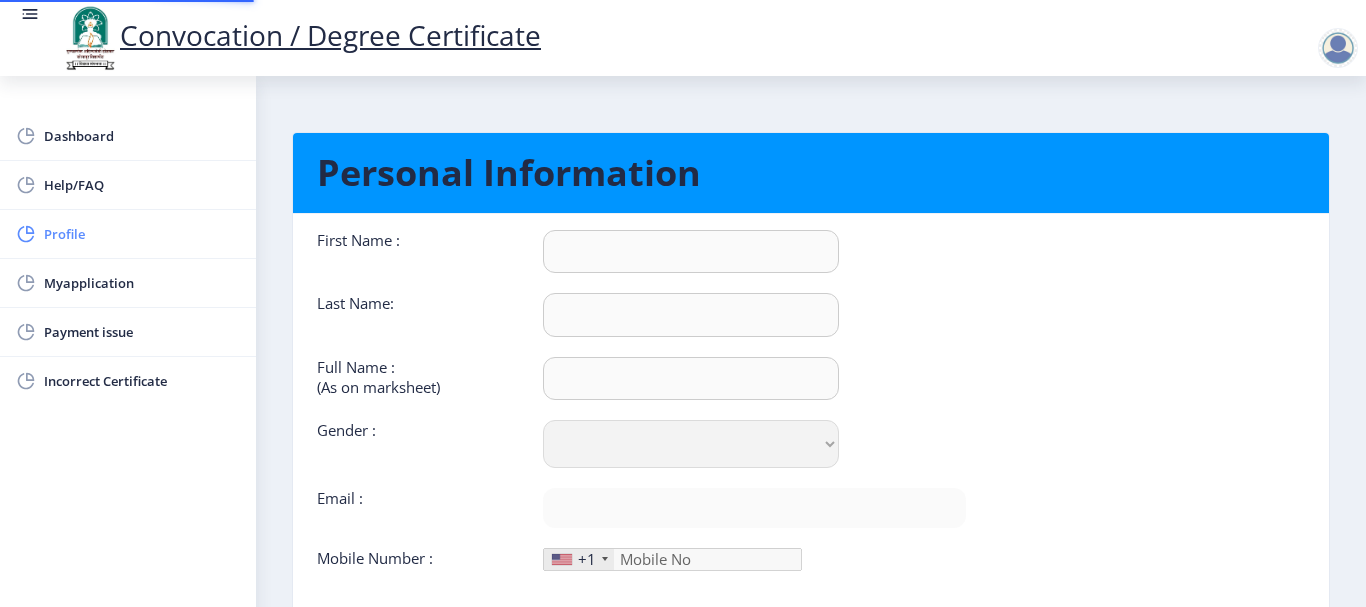 type on "PRAVIN" 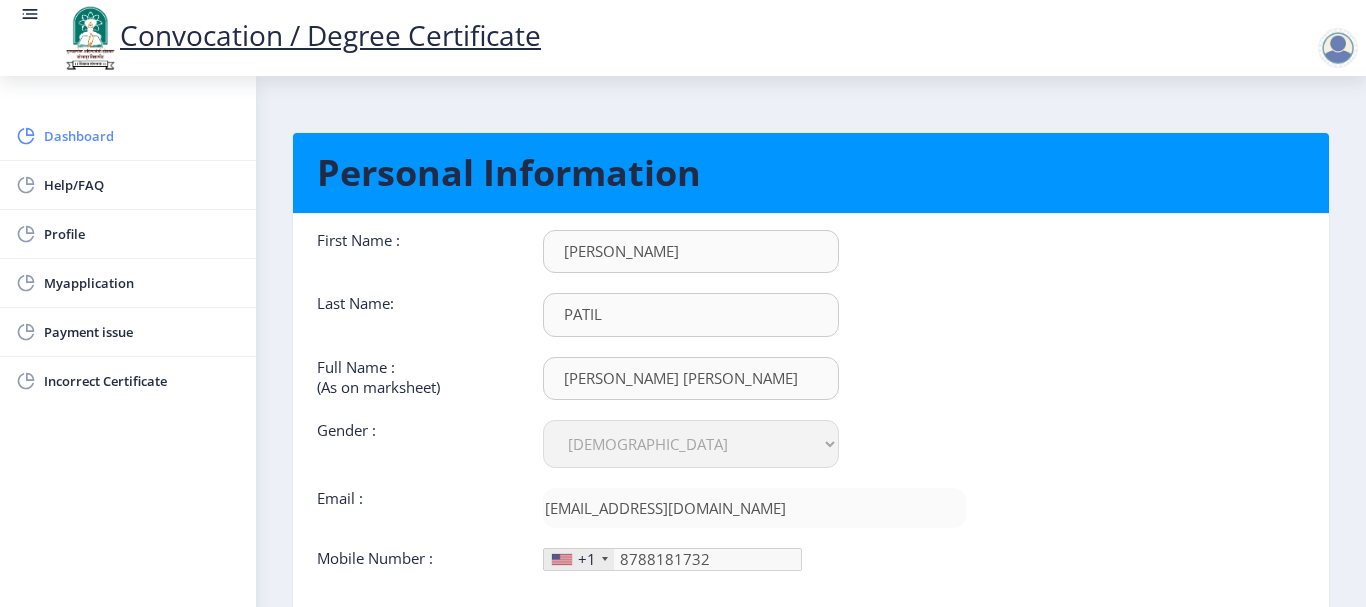 click on "Dashboard" 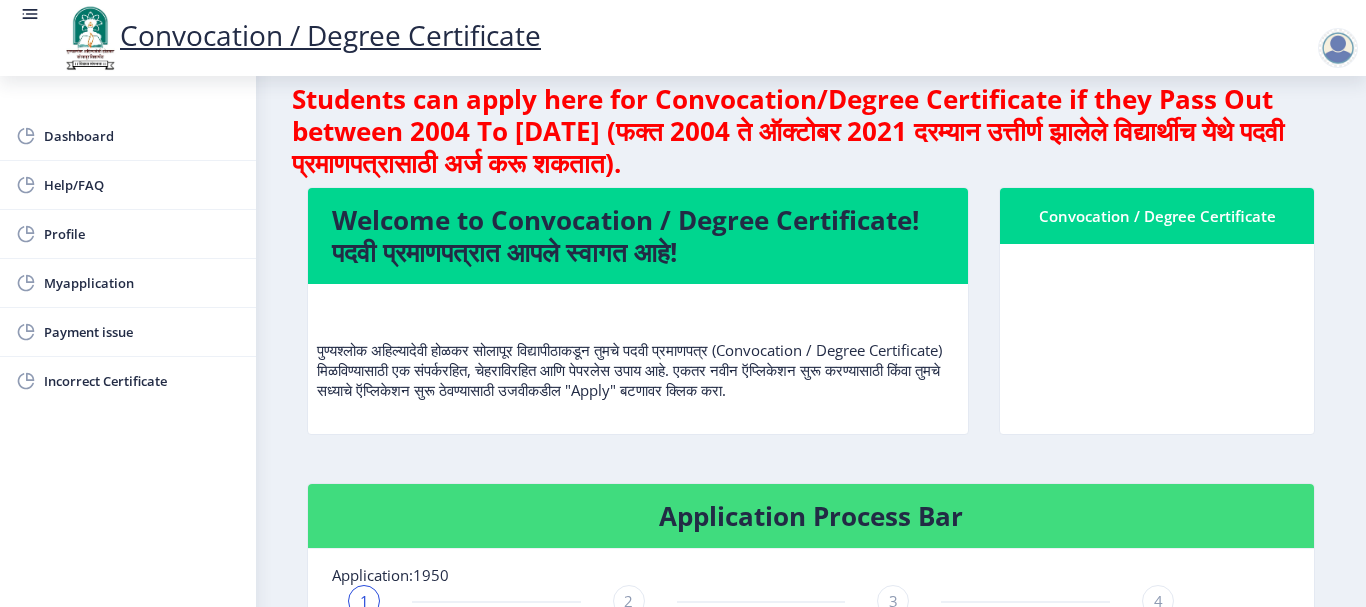 scroll, scrollTop: 0, scrollLeft: 0, axis: both 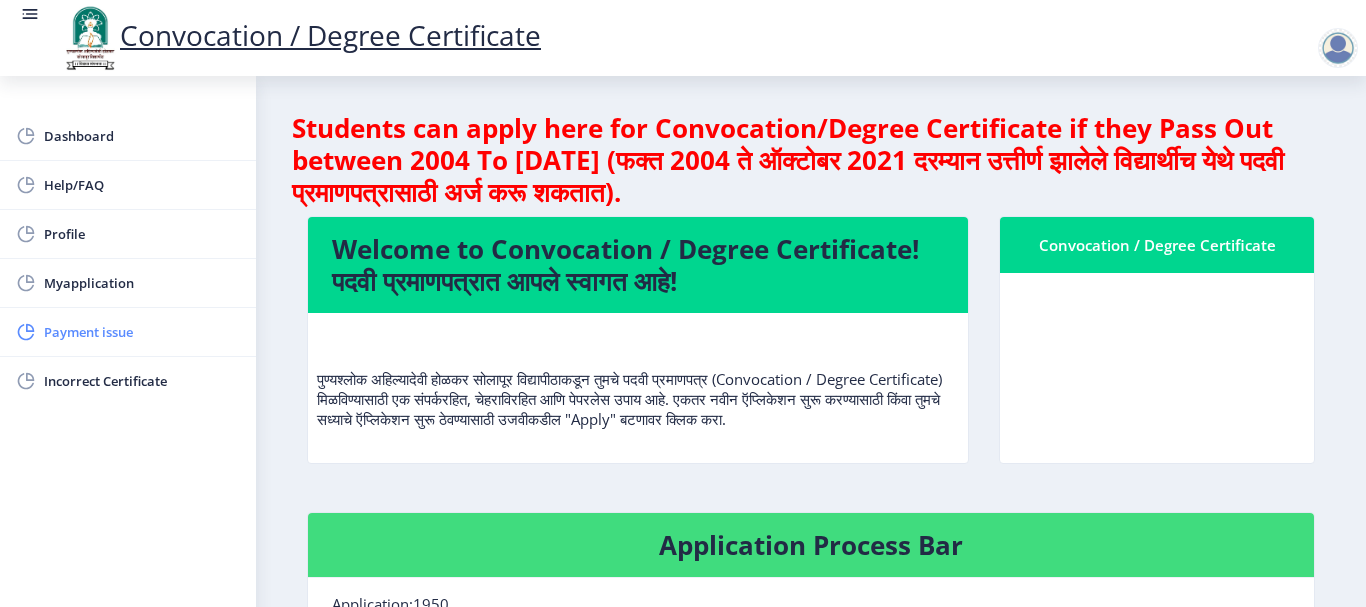click on "Payment issue" 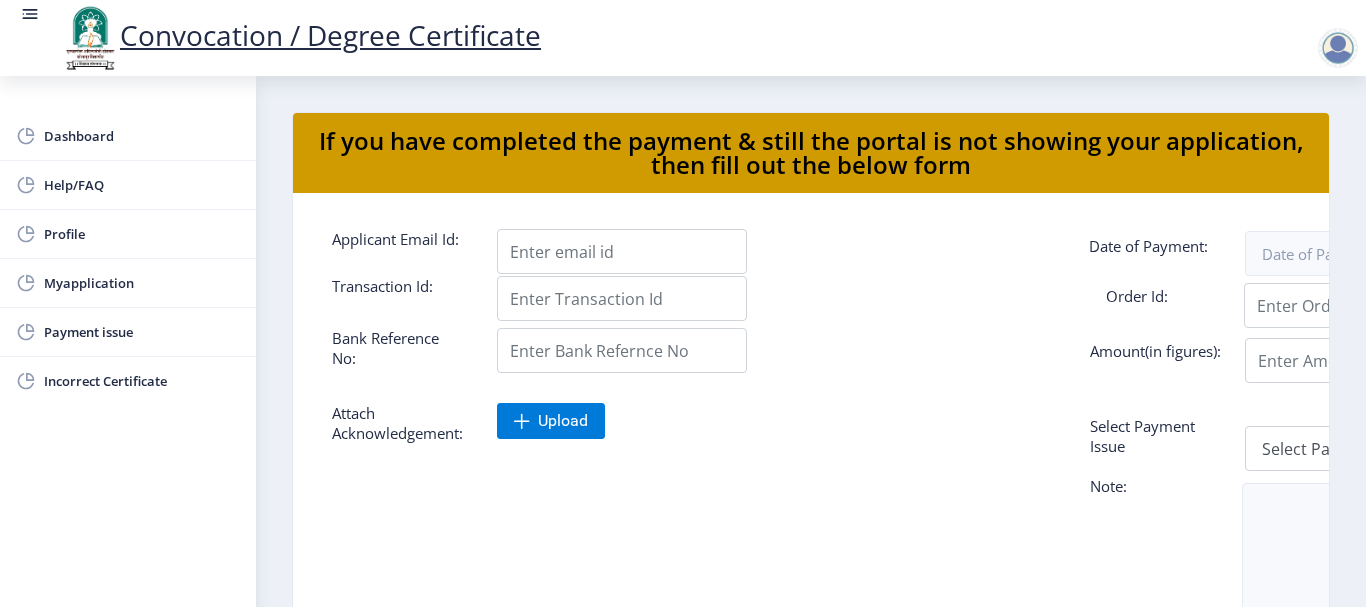 scroll, scrollTop: 176, scrollLeft: 0, axis: vertical 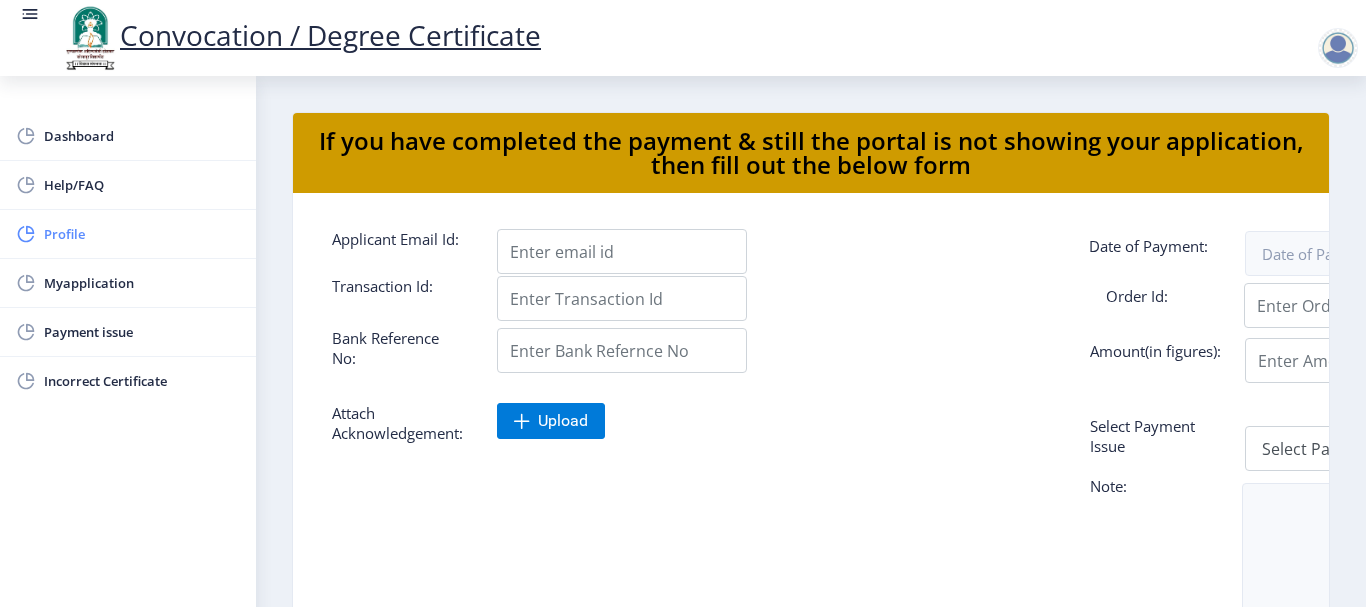 click on "Profile" 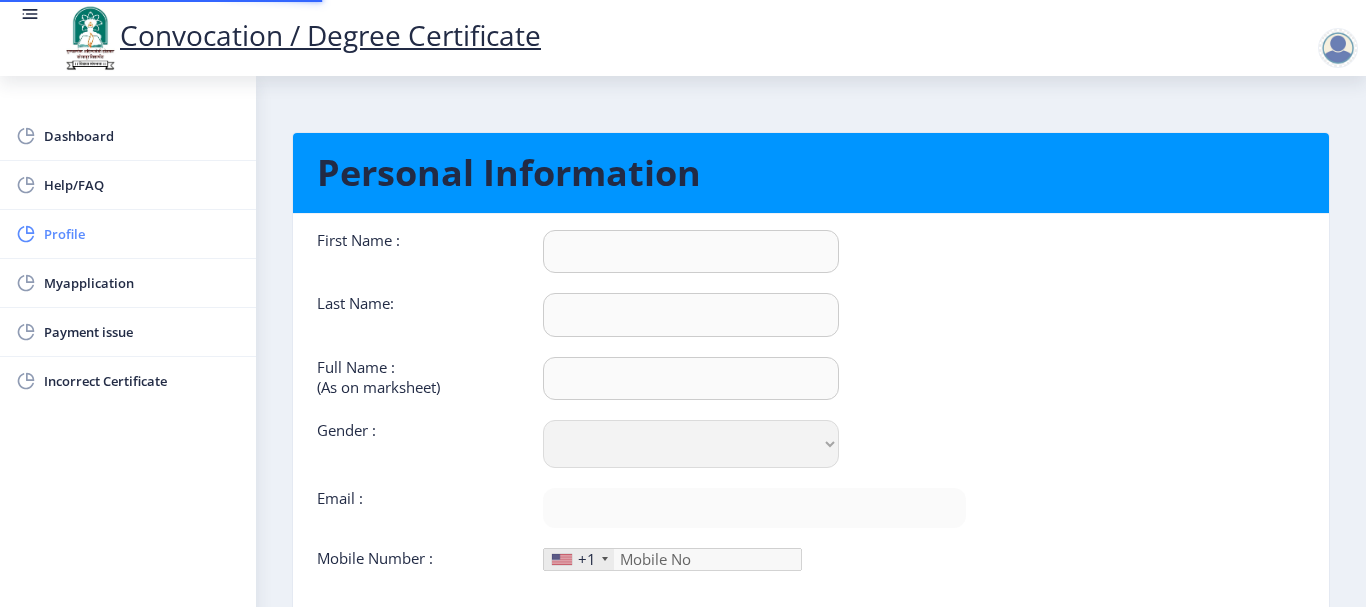 type on "PRAVIN" 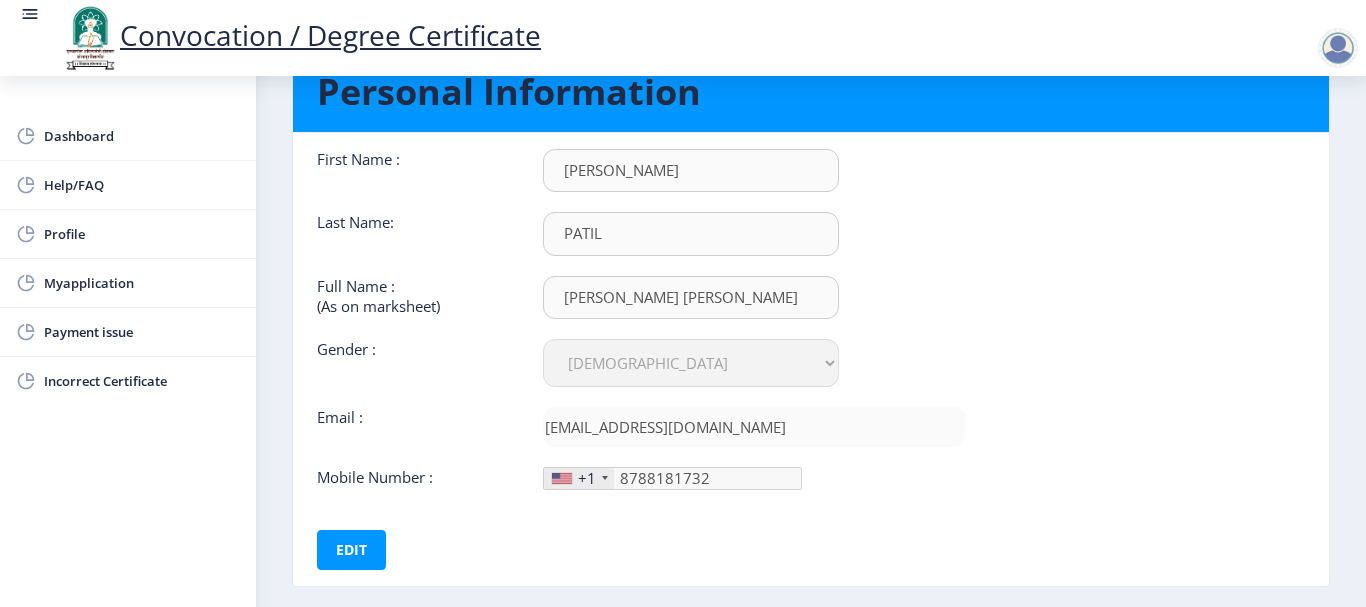 scroll, scrollTop: 184, scrollLeft: 0, axis: vertical 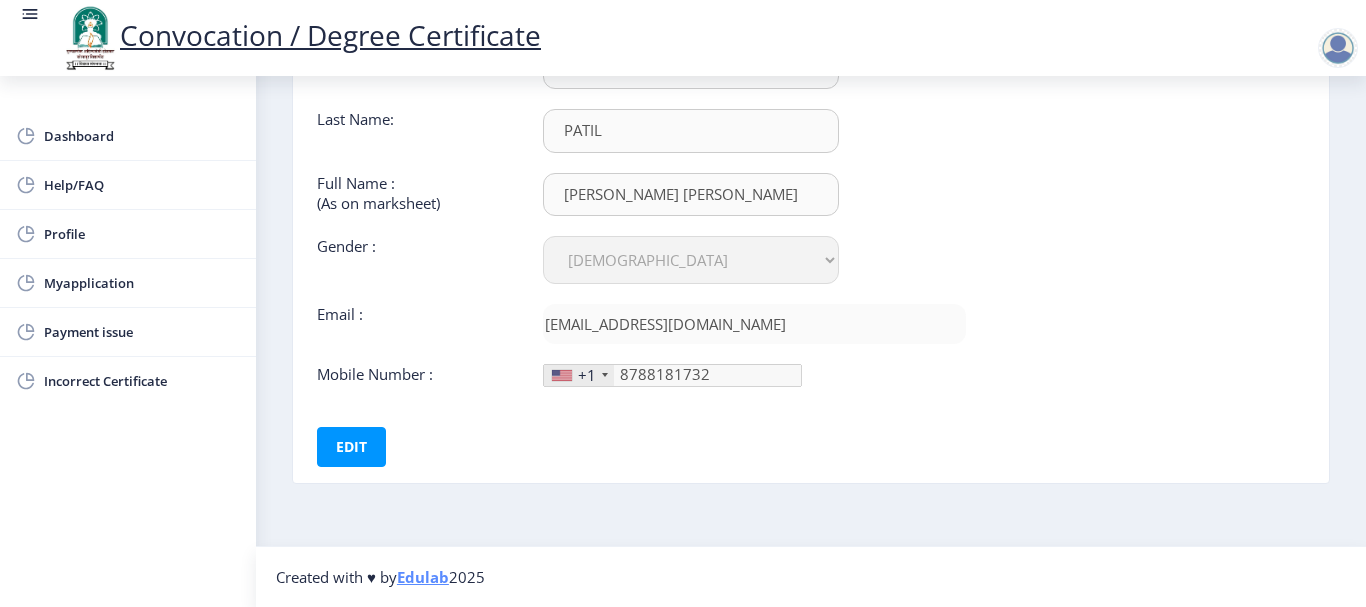 click on "First Name :  PRAVIN Last Name:  PATIL Full Name : (As on marksheet) PRAVIN DEVIDAS PATIL Gender : Select Gender Male Female Other  Email :  pravindpatil1220@gmail.com  Mobile Number :  +1 United States +1 United Kingdom +44 Afghanistan (‫افغانستان‬‎) +93 Albania (Shqipëri) +355 Algeria (‫الجزائر‬‎) +213 American Samoa +1 Andorra +376 Angola +244 Anguilla +1 Antigua and Barbuda +1 Argentina +54 Armenia (Հայաստան) +374 Aruba +297 Australia +61 Austria (Österreich) +43 Azerbaijan (Azərbaycan) +994 Bahamas +1 Bahrain (‫البحرين‬‎) +973 Bangladesh (বাংলাদেশ) +880 Barbados +1 Belarus (Беларусь) +375 Belgium (België) +32 Belize +501 Benin (Bénin) +229 Bermuda +1 Bhutan (འབྲུག) +975 Bolivia +591 Bosnia and Herzegovina (Босна и Херцеговина) +387 Botswana +267 Brazil (Brasil) +55 British Indian Ocean Territory +246 British Virgin Islands +1 Brunei +673 Bulgaria (България) +359 Burkina Faso +226 +257 +855 +1" 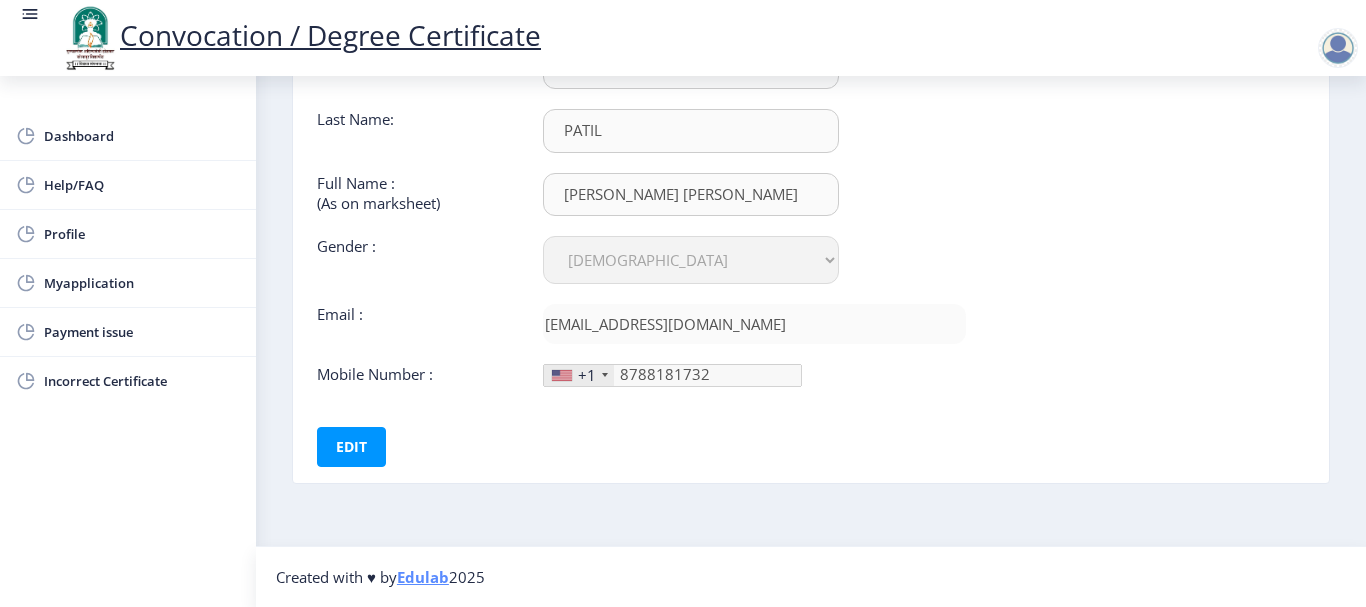 scroll, scrollTop: 0, scrollLeft: 0, axis: both 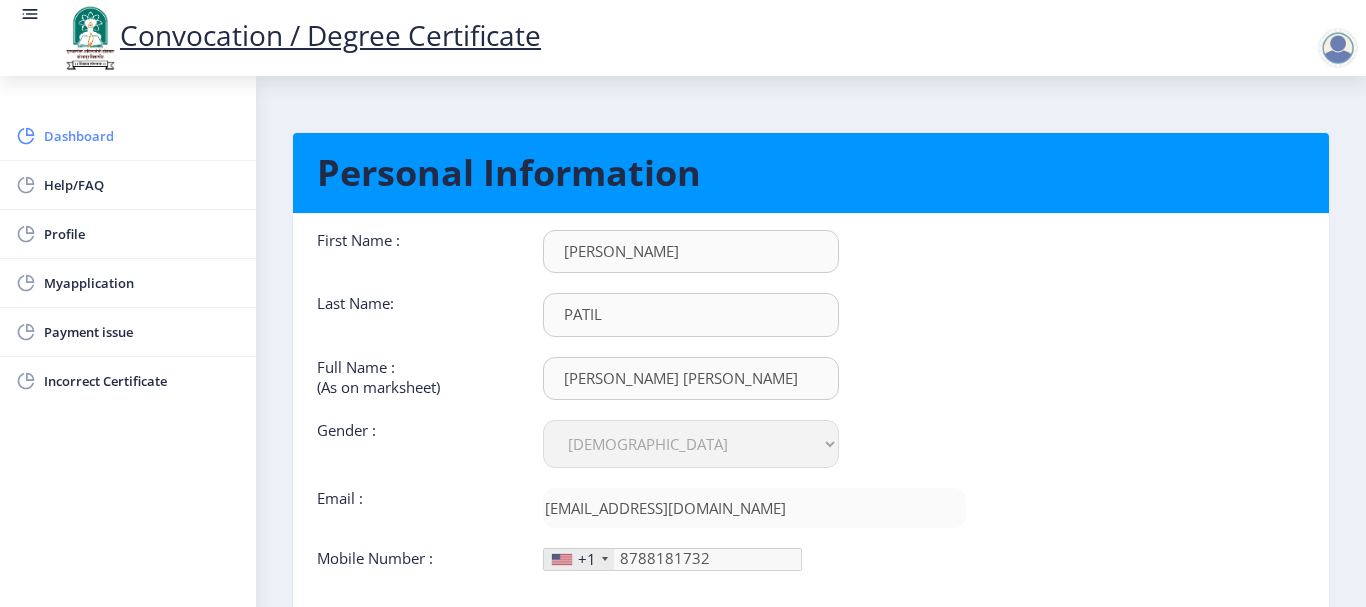 click on "Dashboard" 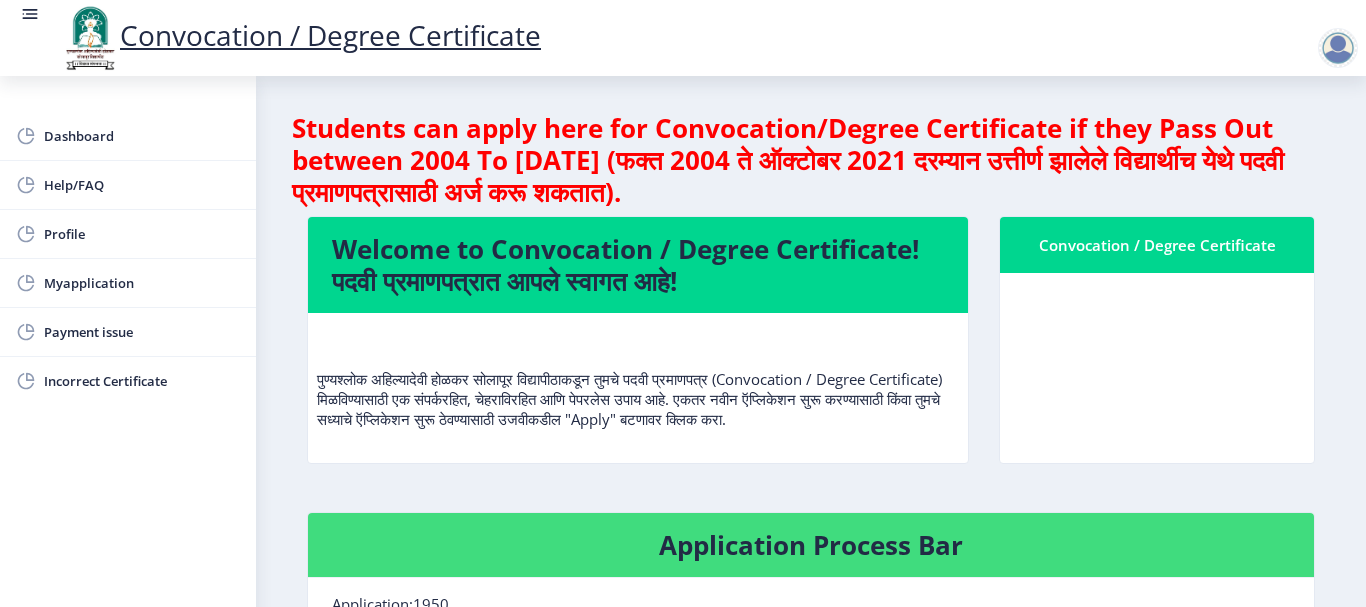 click on "Convocation / Degree Certificate" 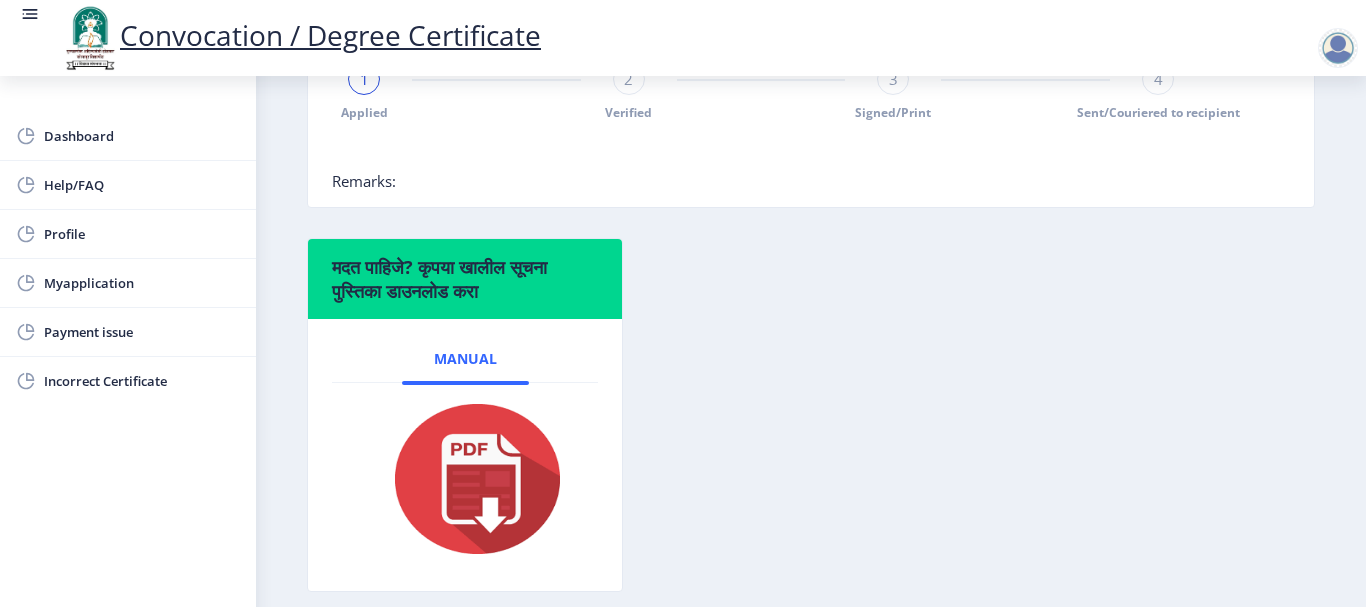 scroll, scrollTop: 639, scrollLeft: 0, axis: vertical 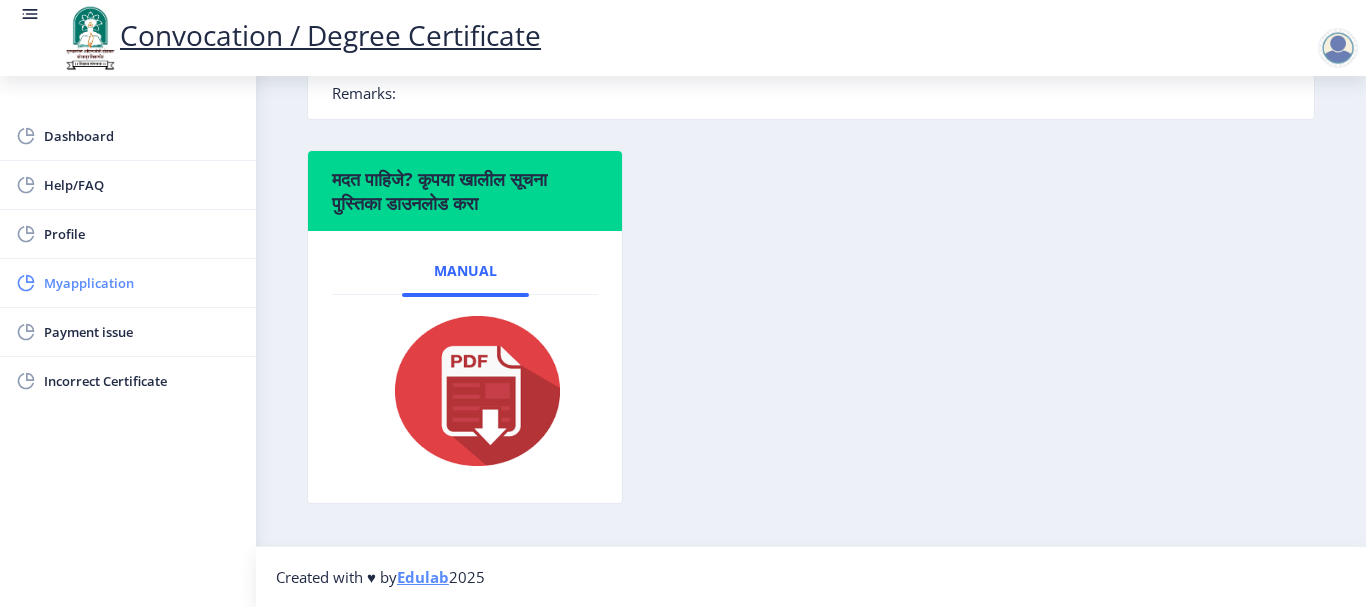 click on "Myapplication" 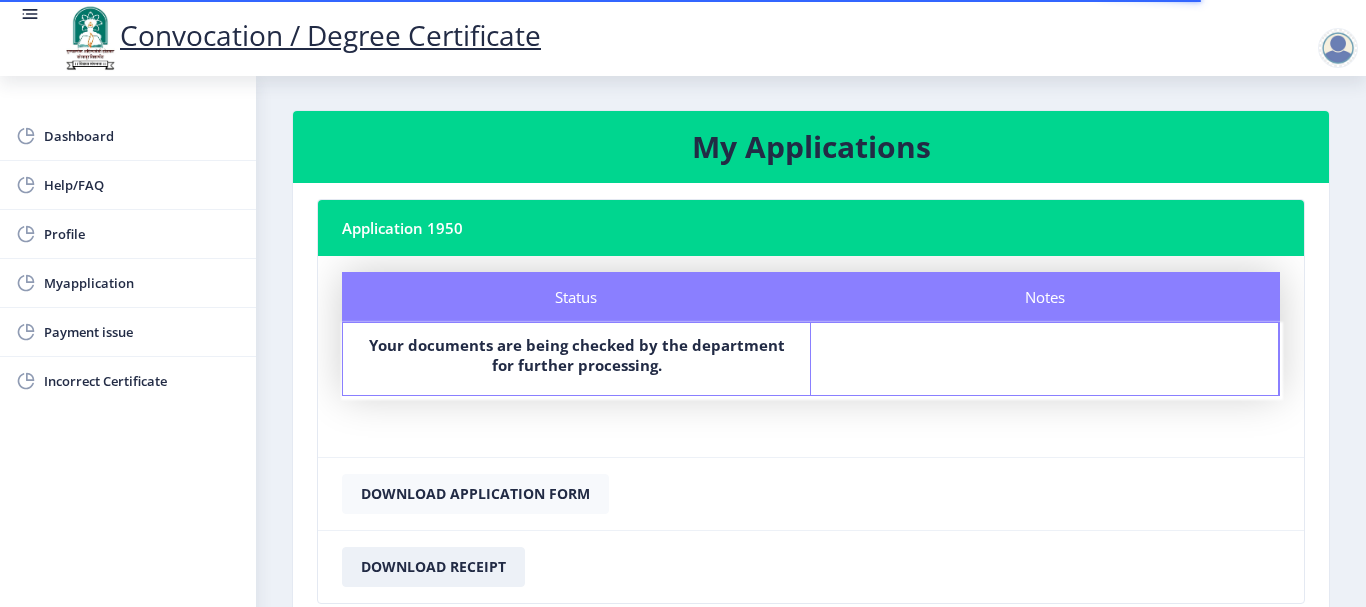scroll, scrollTop: 0, scrollLeft: 0, axis: both 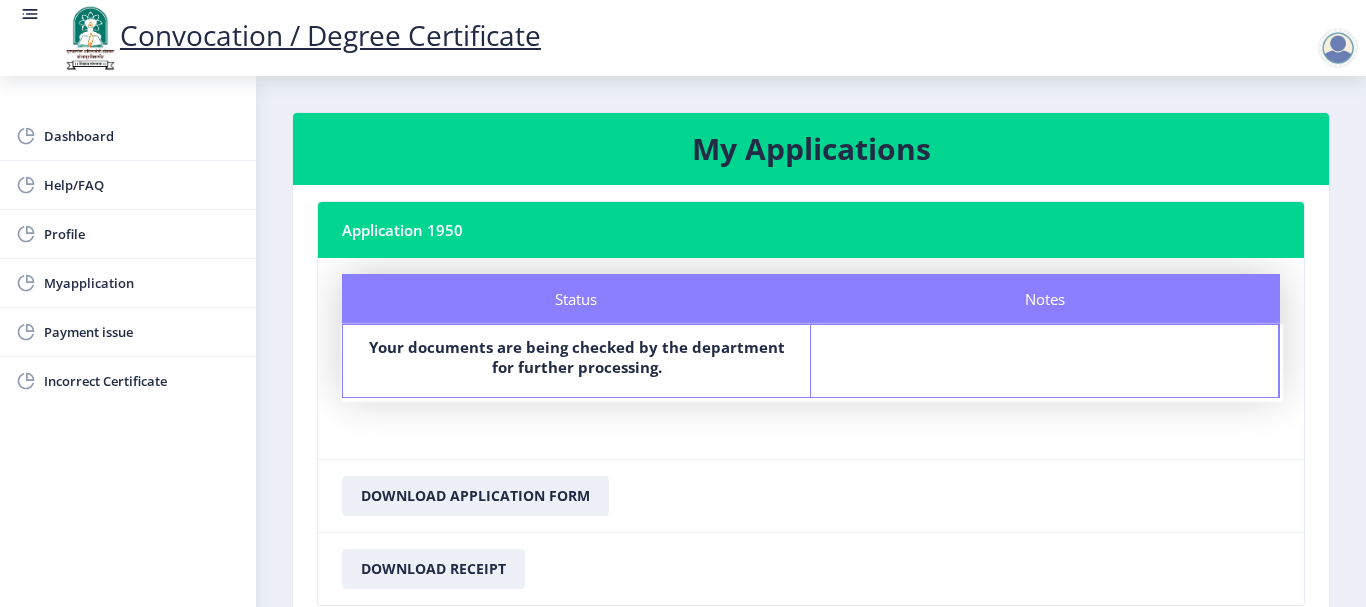 click on "Status Notes Status Your documents are being checked by the department for further processing. Notes" 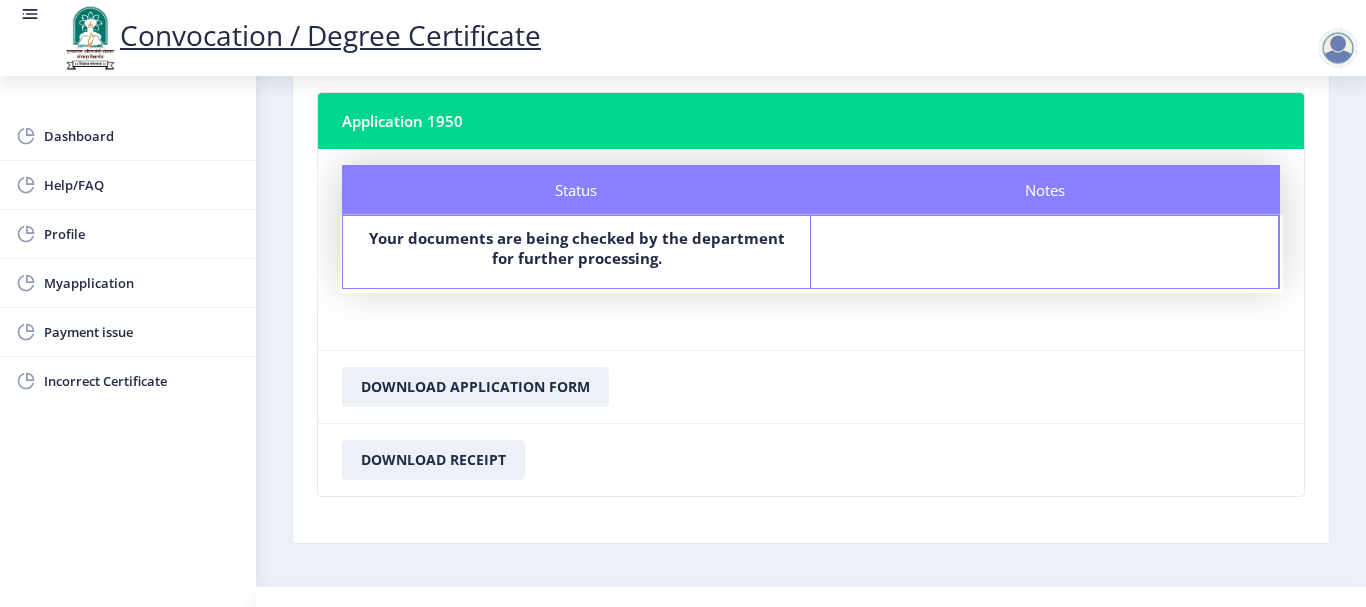 scroll, scrollTop: 0, scrollLeft: 0, axis: both 